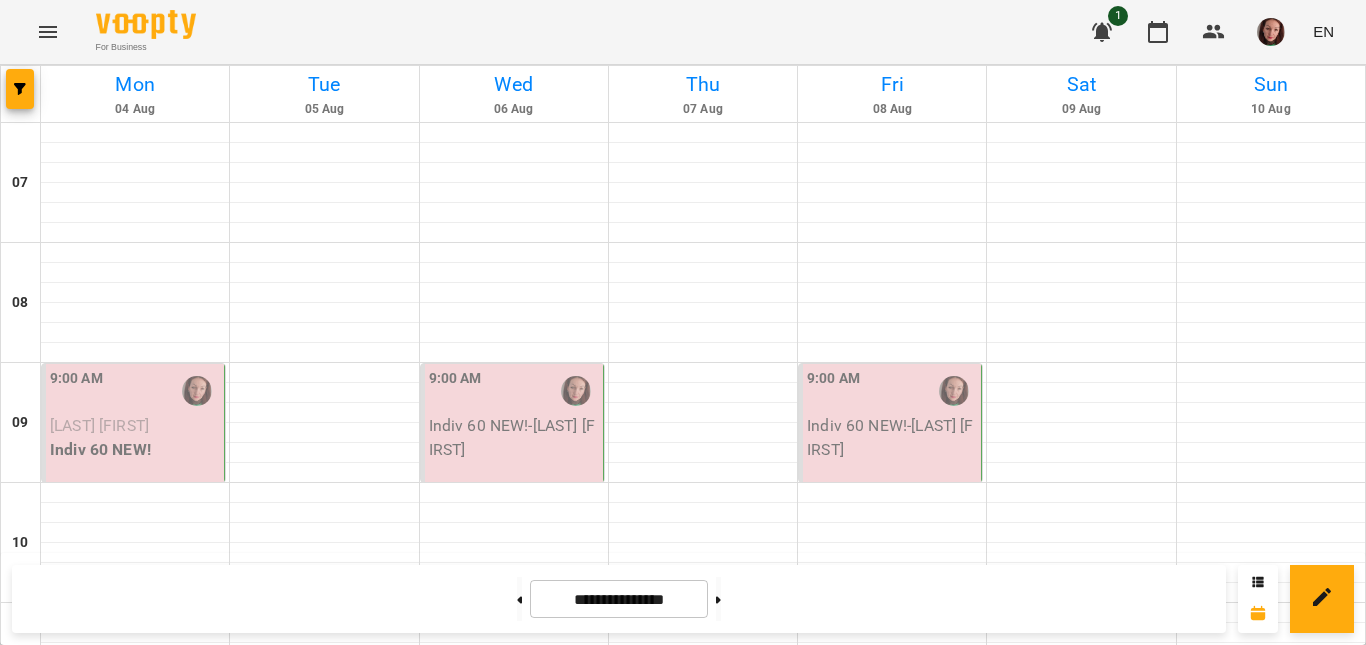 scroll, scrollTop: 0, scrollLeft: 0, axis: both 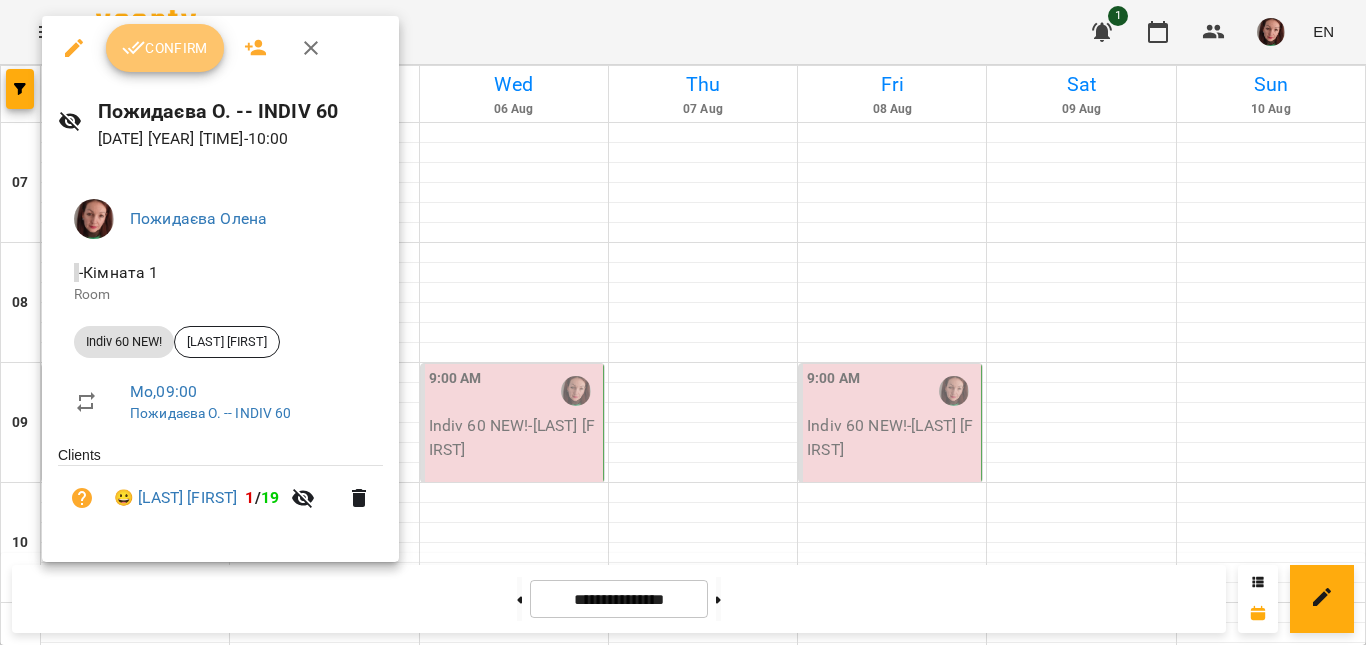 click on "Confirm" at bounding box center [165, 48] 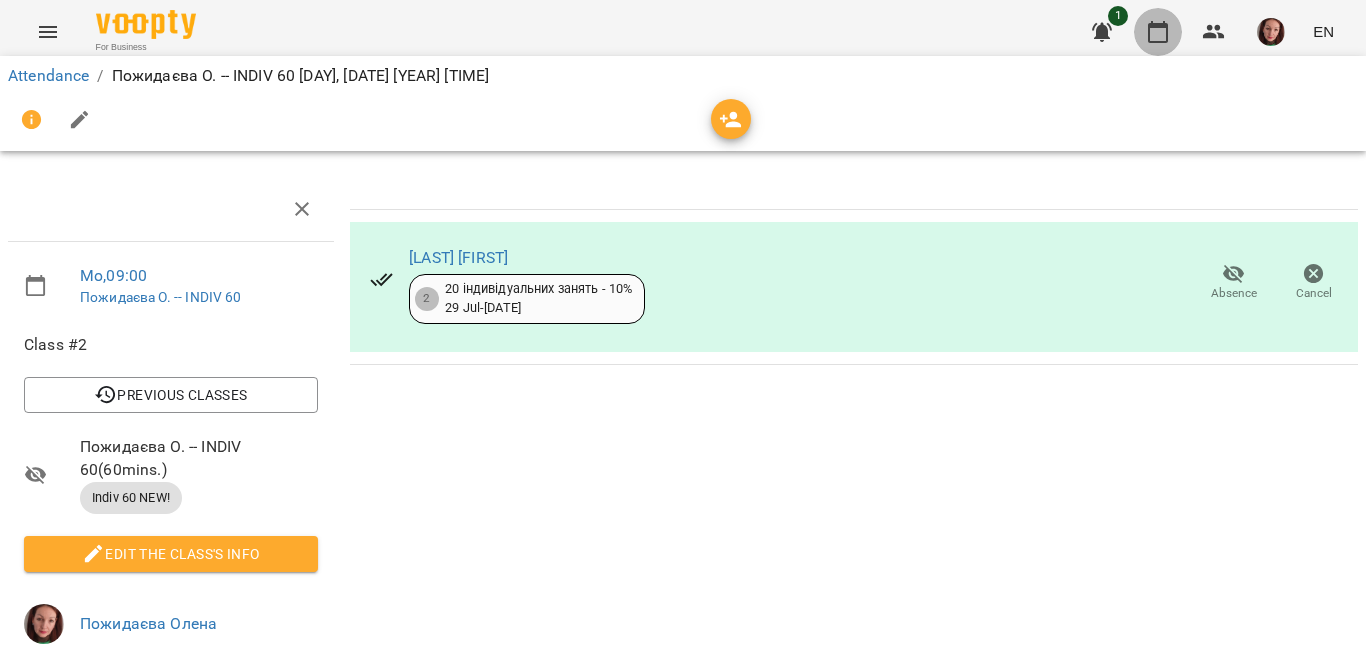 click 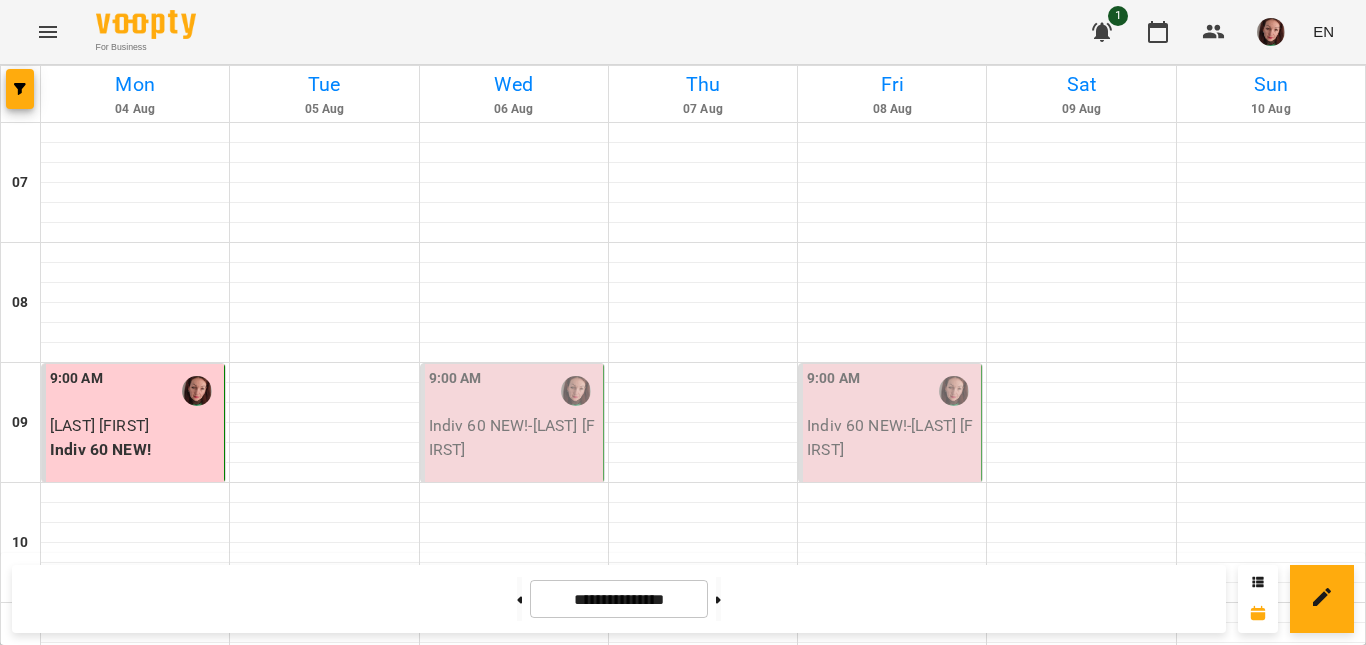 scroll, scrollTop: 700, scrollLeft: 0, axis: vertical 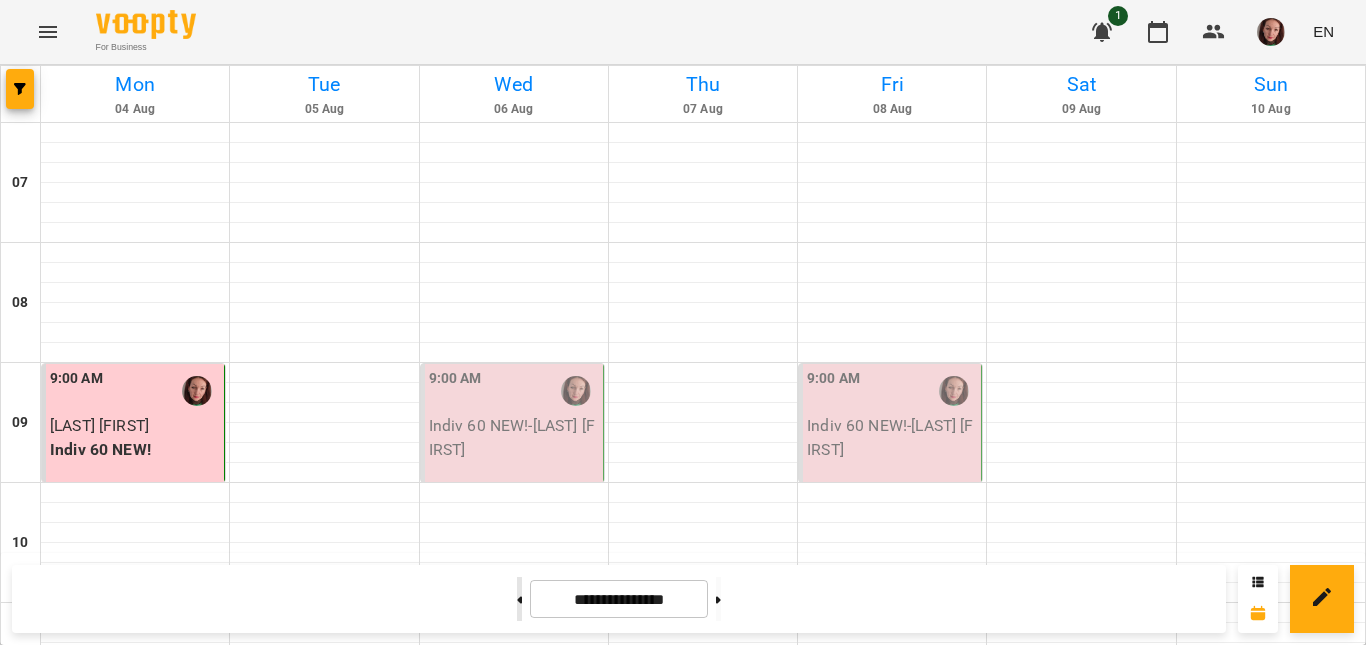 click at bounding box center (519, 599) 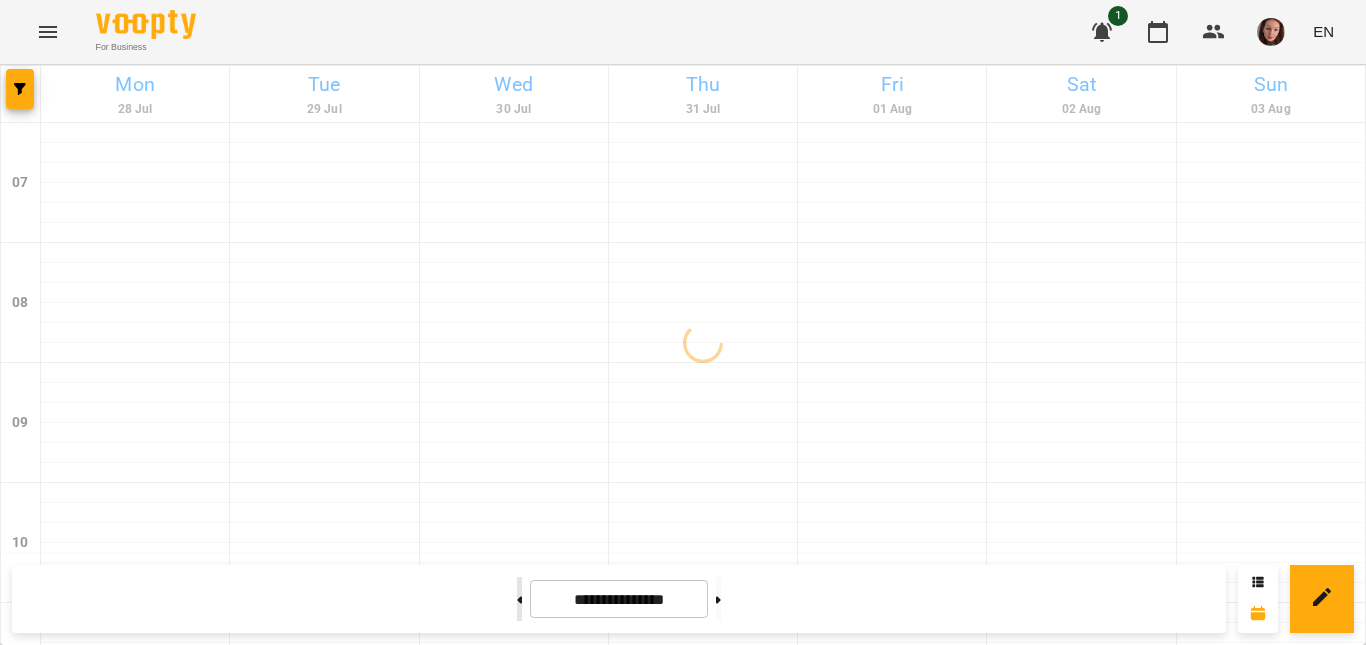 click at bounding box center [519, 599] 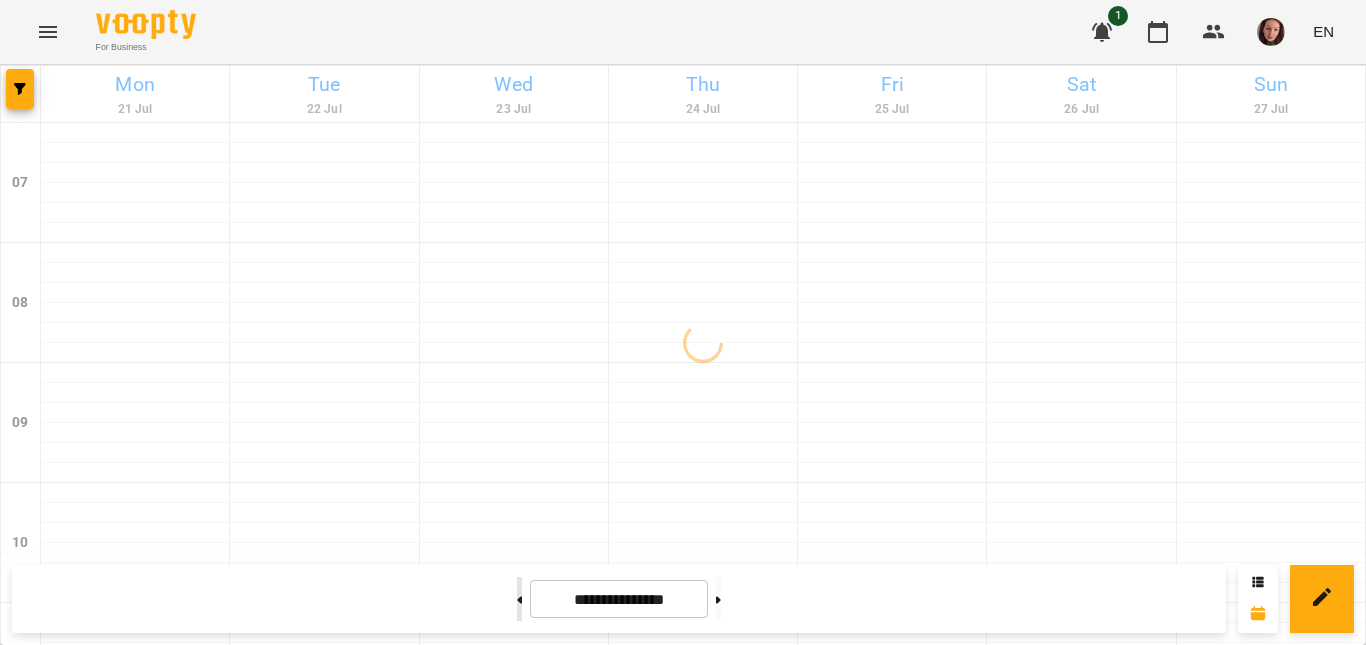 click at bounding box center (519, 599) 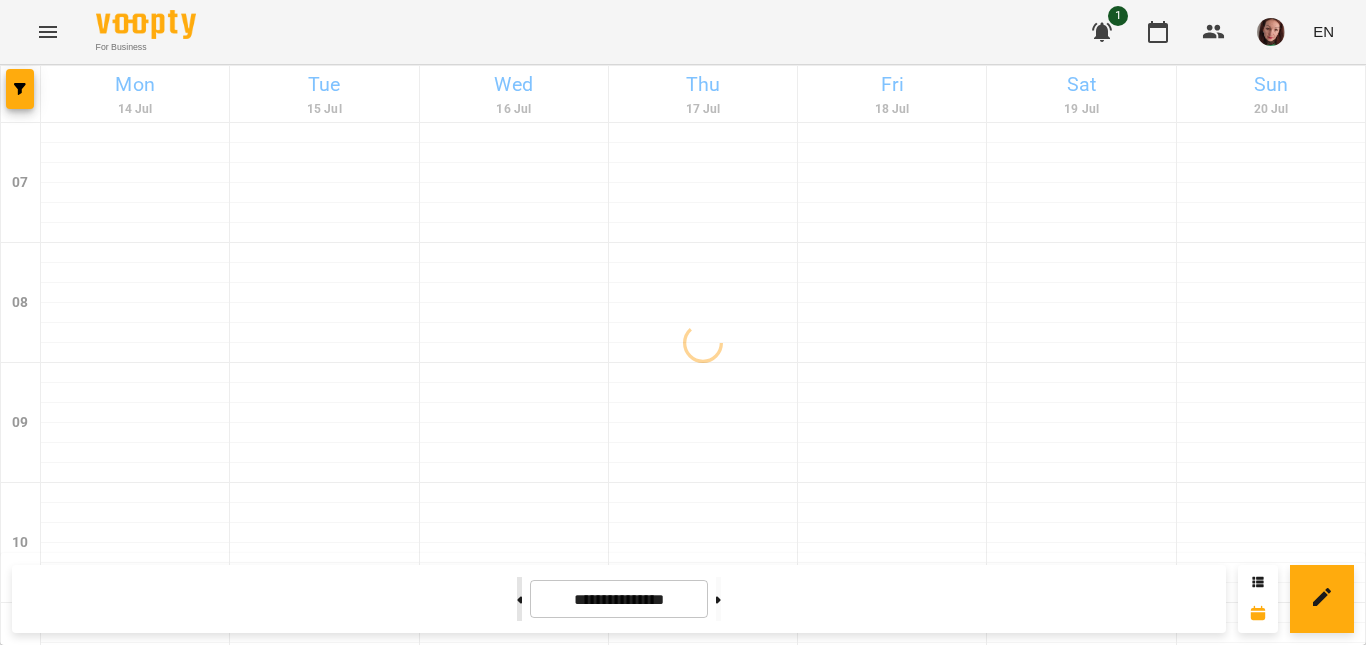 click at bounding box center [519, 599] 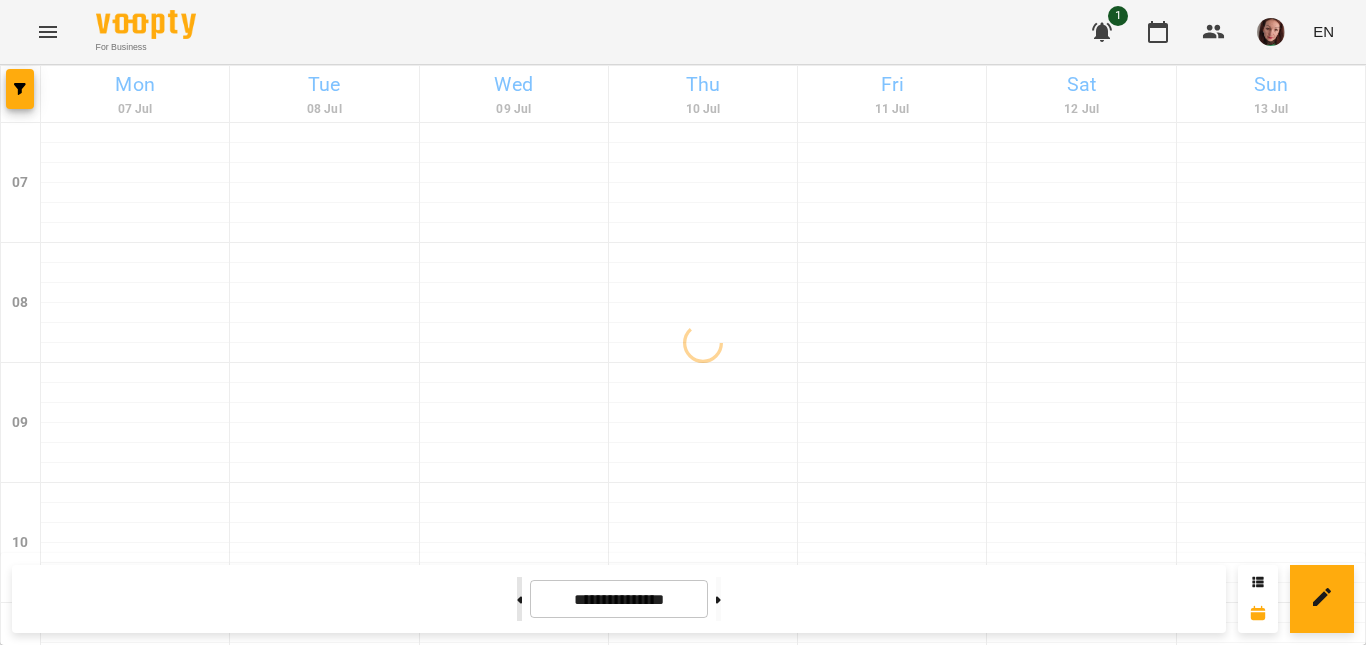 click at bounding box center (519, 599) 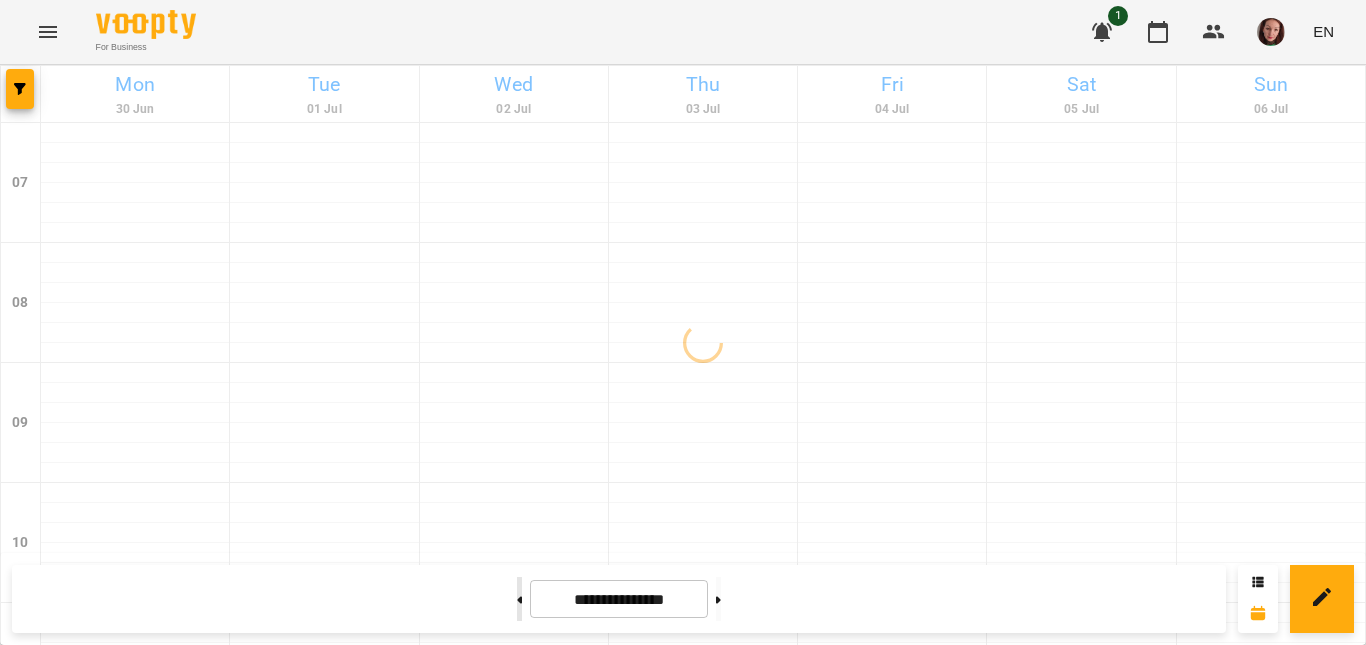 click at bounding box center [519, 599] 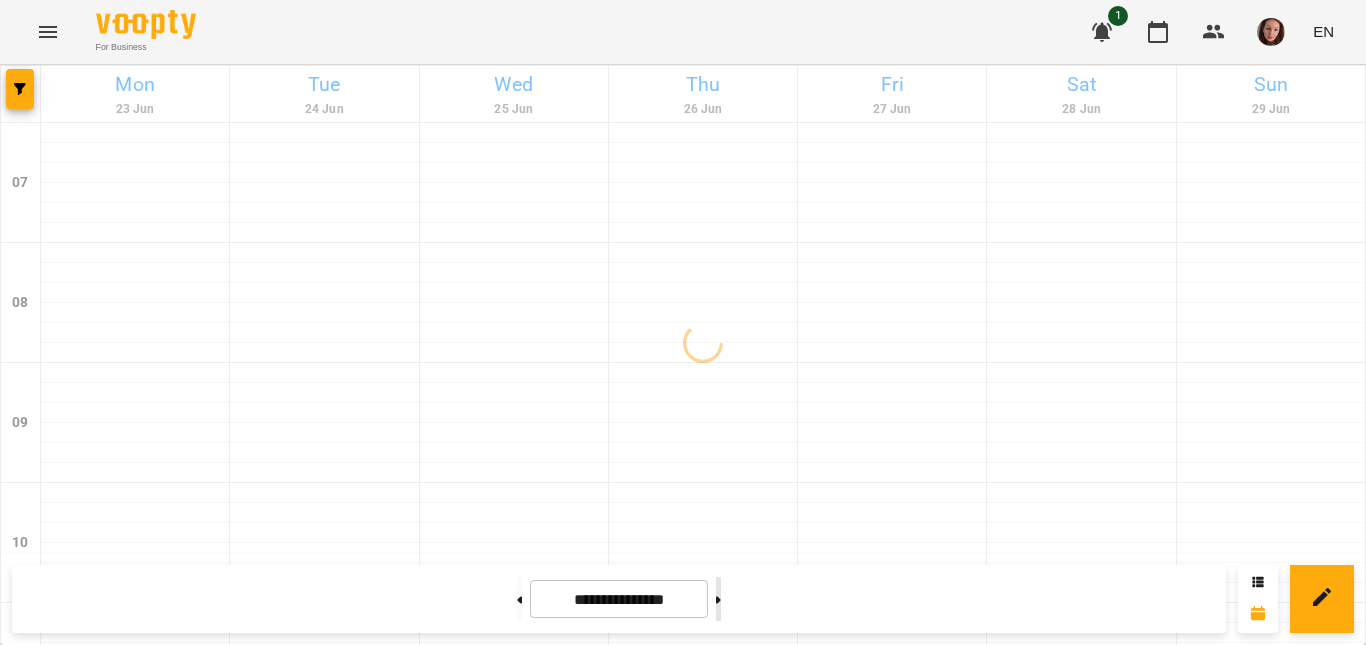 click 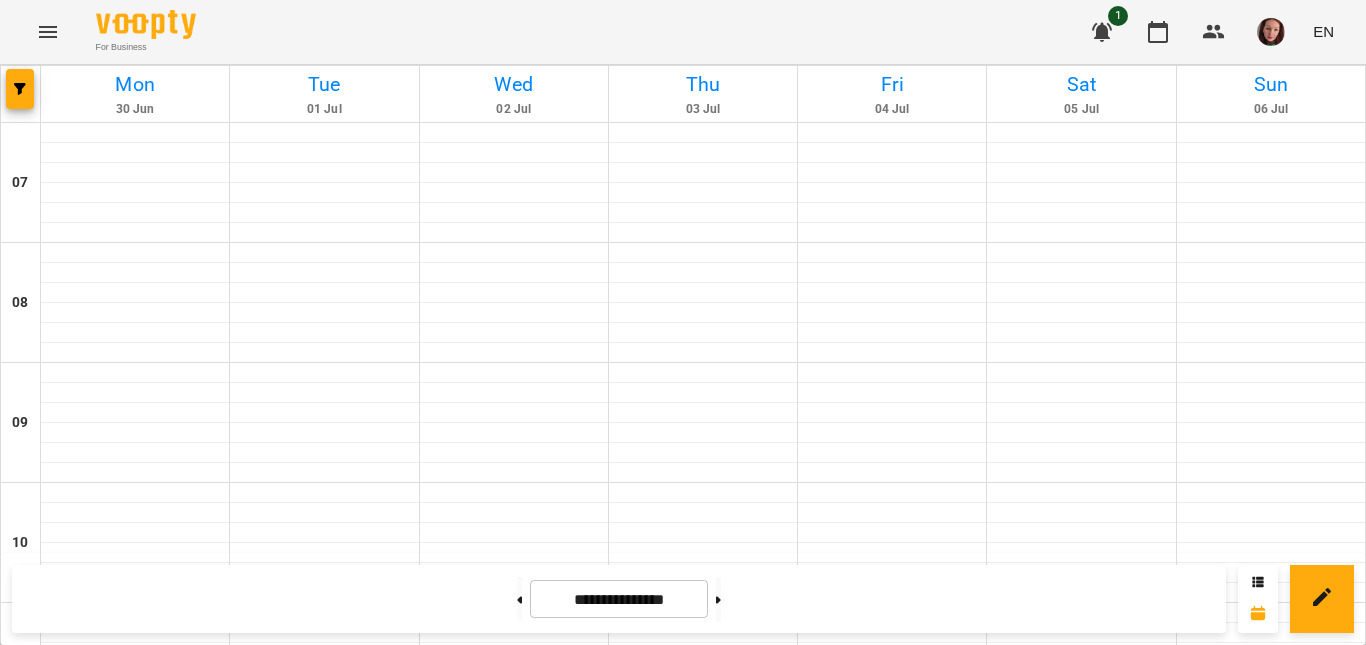 scroll, scrollTop: 1488, scrollLeft: 0, axis: vertical 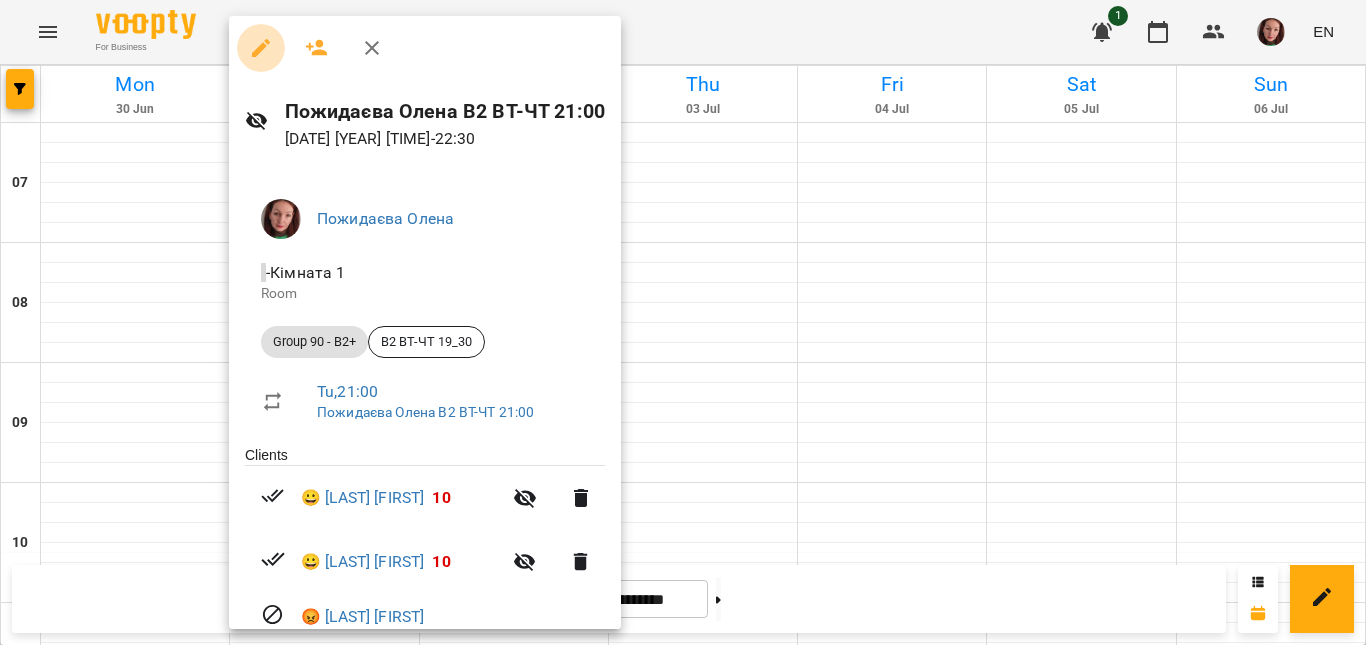 click 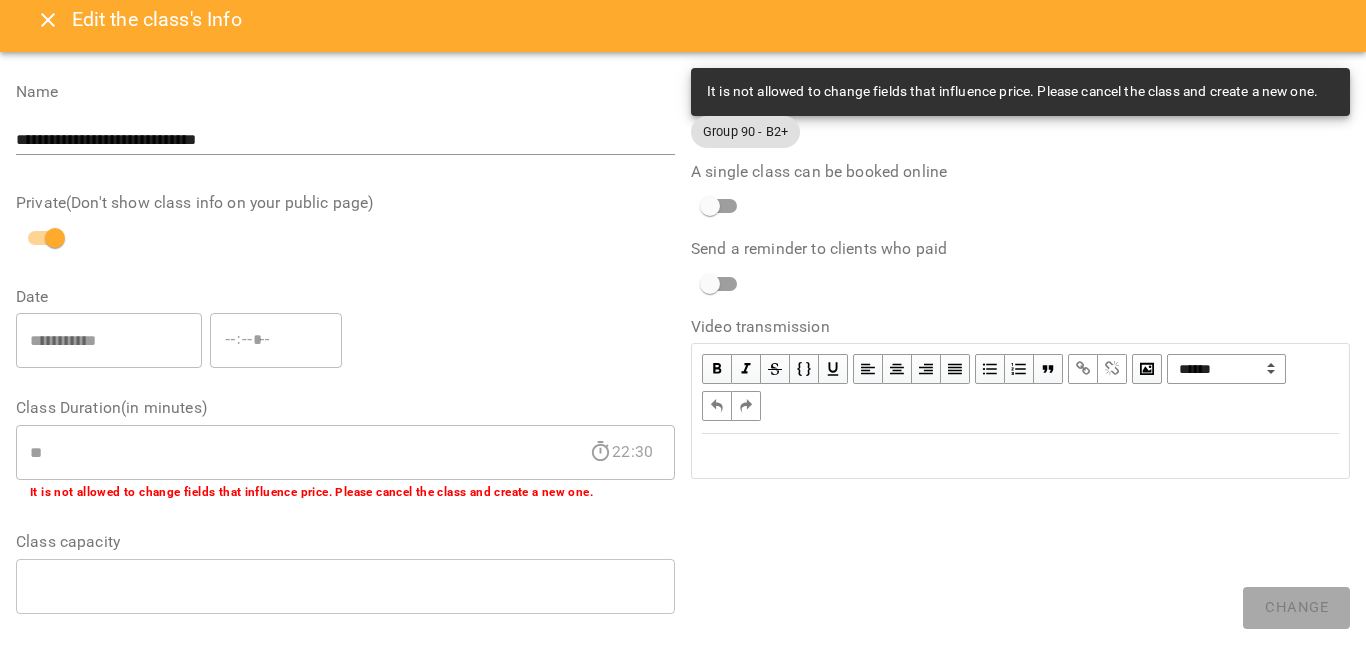 scroll, scrollTop: 0, scrollLeft: 0, axis: both 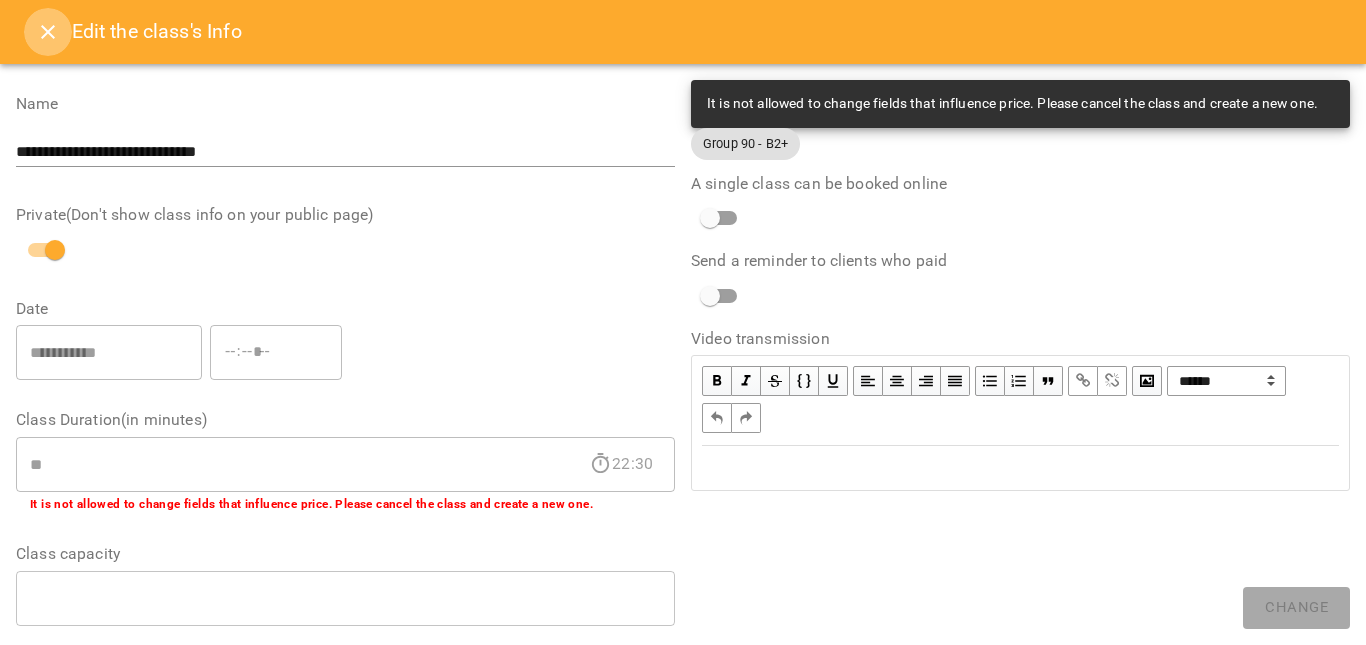 click 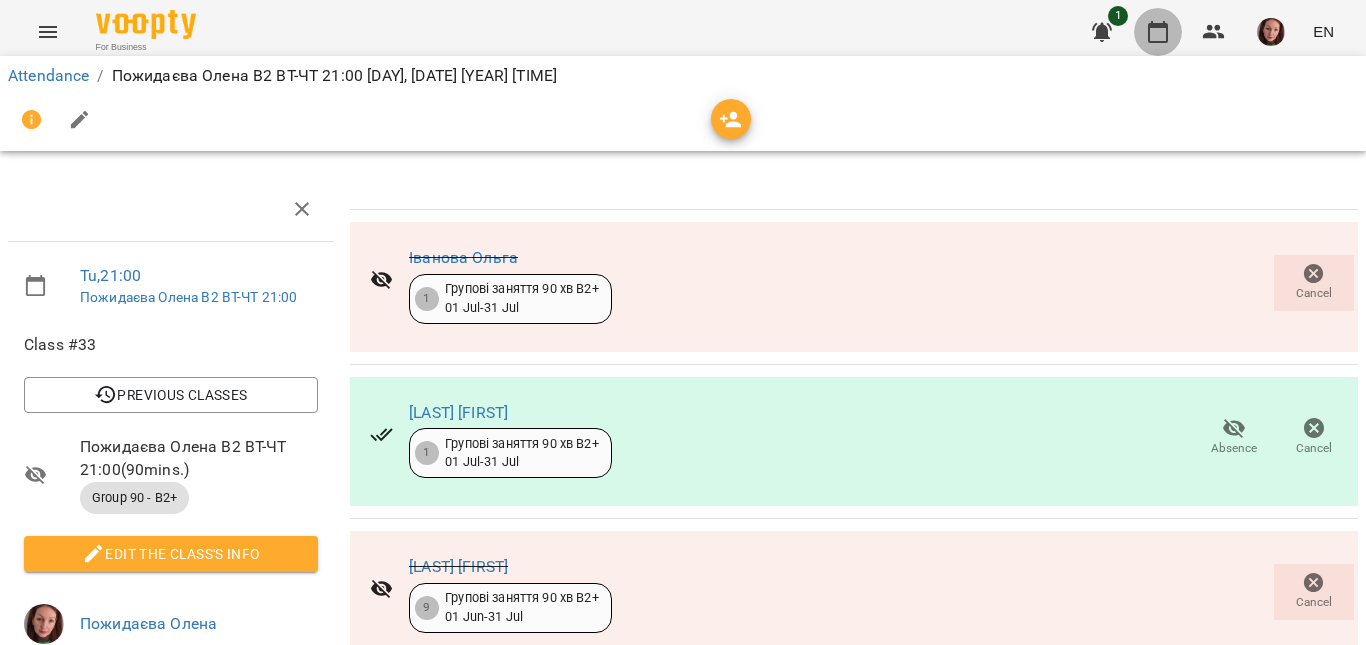 click 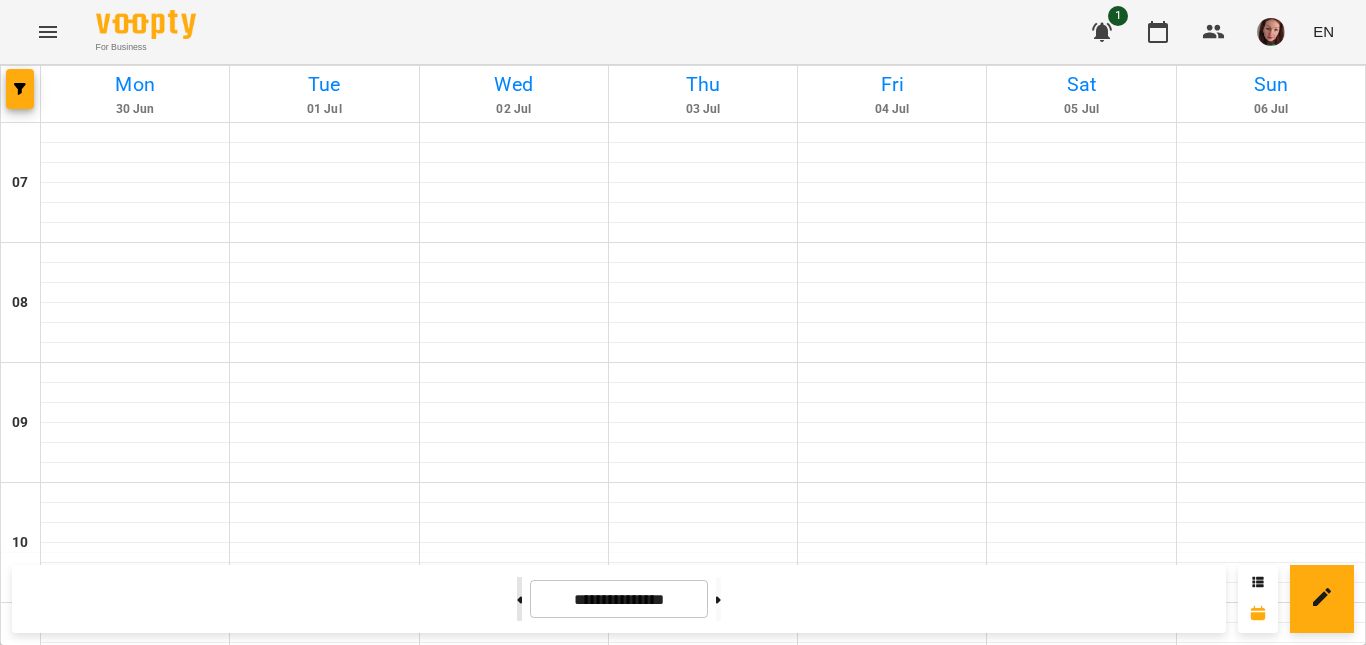click at bounding box center (519, 599) 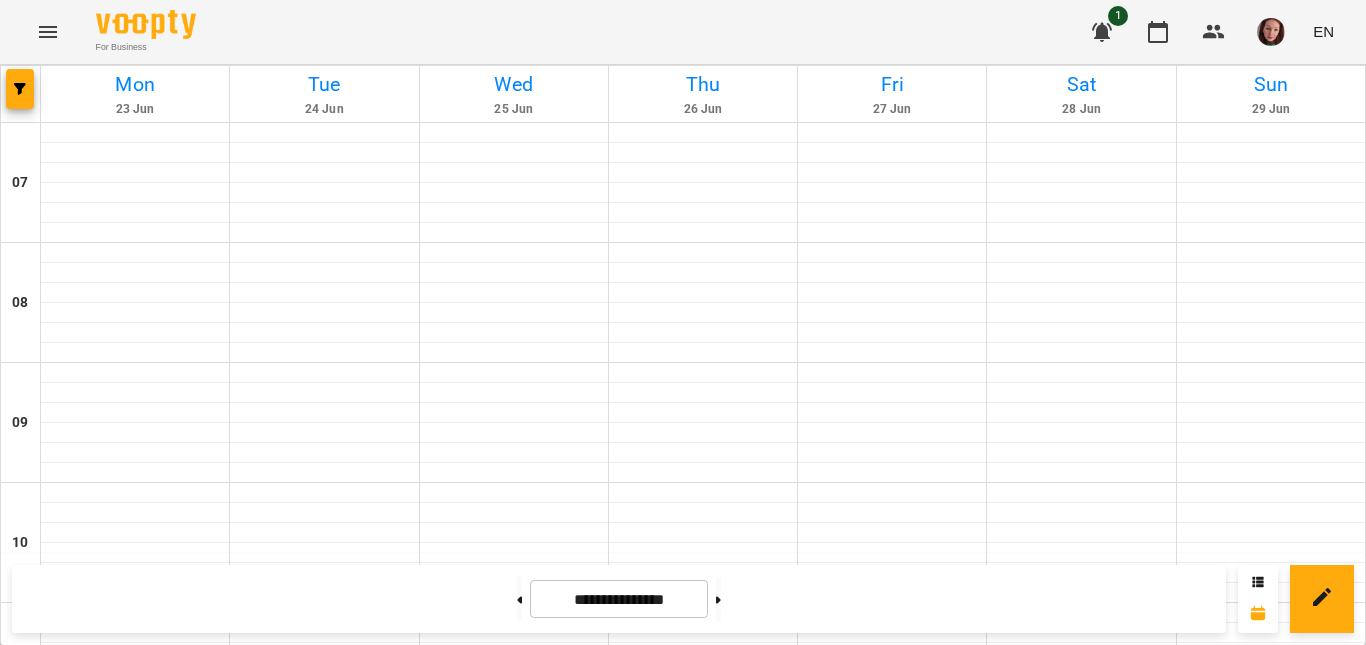 scroll, scrollTop: 1488, scrollLeft: 0, axis: vertical 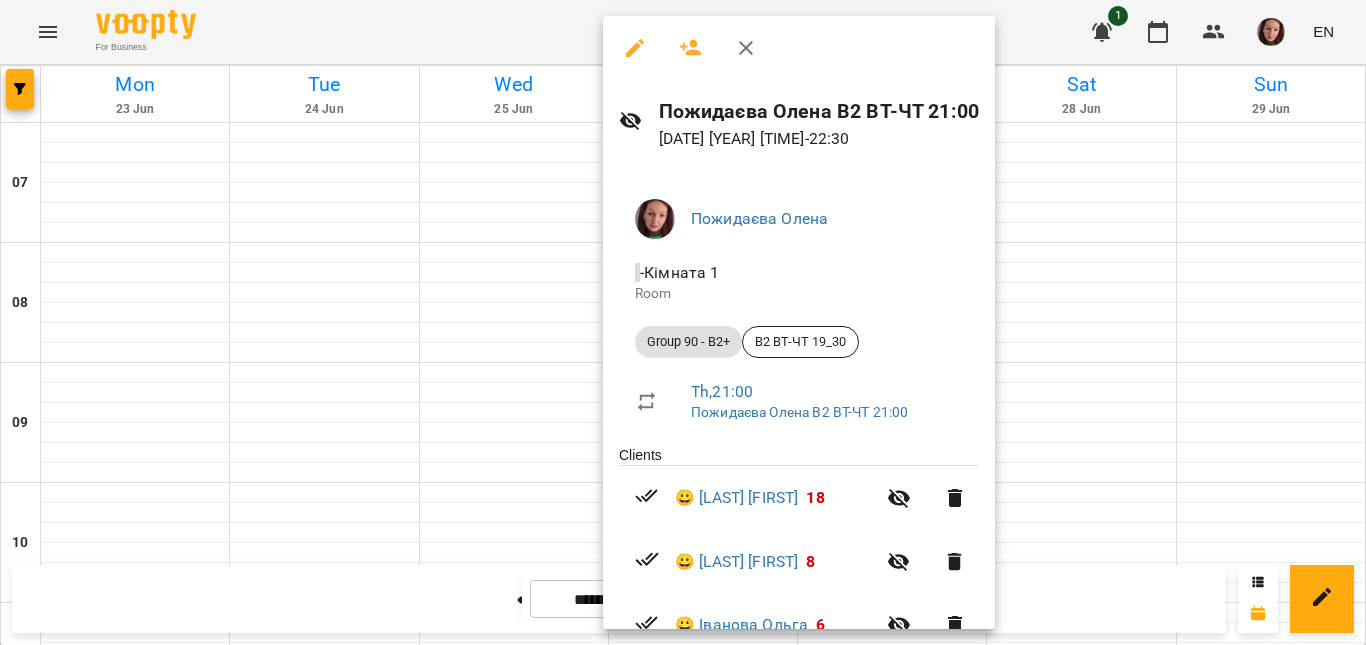 click 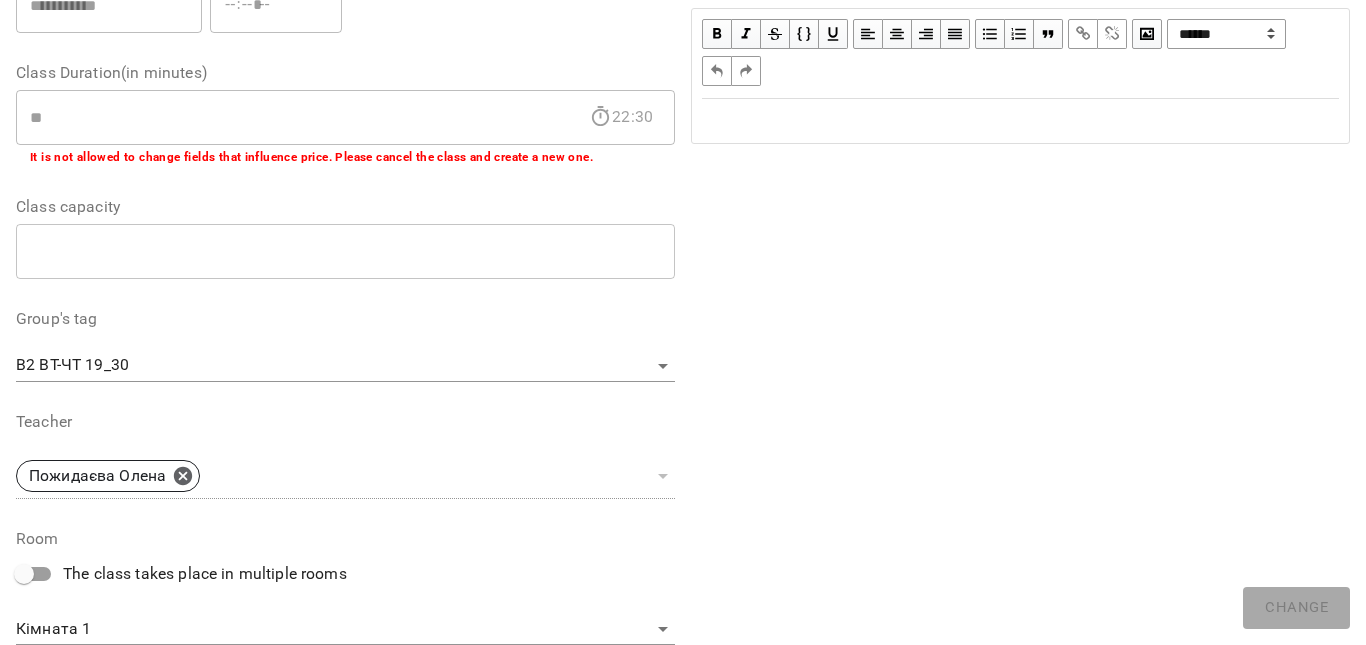 scroll, scrollTop: 0, scrollLeft: 0, axis: both 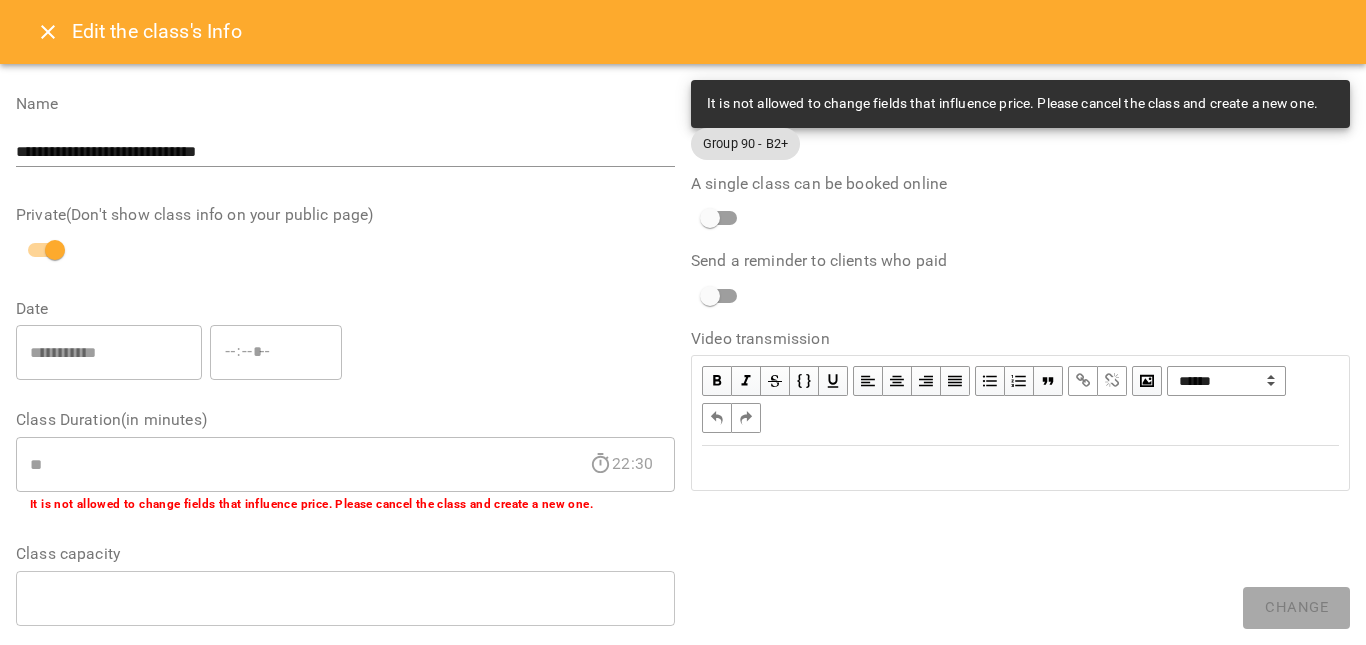 click at bounding box center (48, 32) 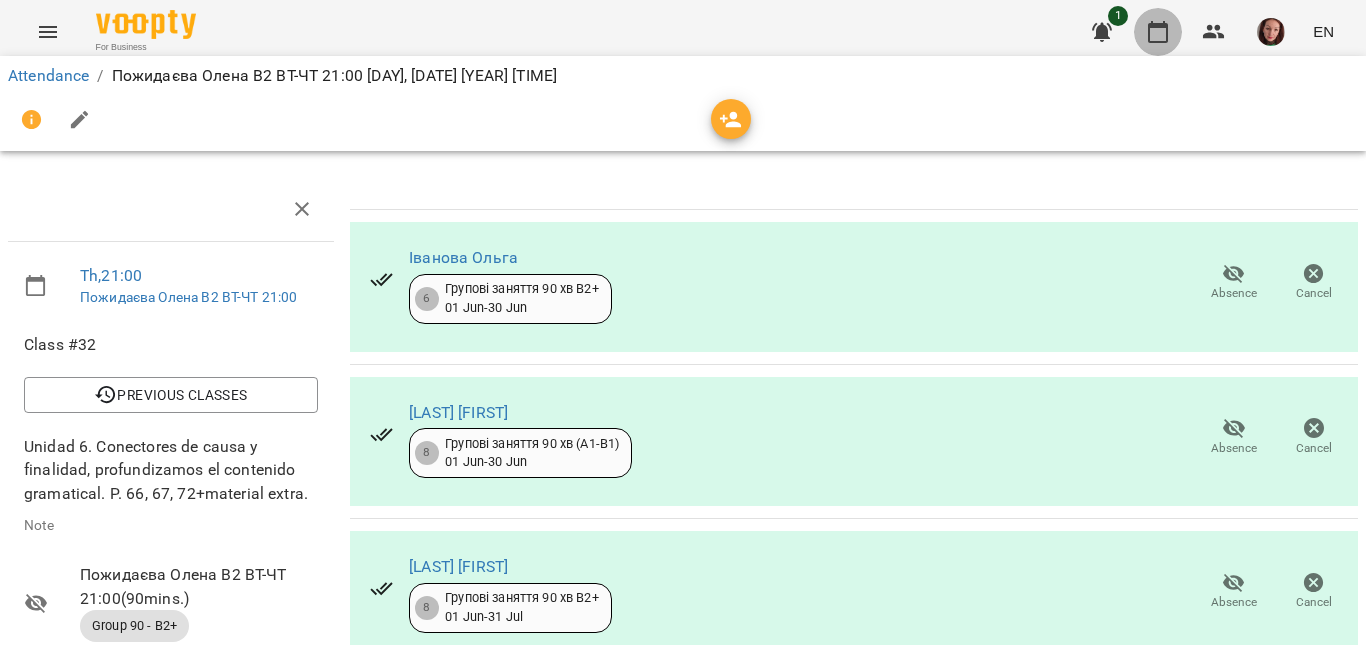 click 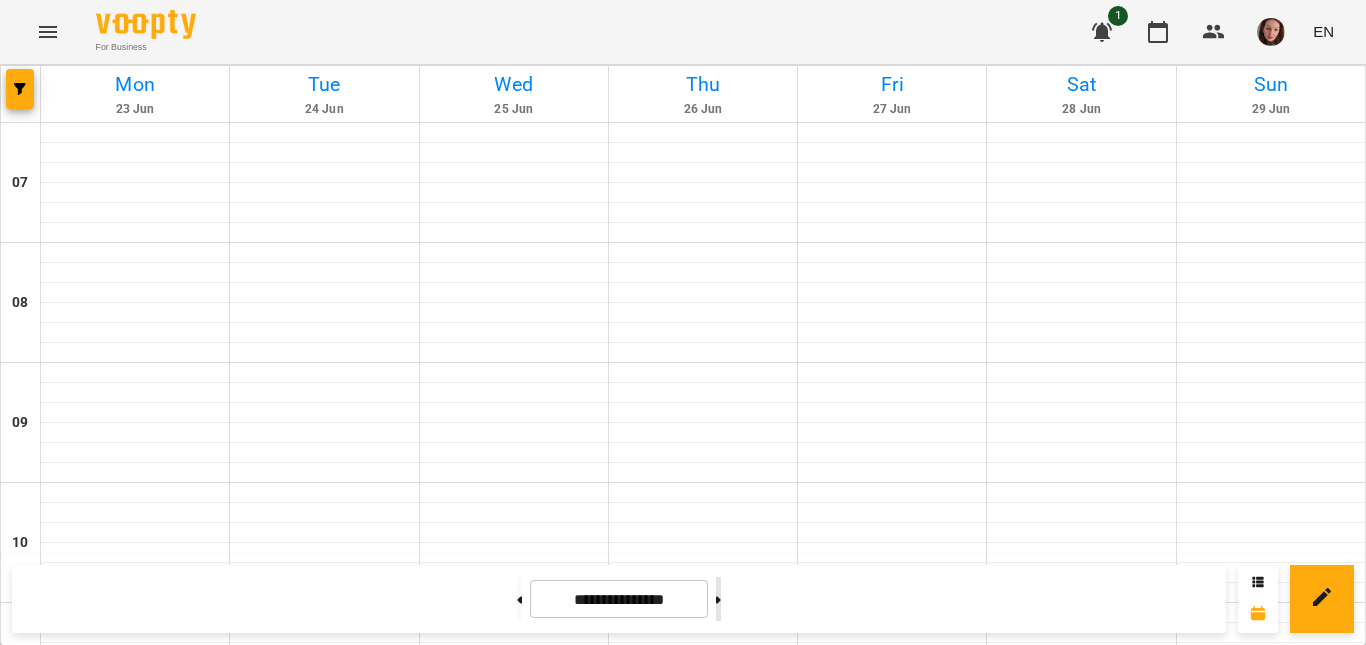 click 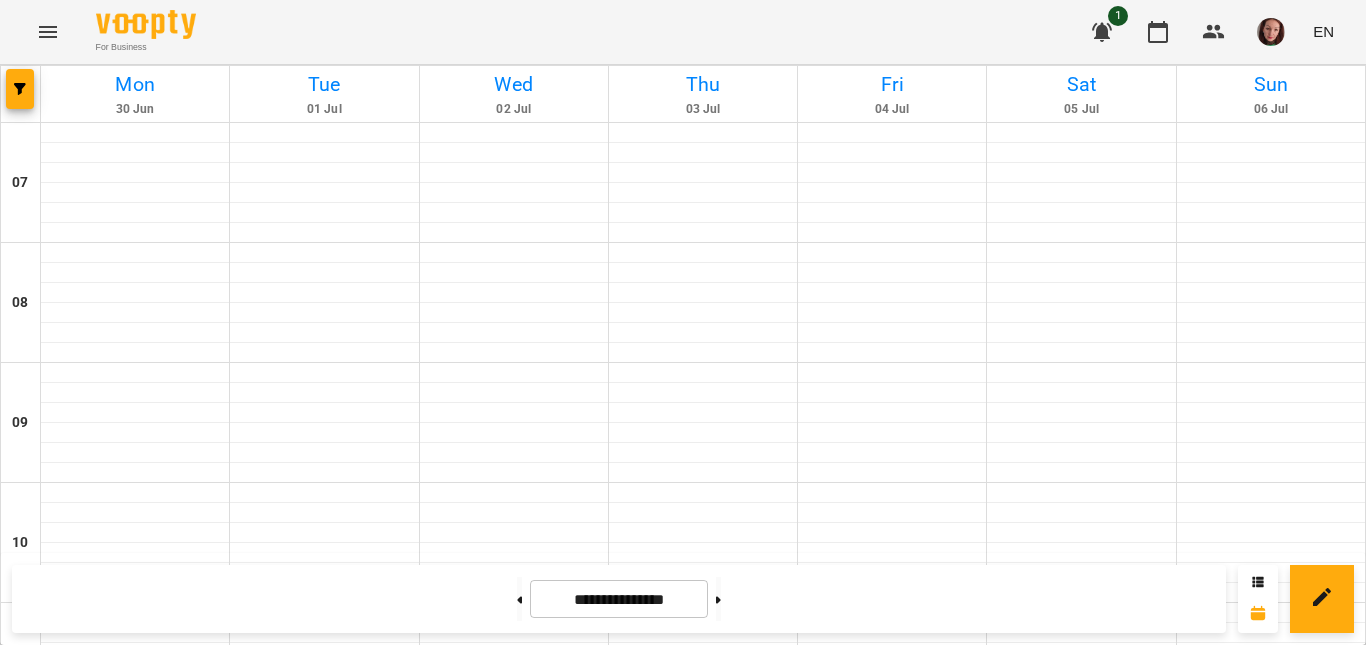scroll, scrollTop: 1488, scrollLeft: 0, axis: vertical 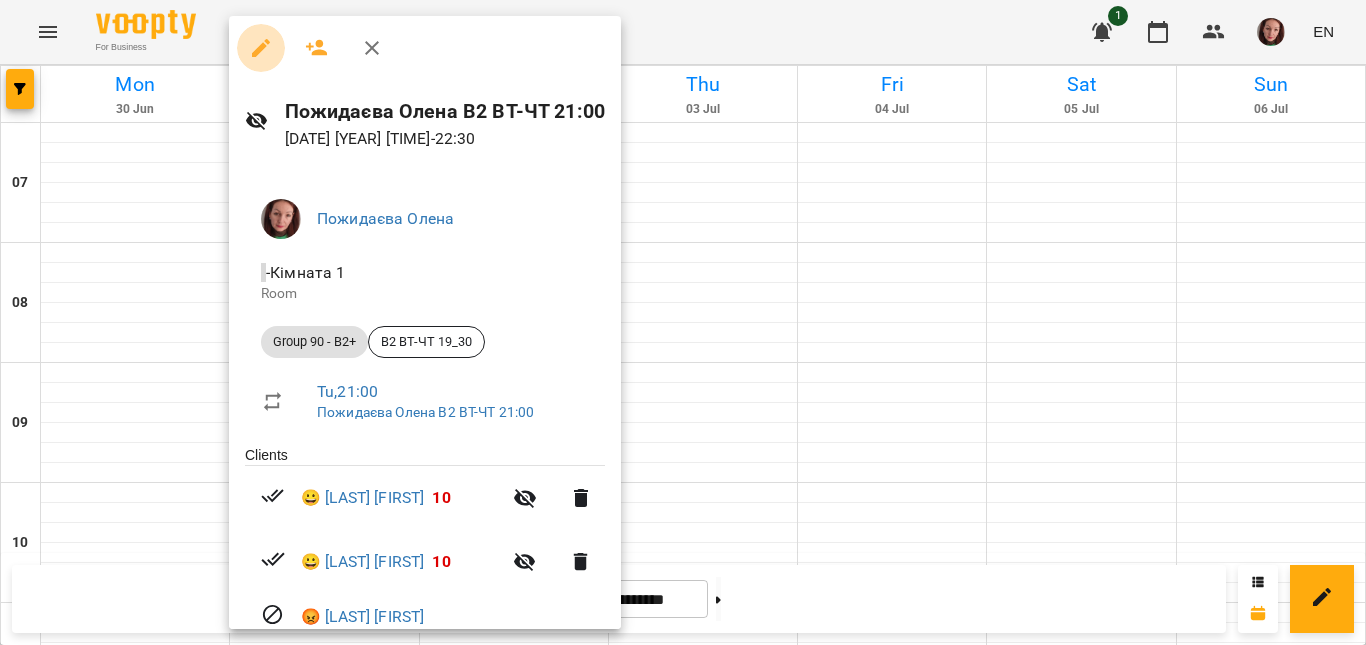 click 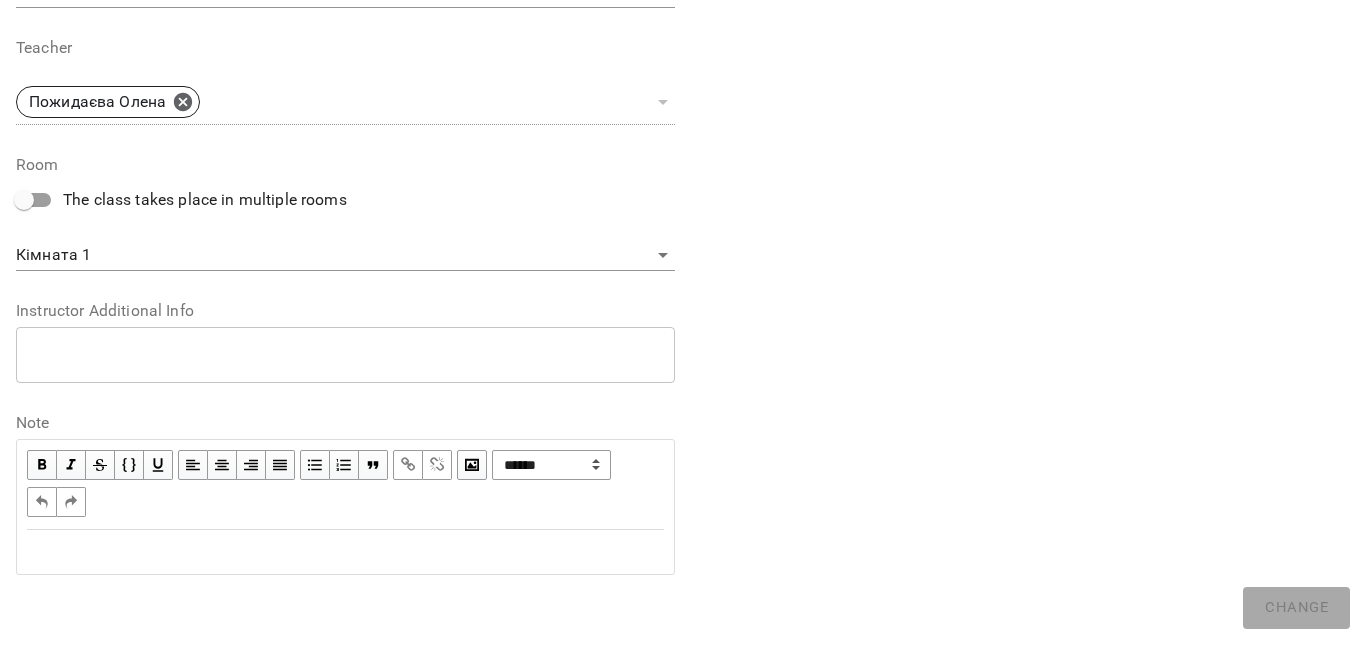 scroll, scrollTop: 723, scrollLeft: 0, axis: vertical 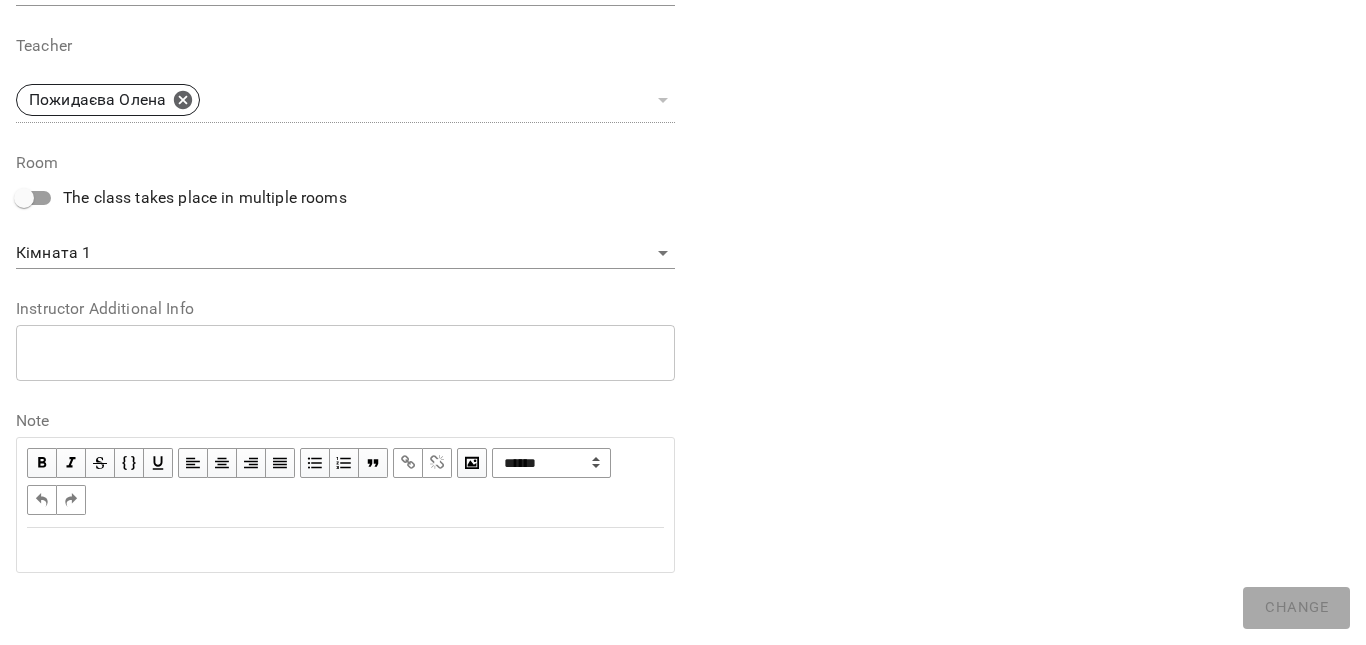 click at bounding box center (345, 550) 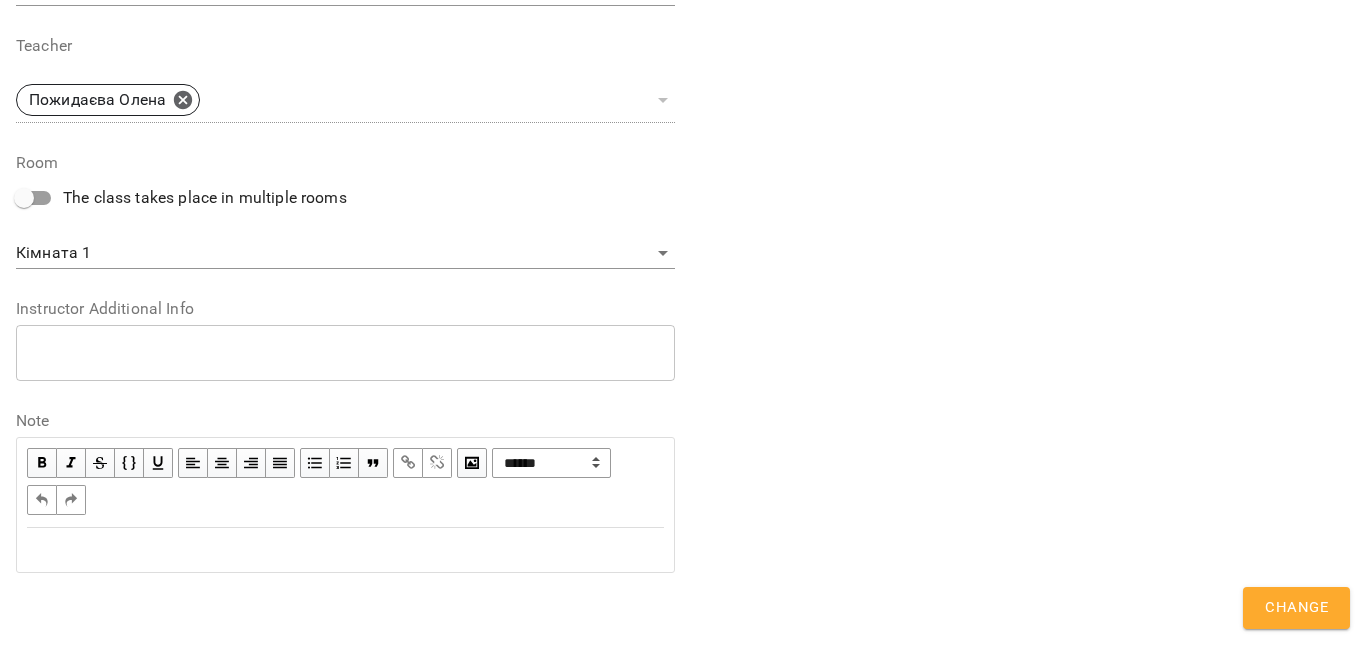 scroll, scrollTop: 806, scrollLeft: 0, axis: vertical 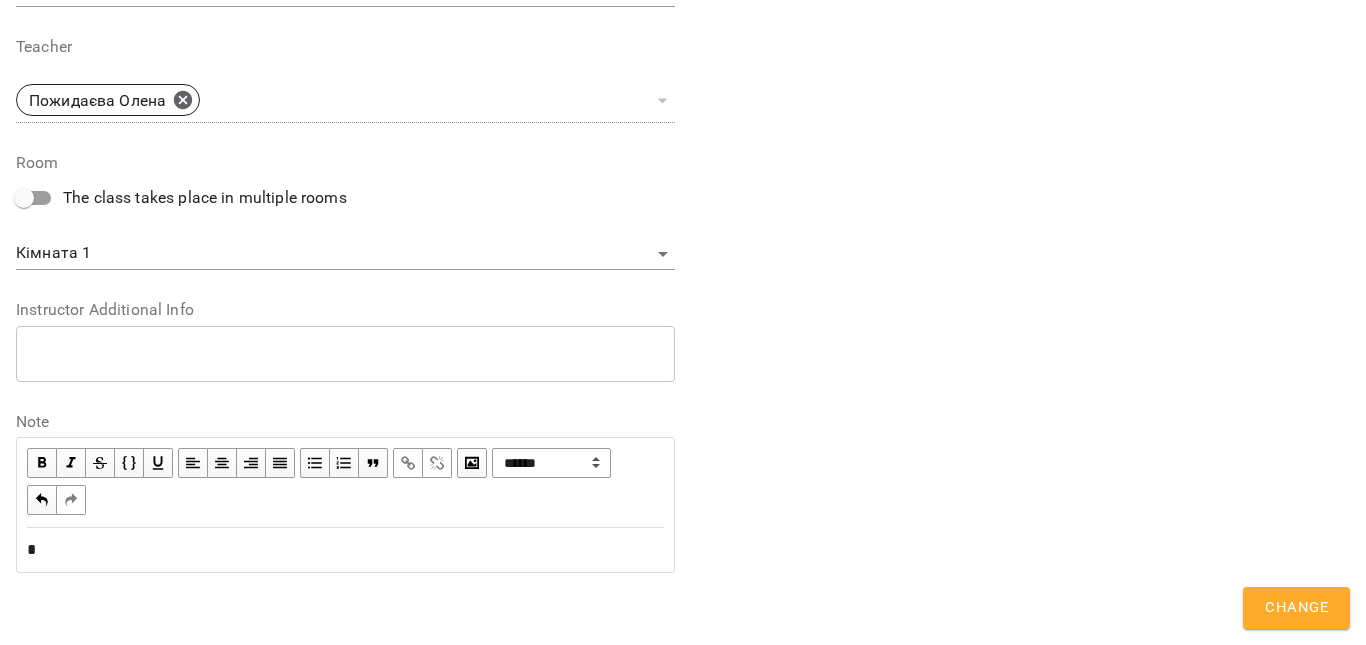 type 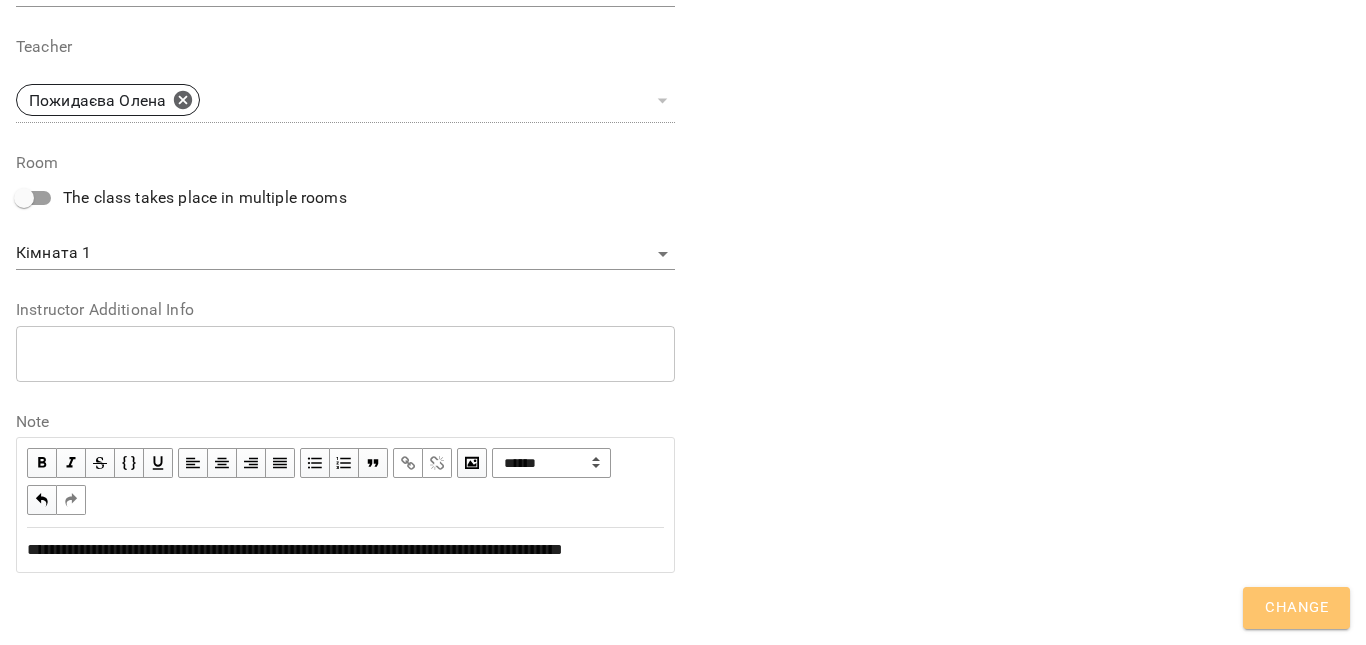 click on "Change" at bounding box center (1296, 608) 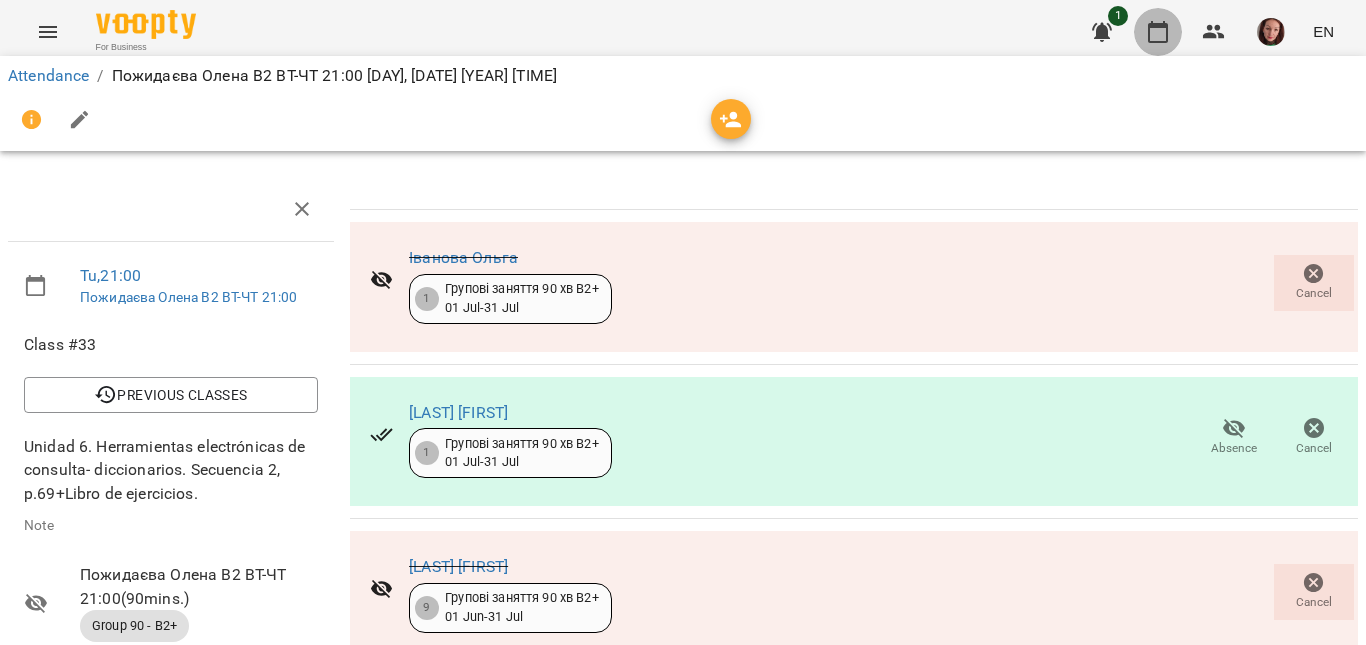 click at bounding box center [1158, 32] 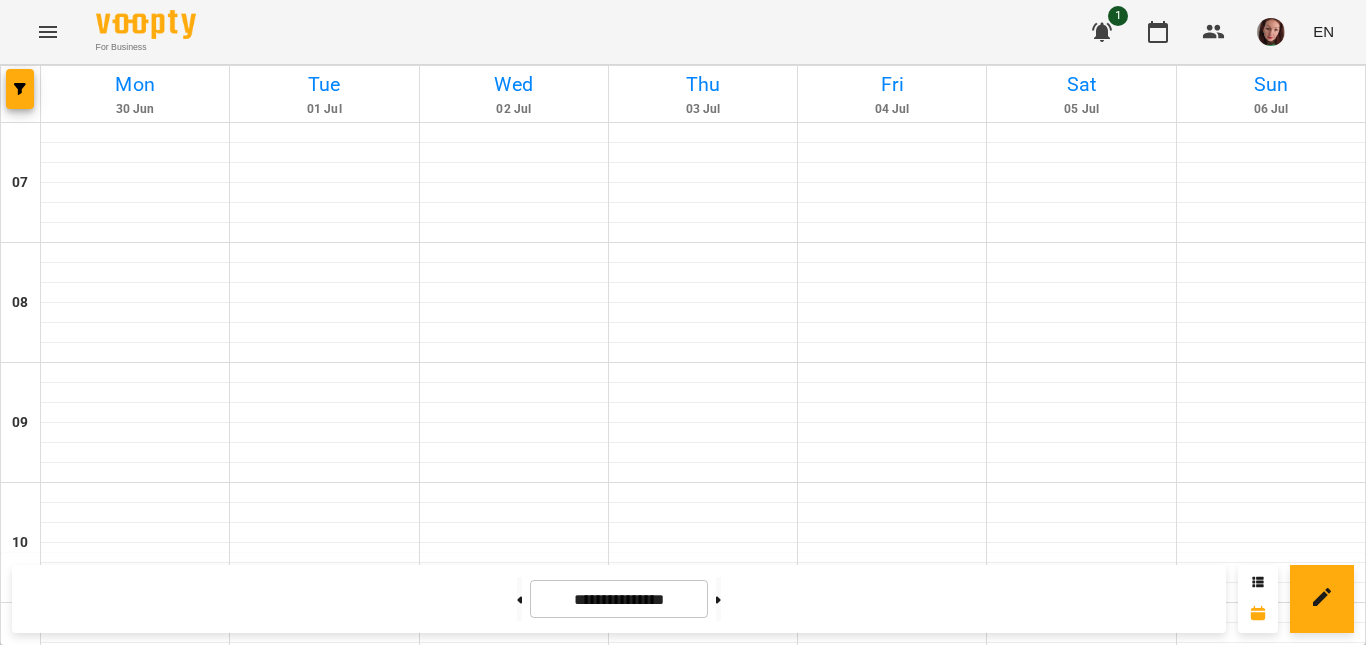 scroll, scrollTop: 1488, scrollLeft: 0, axis: vertical 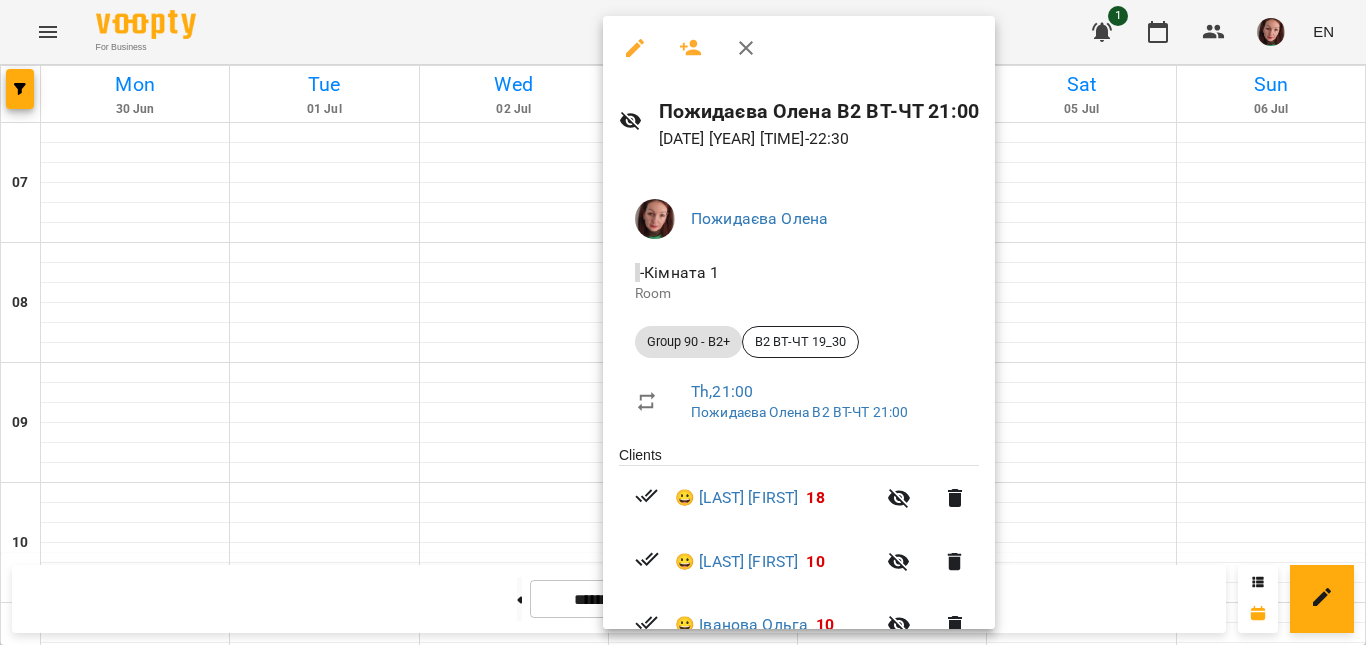 click 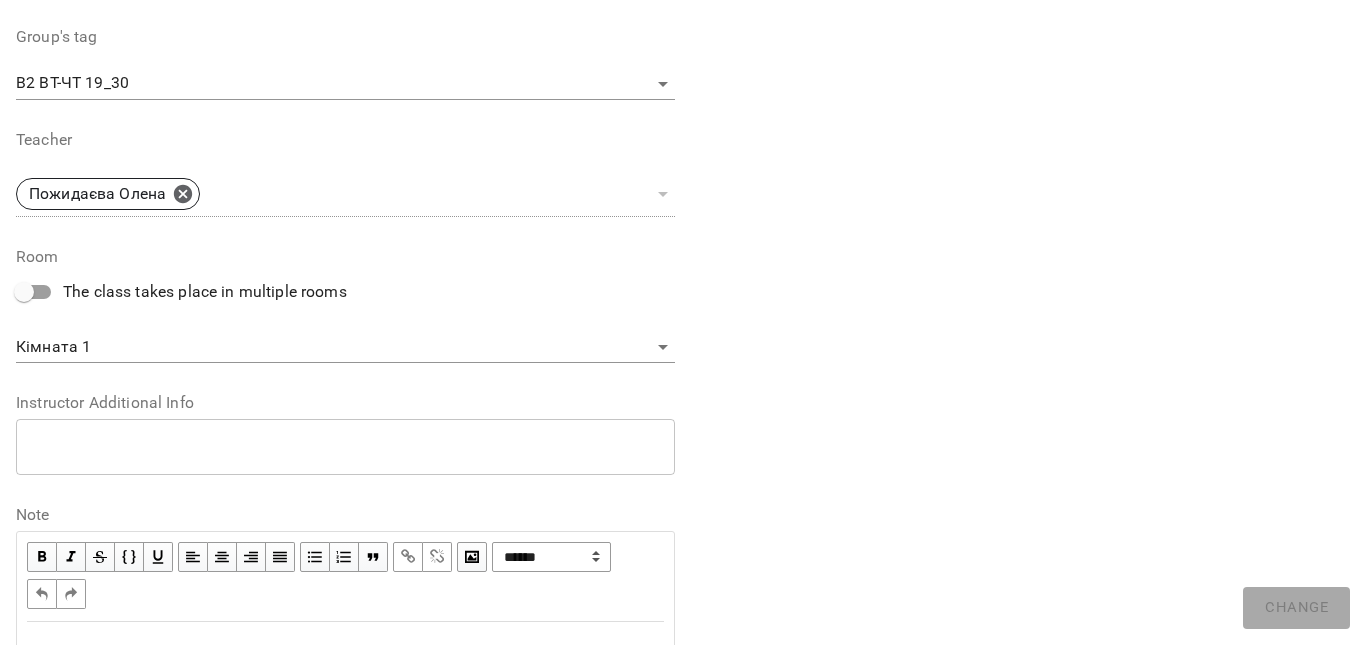 scroll, scrollTop: 723, scrollLeft: 0, axis: vertical 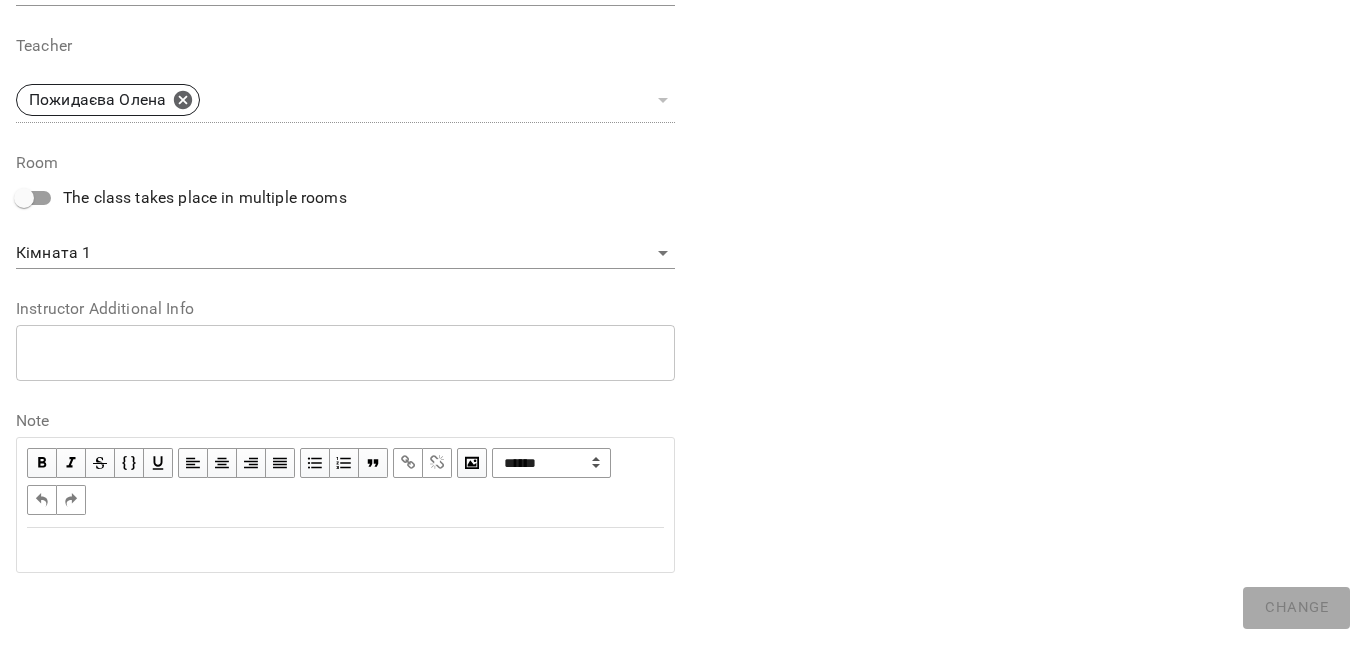 click at bounding box center [345, 550] 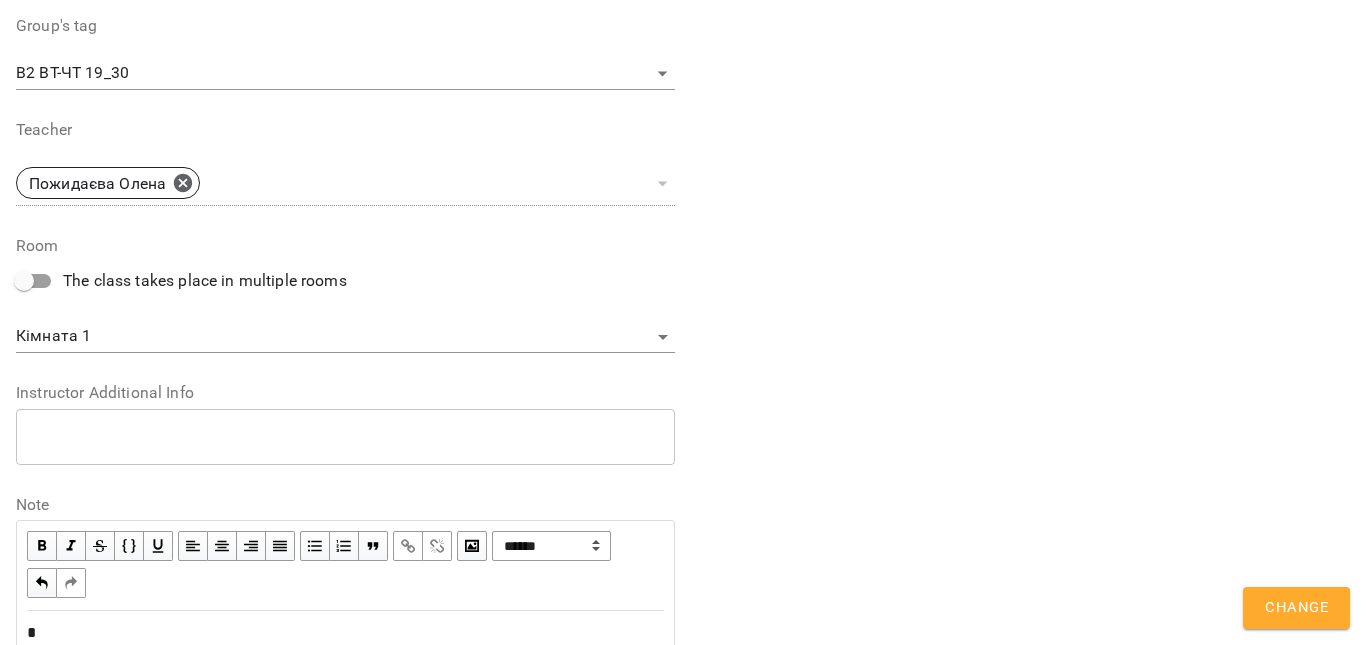 scroll, scrollTop: 806, scrollLeft: 0, axis: vertical 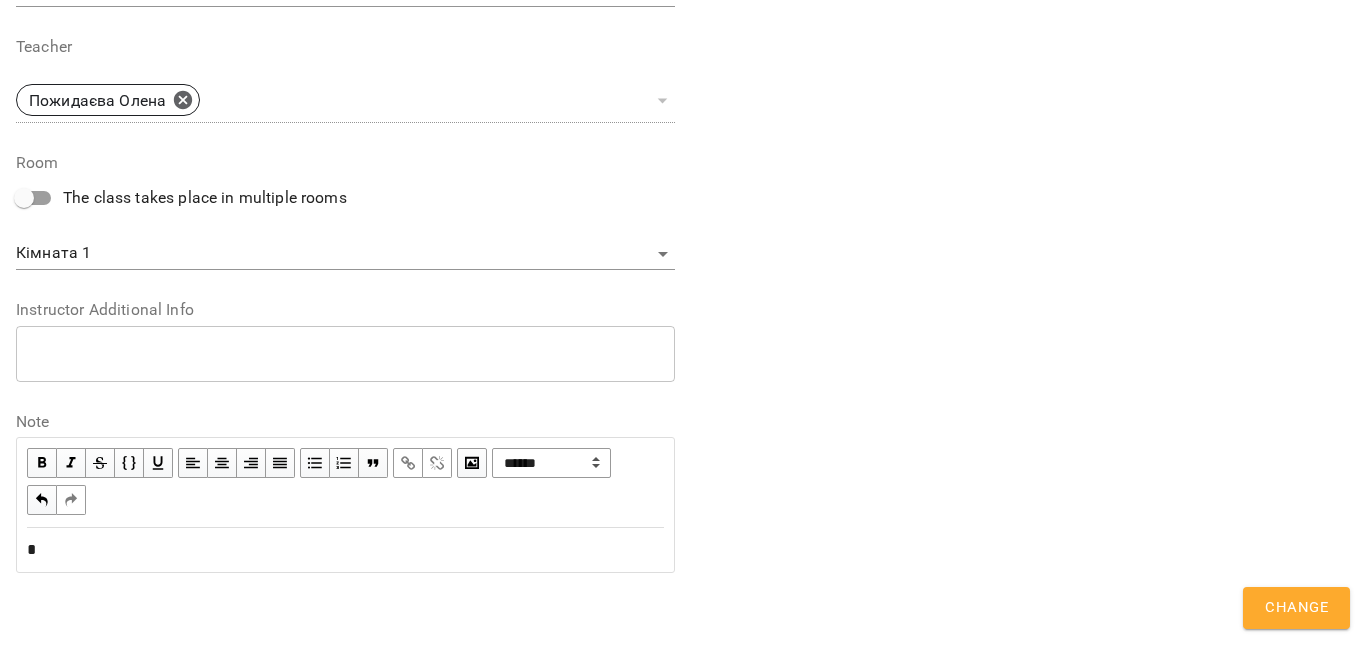 type 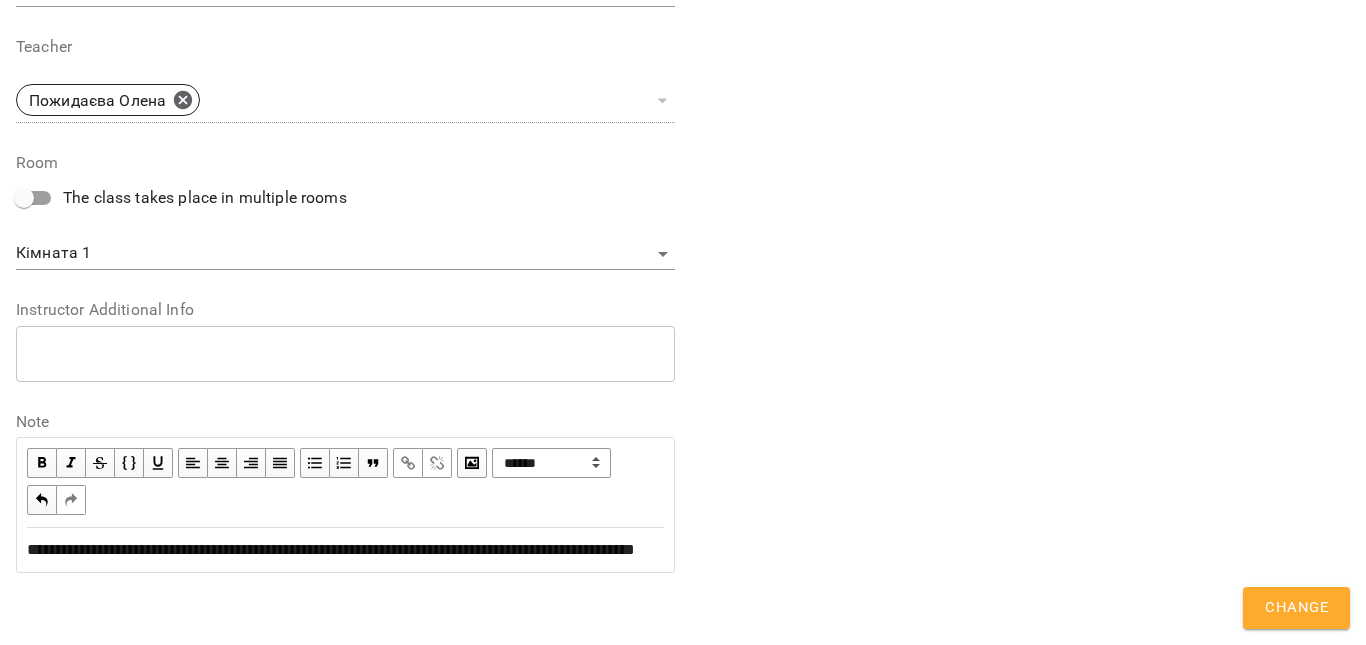 click on "Change" at bounding box center [1296, 608] 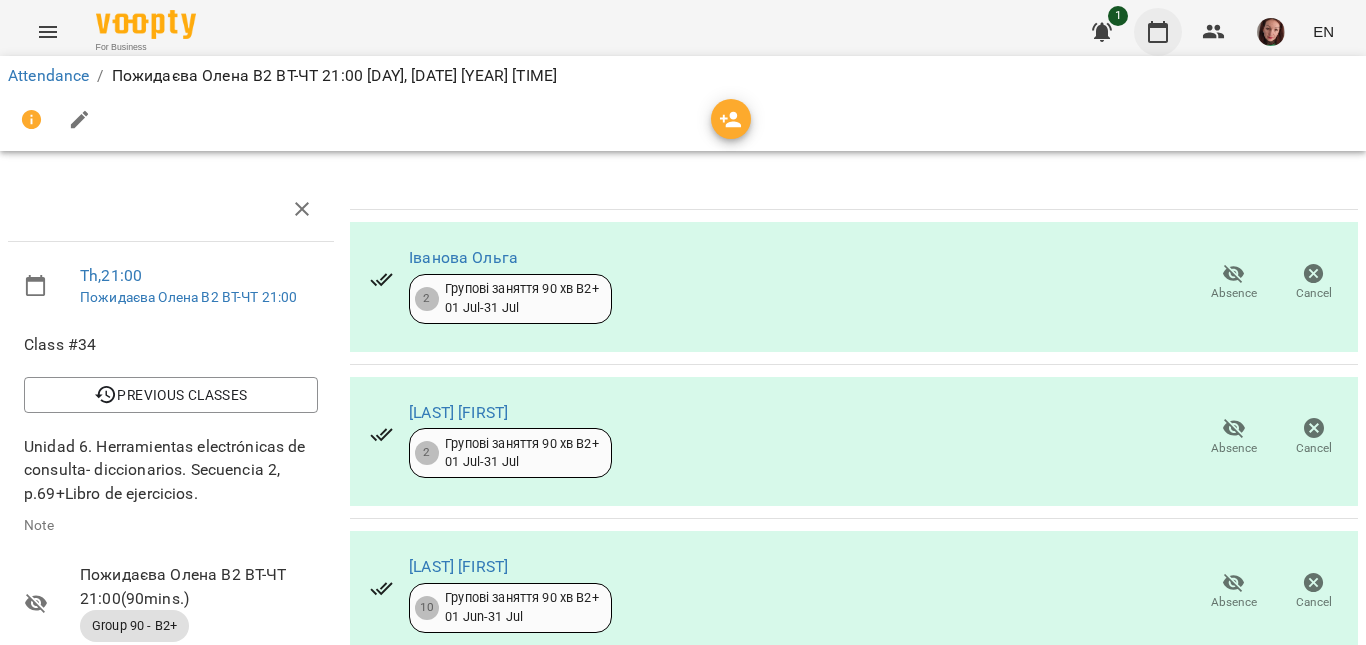 click 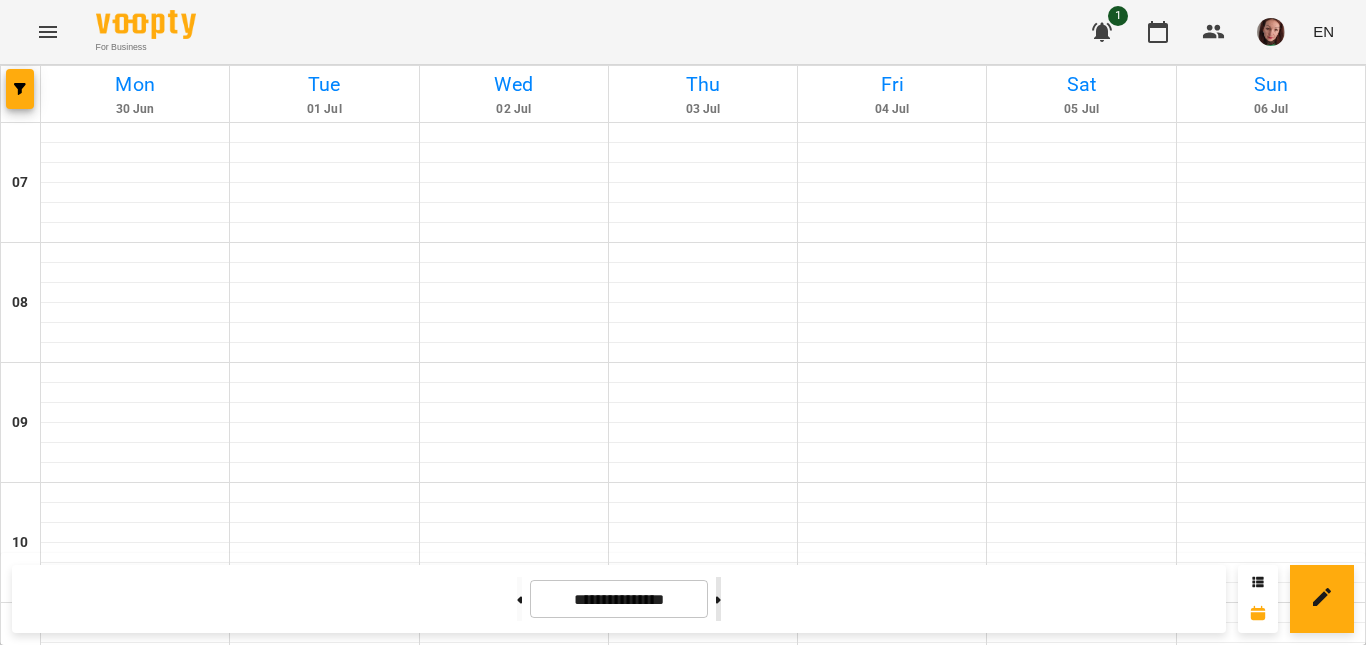 click at bounding box center [718, 599] 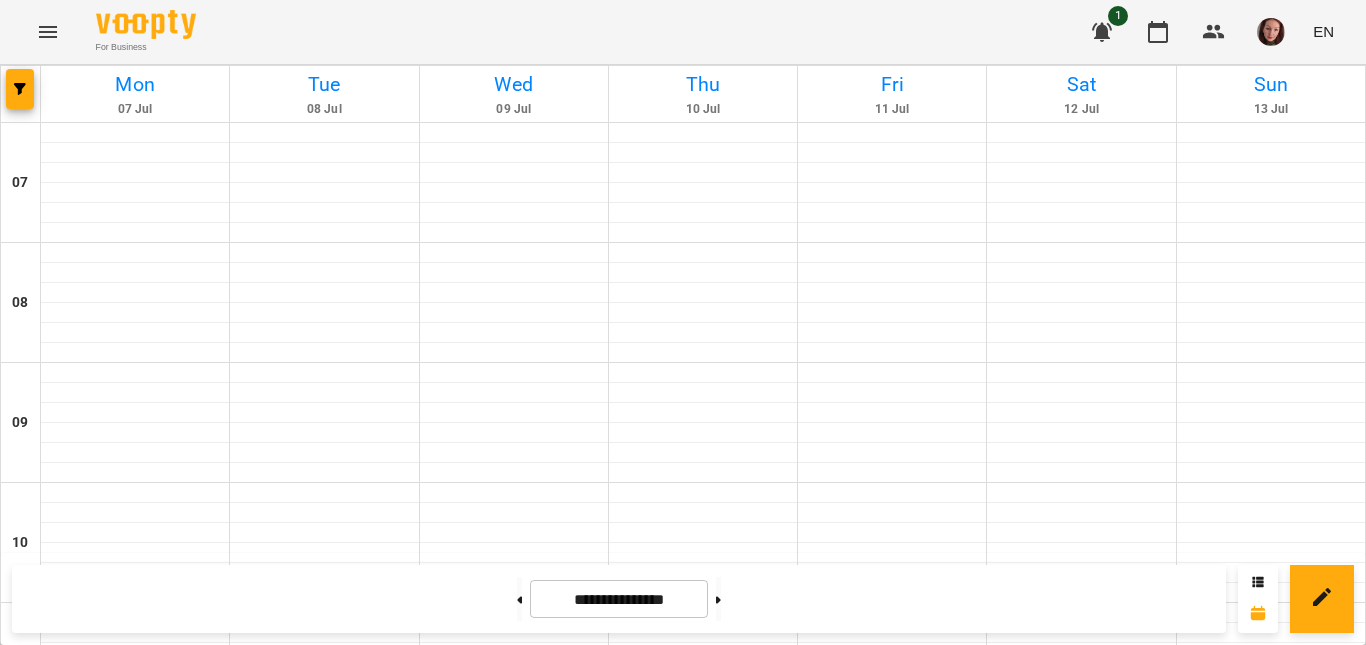 scroll, scrollTop: 1488, scrollLeft: 0, axis: vertical 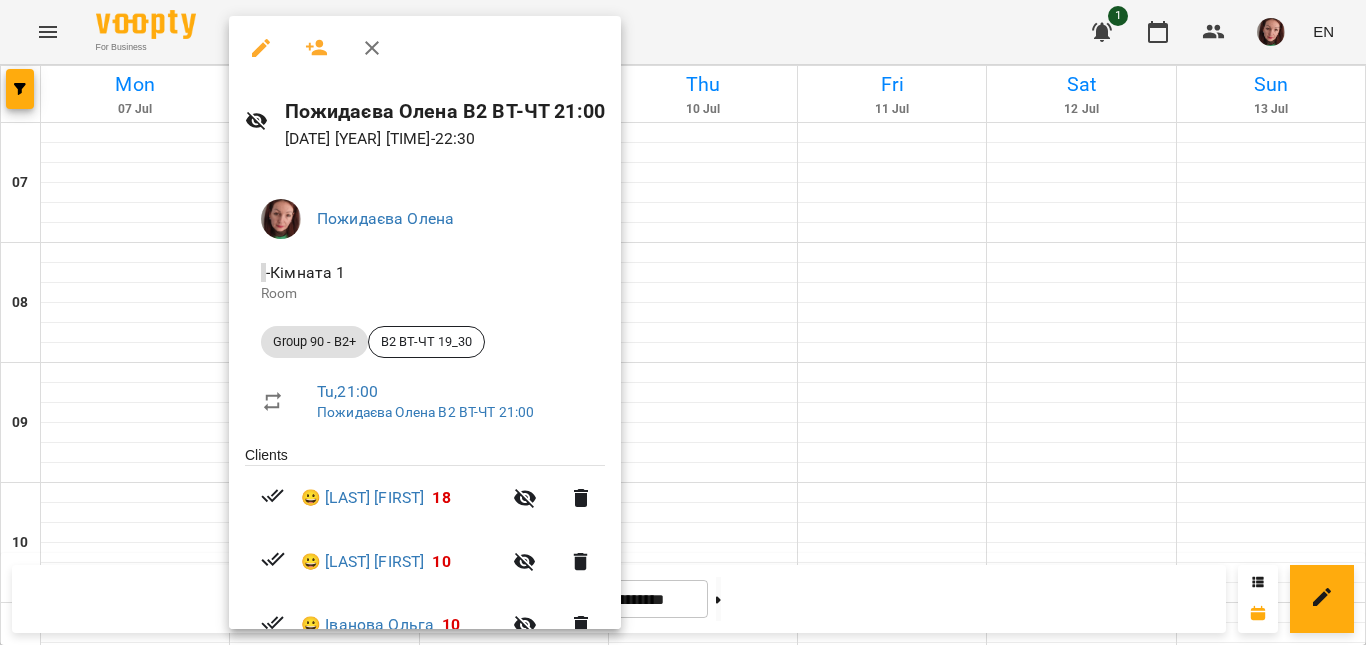 click 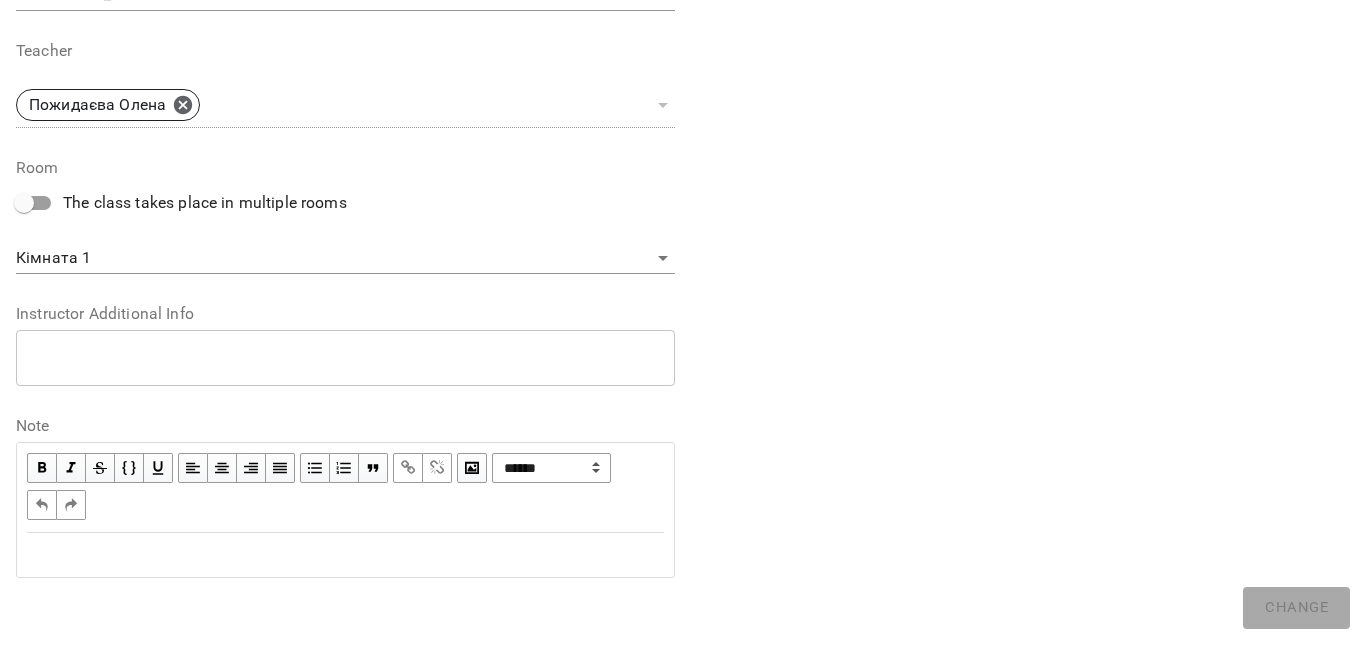 scroll, scrollTop: 723, scrollLeft: 0, axis: vertical 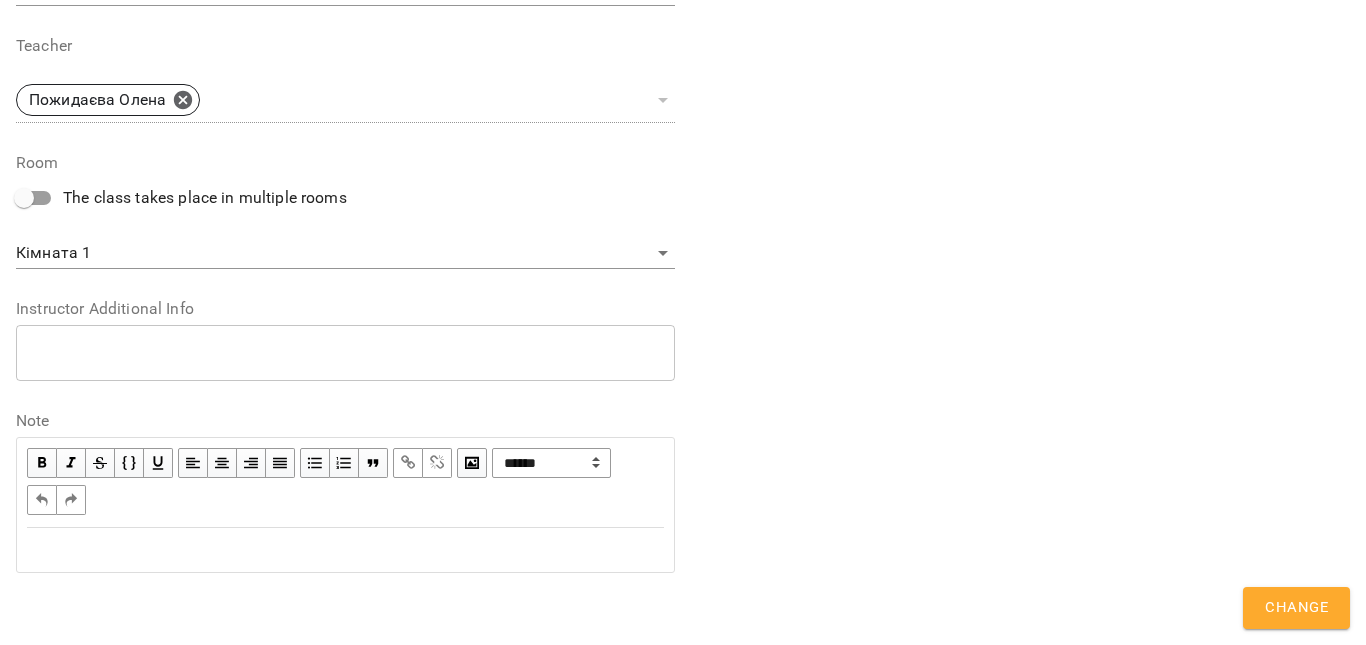click at bounding box center (345, 550) 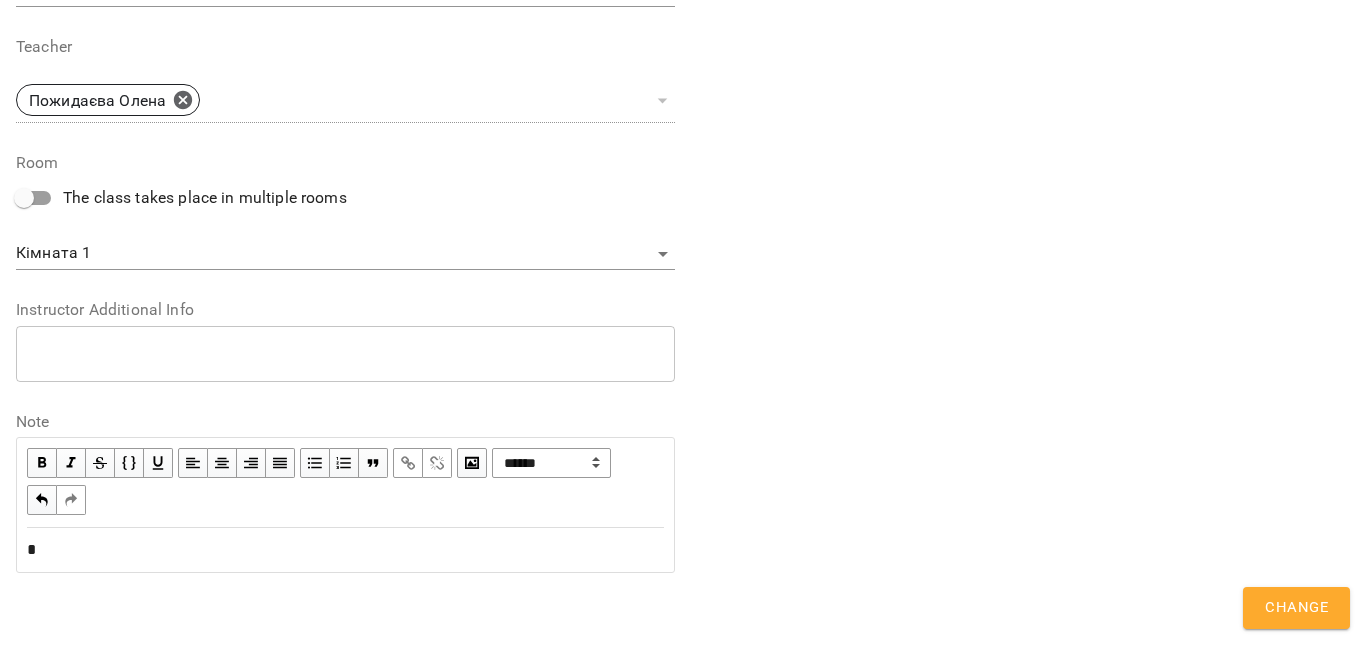type 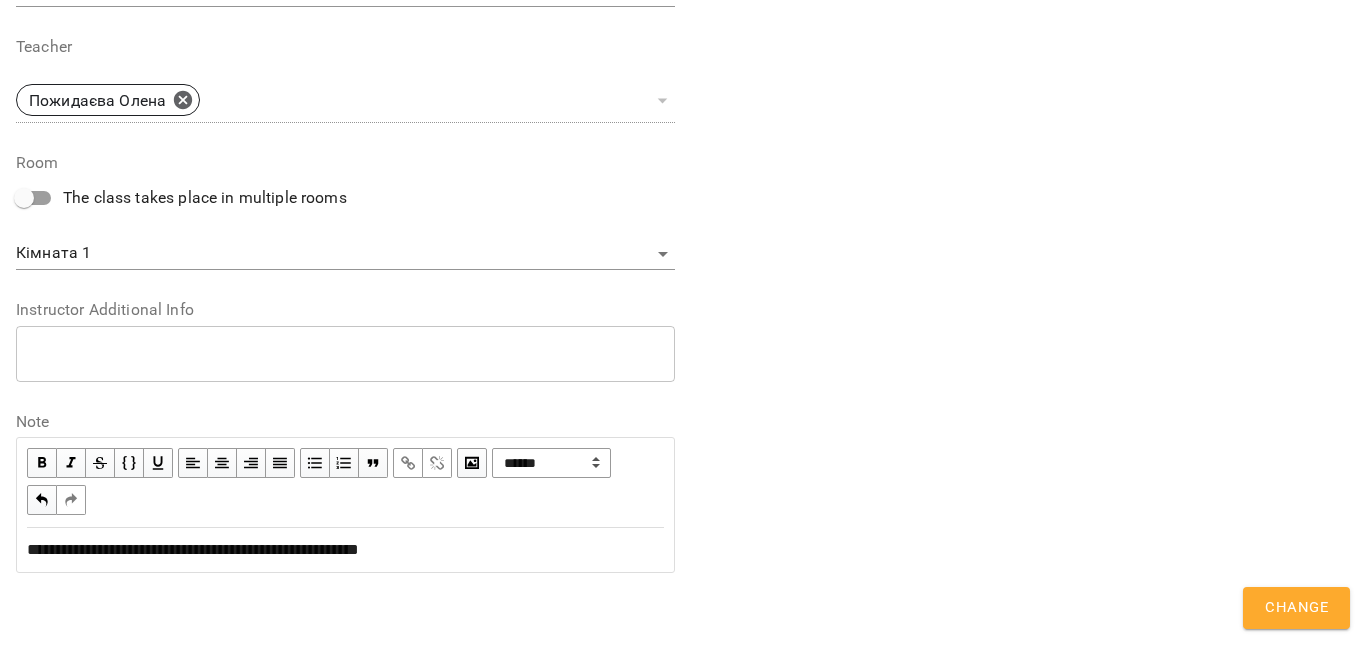 click on "Change" at bounding box center (1296, 608) 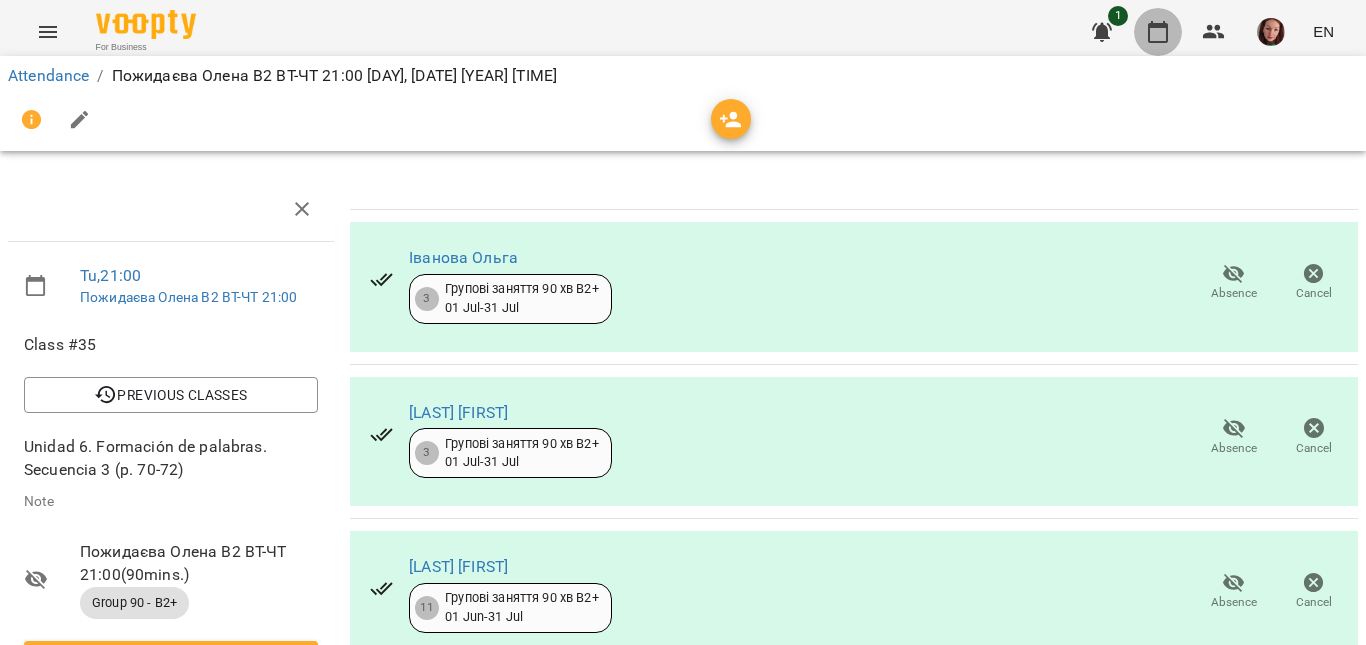 click 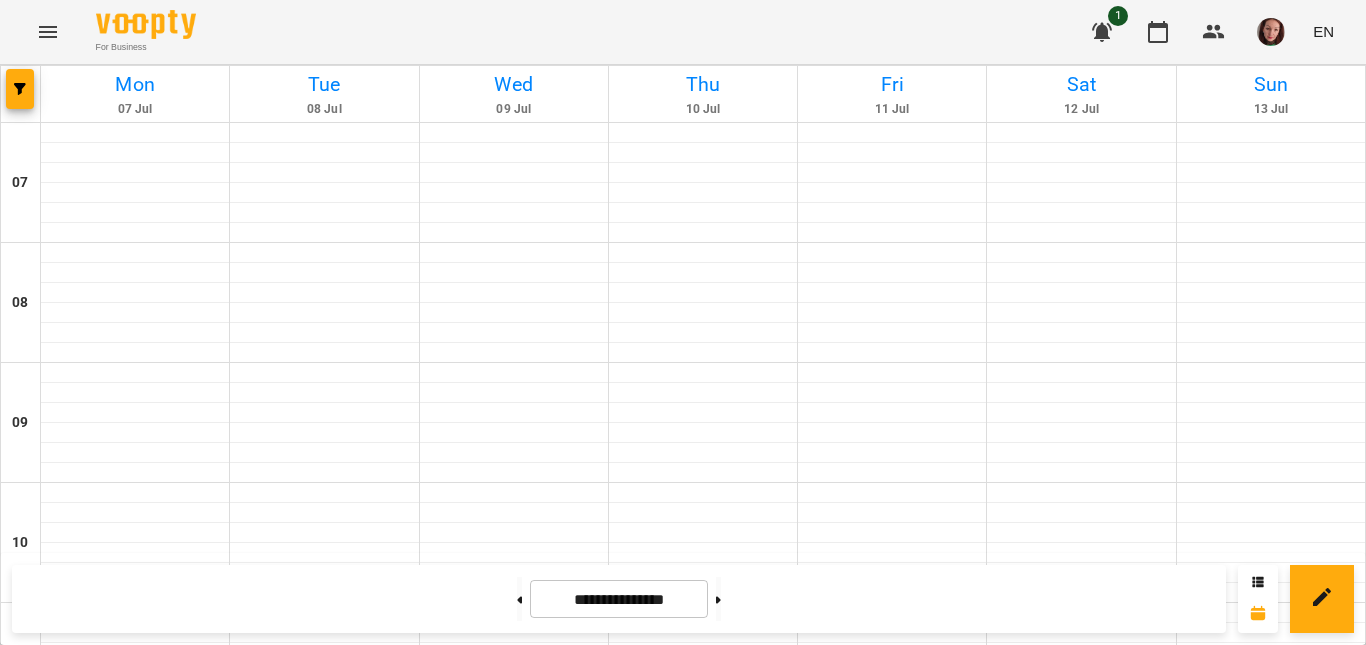 scroll, scrollTop: 1488, scrollLeft: 0, axis: vertical 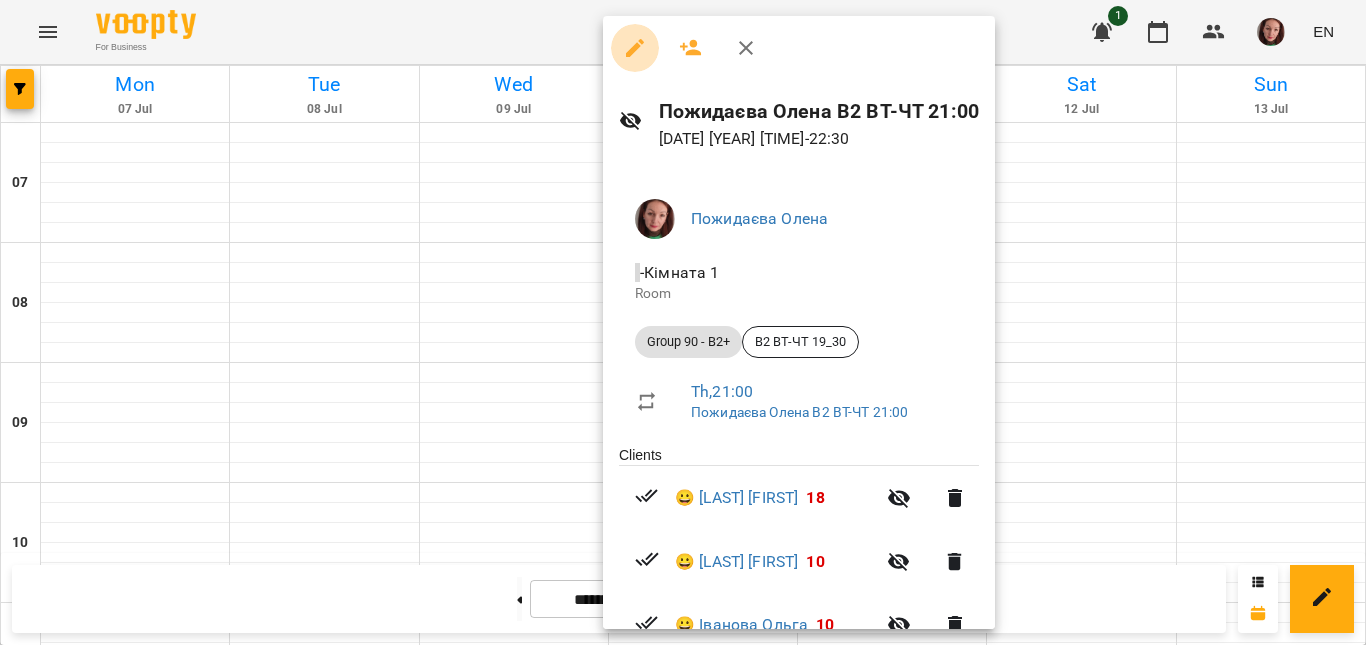 click 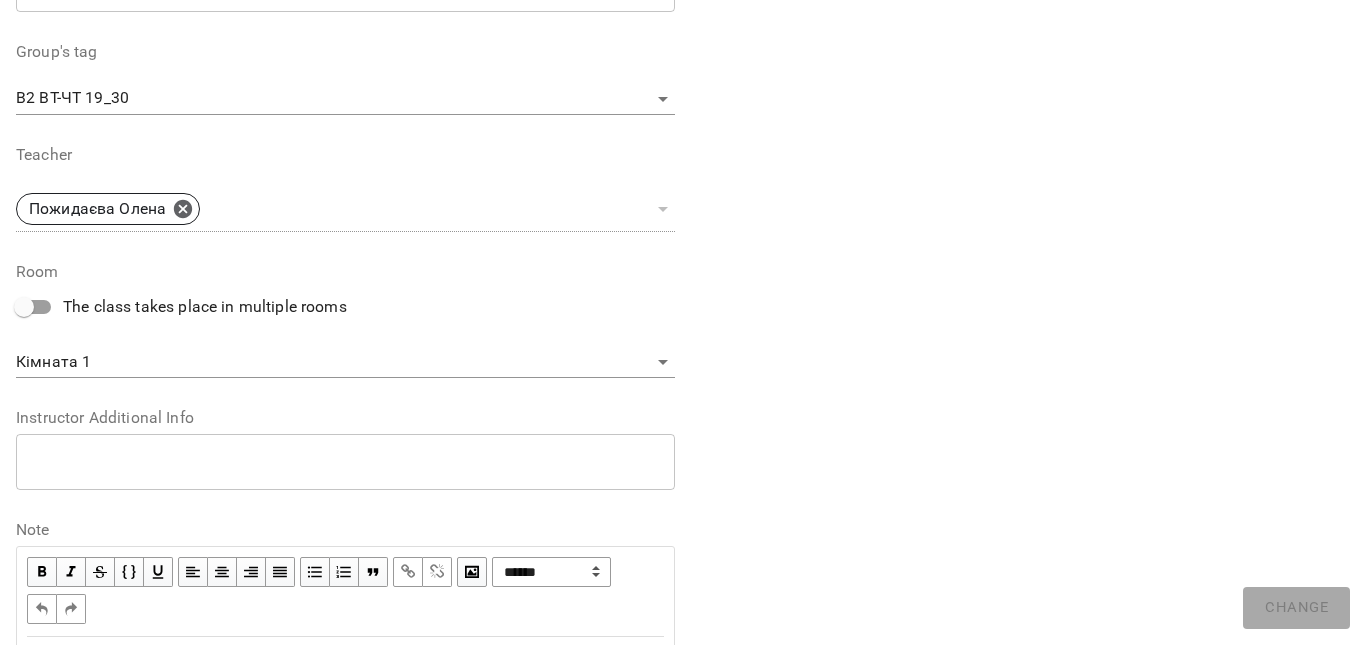 scroll, scrollTop: 723, scrollLeft: 0, axis: vertical 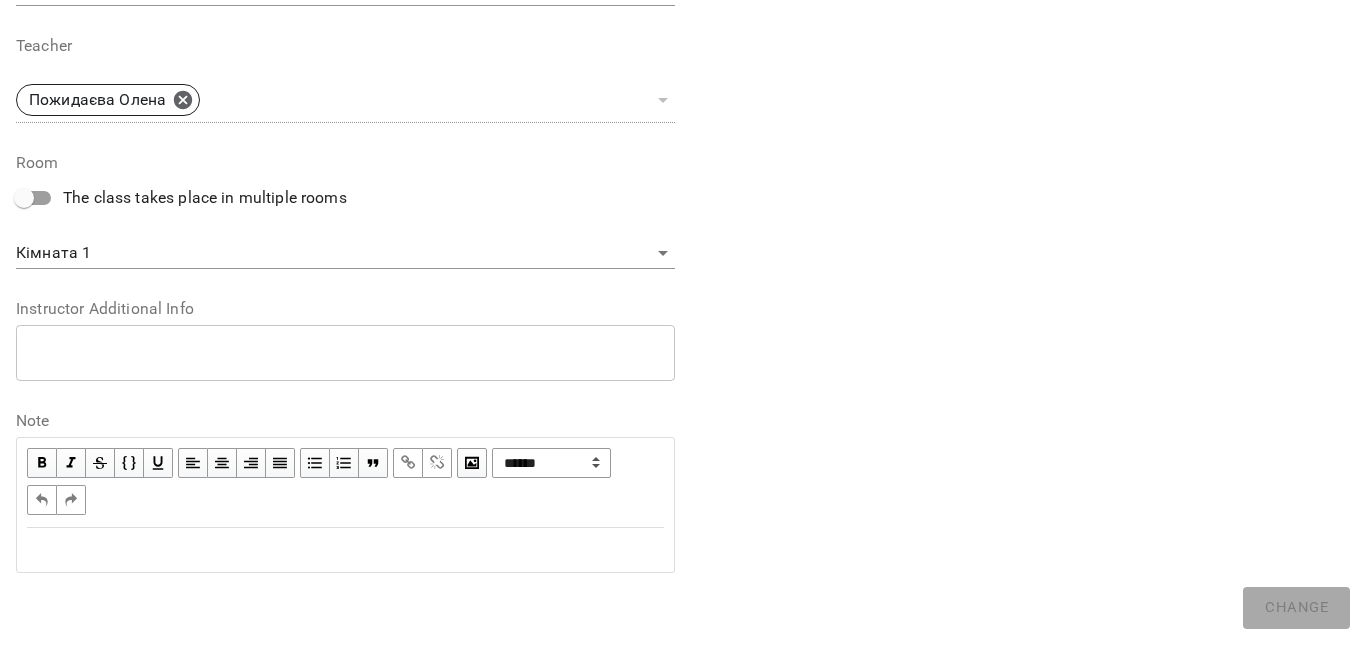 click at bounding box center [345, 550] 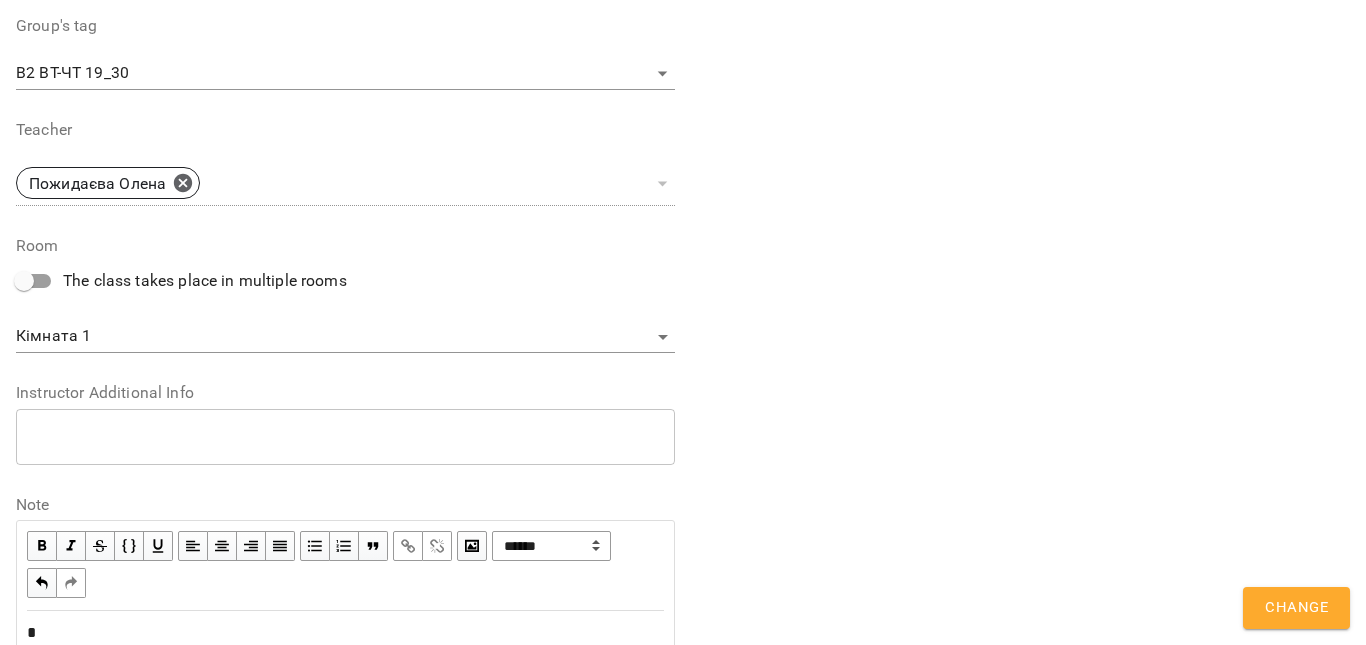 scroll, scrollTop: 806, scrollLeft: 0, axis: vertical 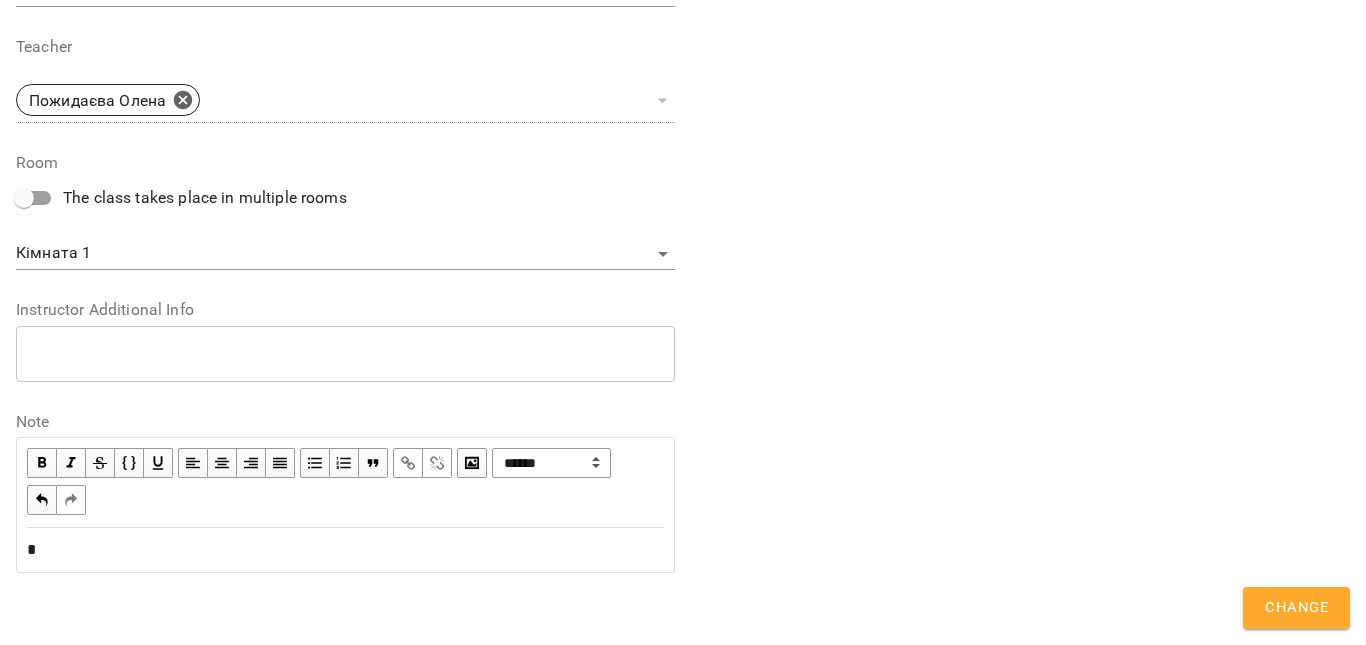 type 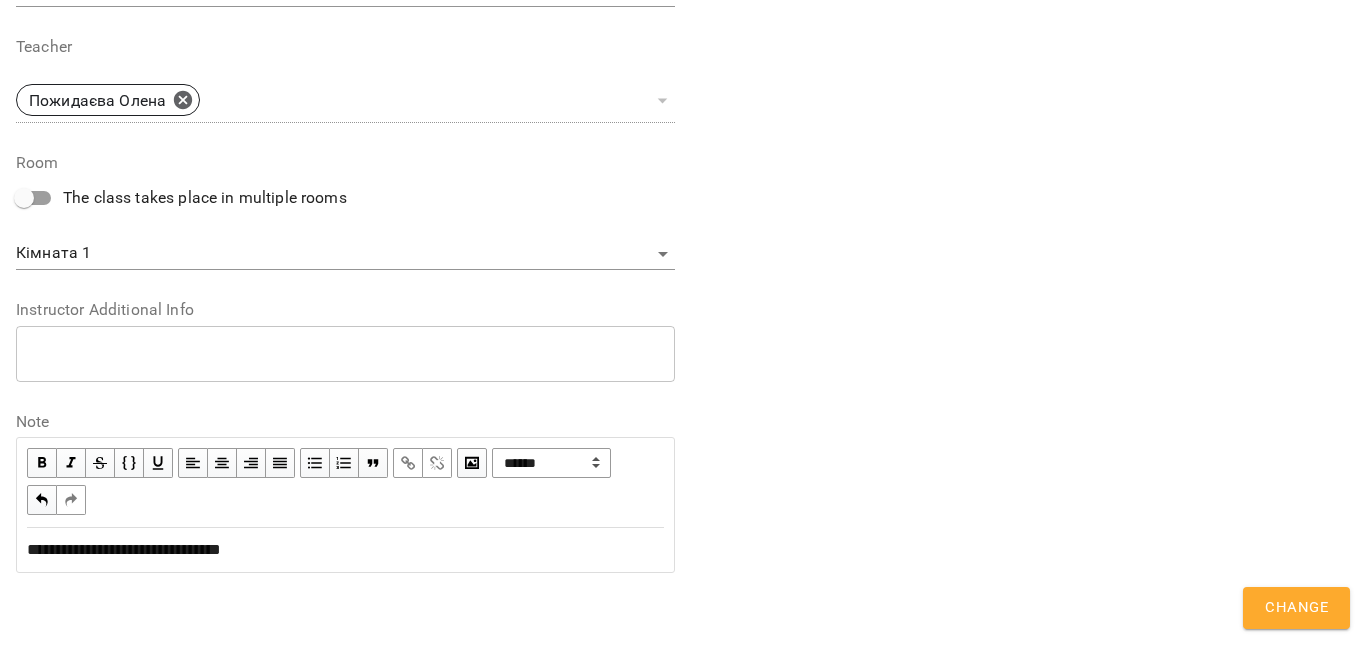 click on "**********" at bounding box center (124, 549) 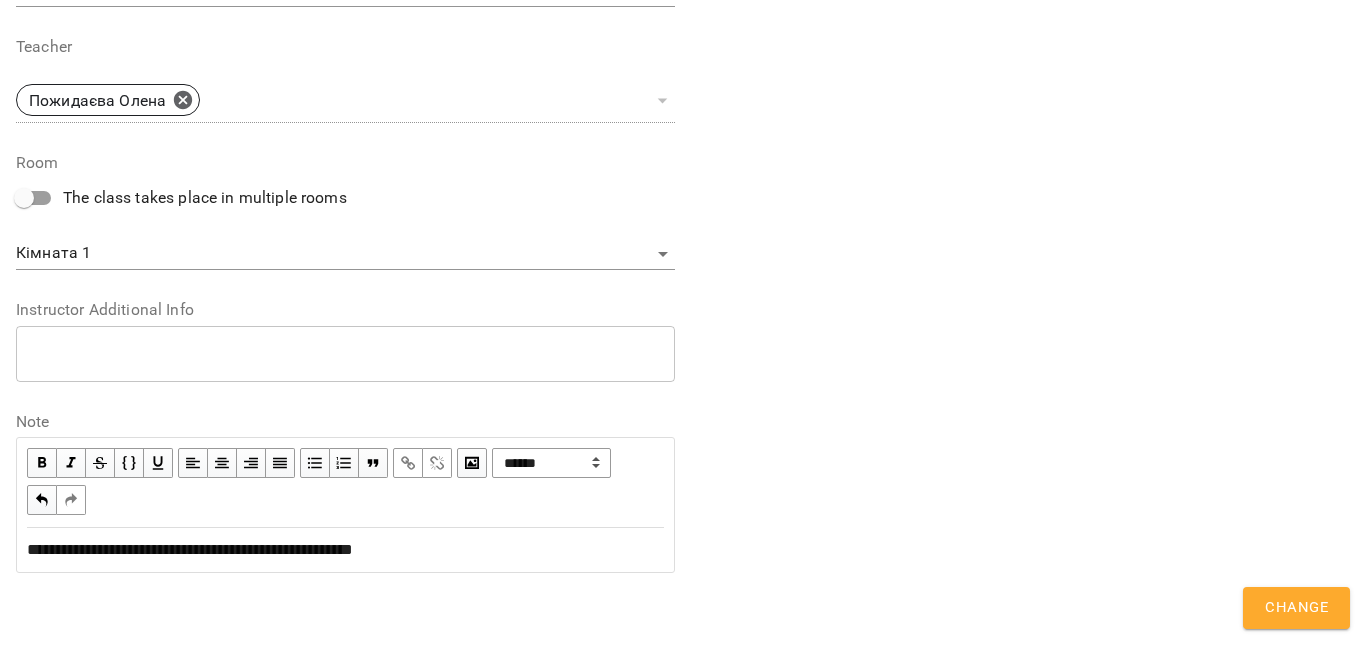 click on "**********" at bounding box center [190, 549] 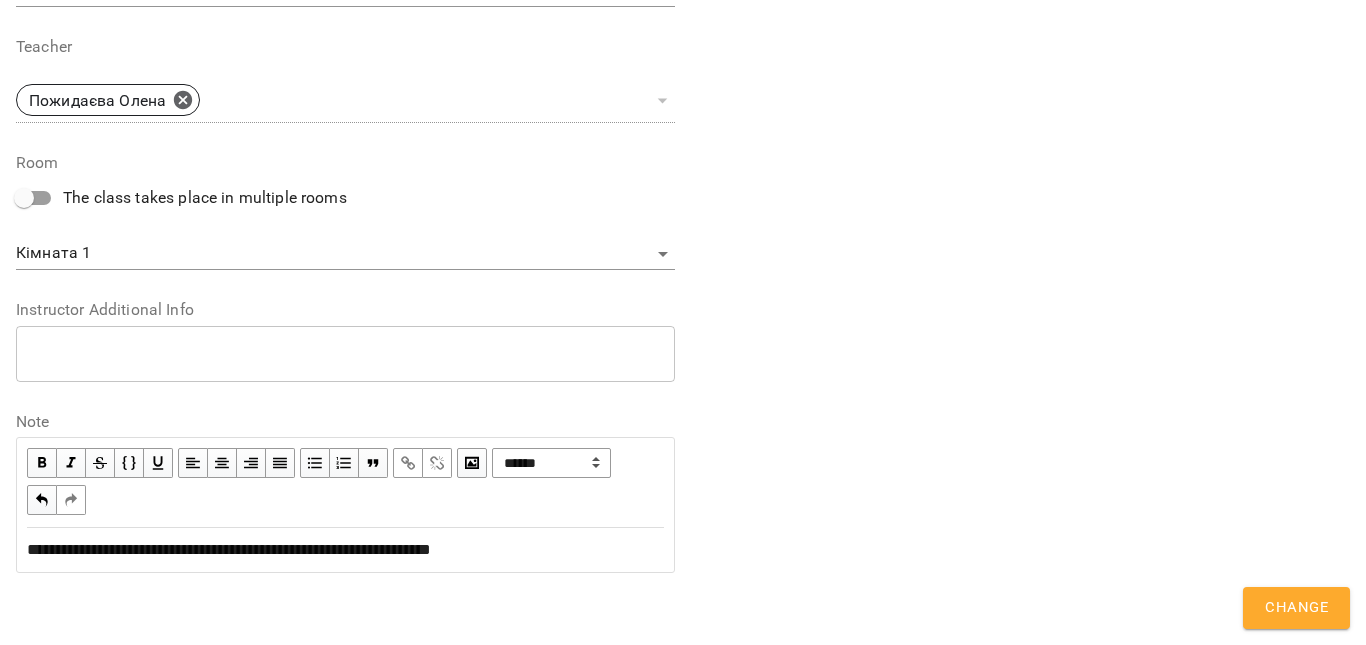 click on "**********" at bounding box center (345, 550) 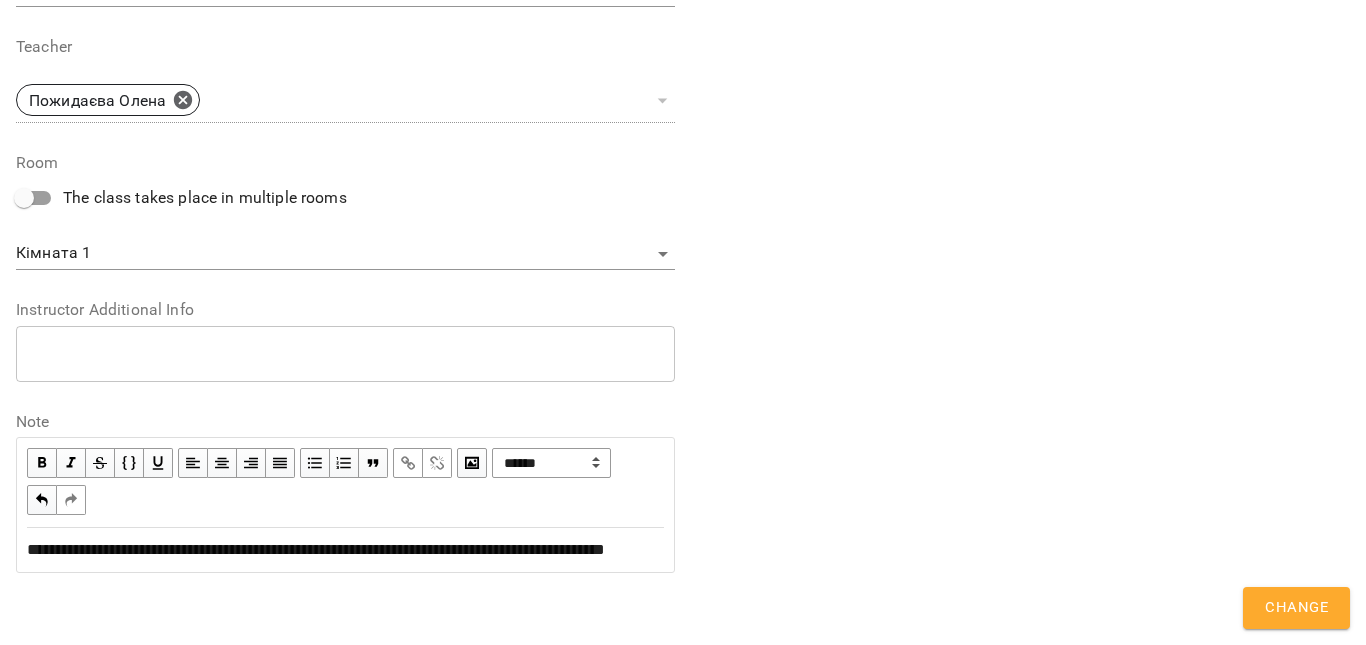 click on "**********" at bounding box center [316, 549] 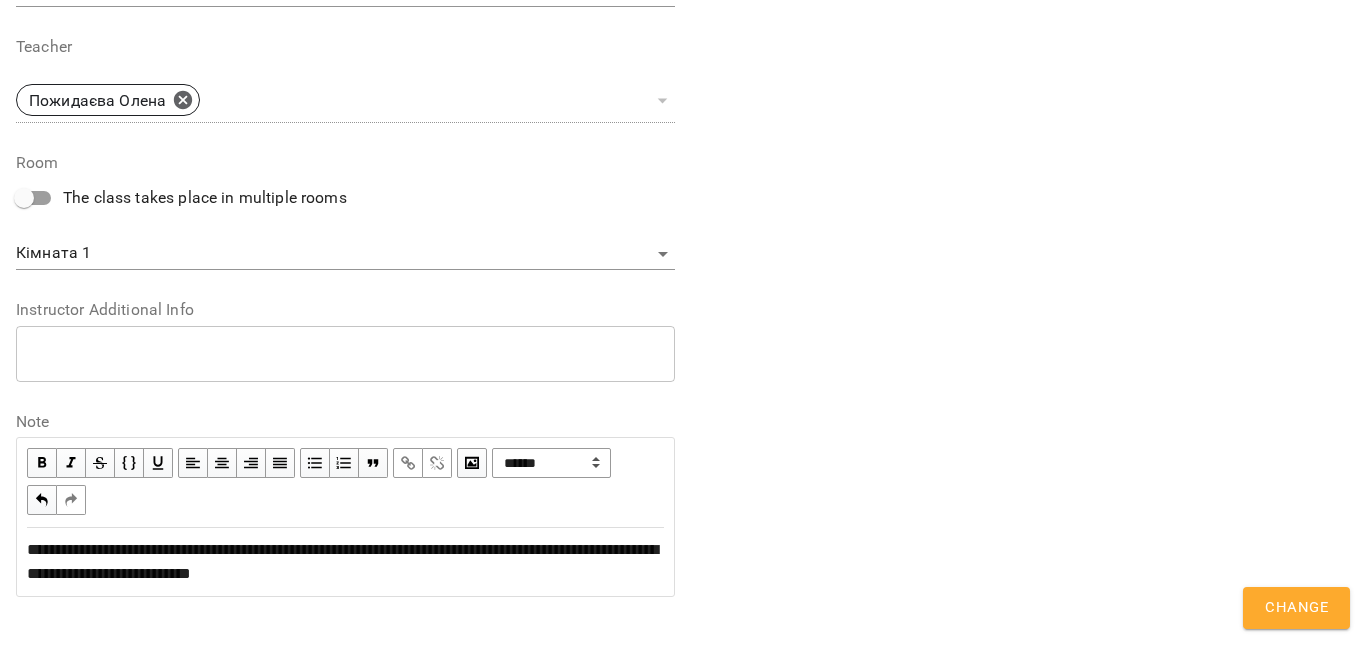 click on "Change" at bounding box center (1296, 608) 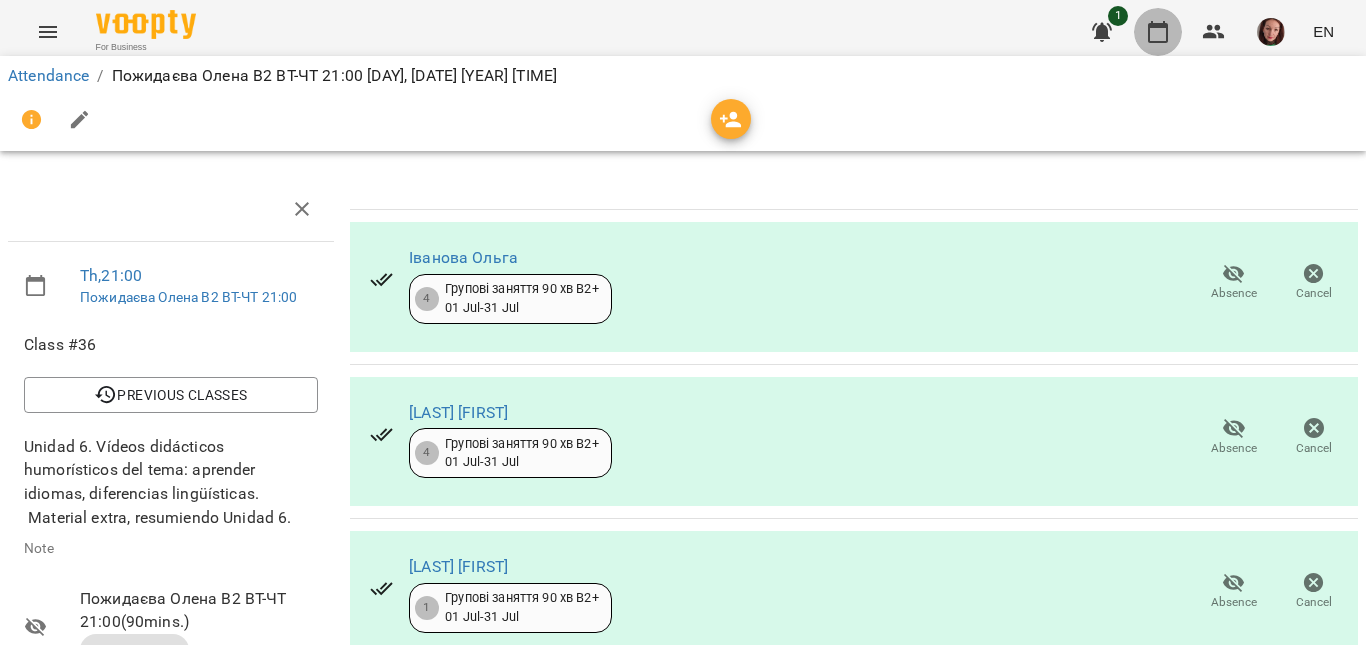 click 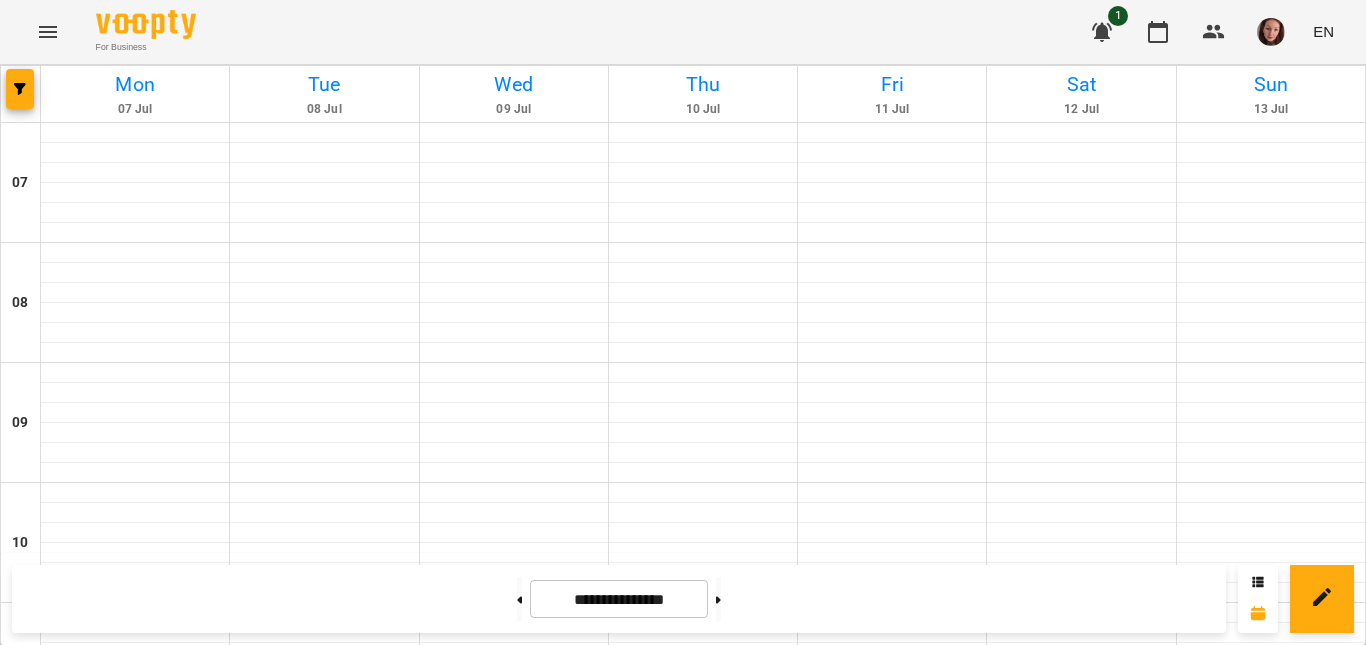 scroll, scrollTop: 1488, scrollLeft: 0, axis: vertical 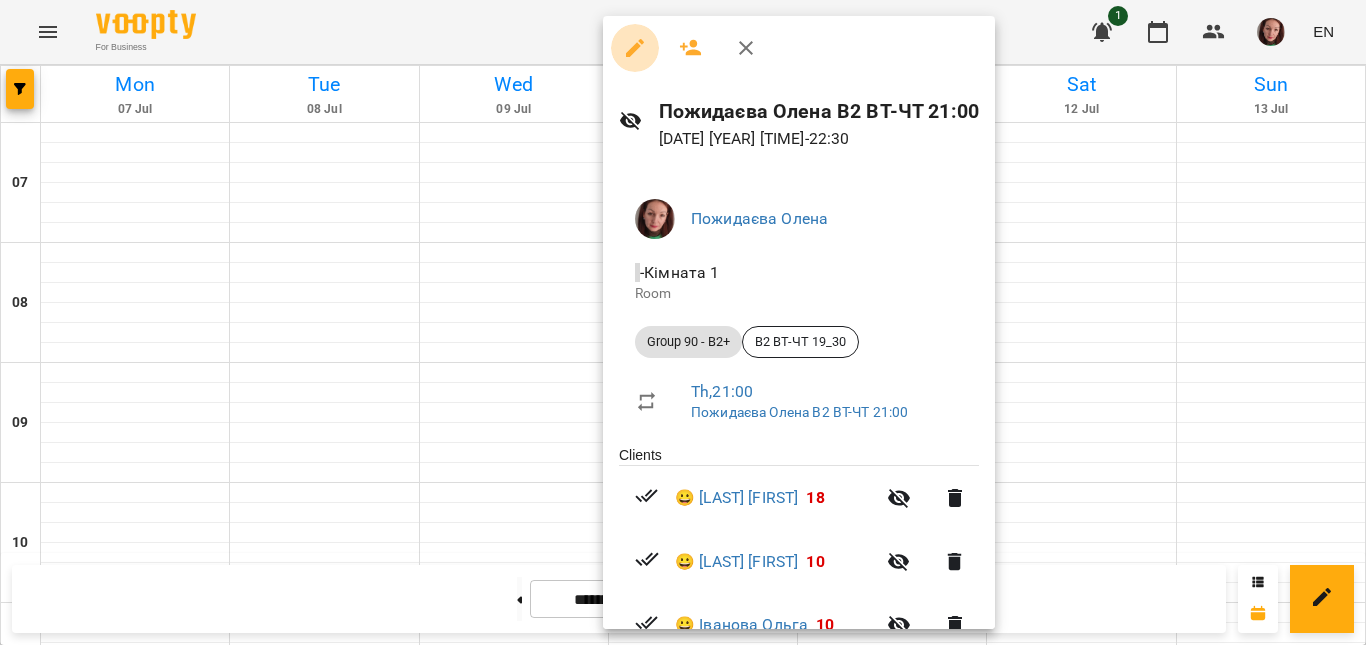 click 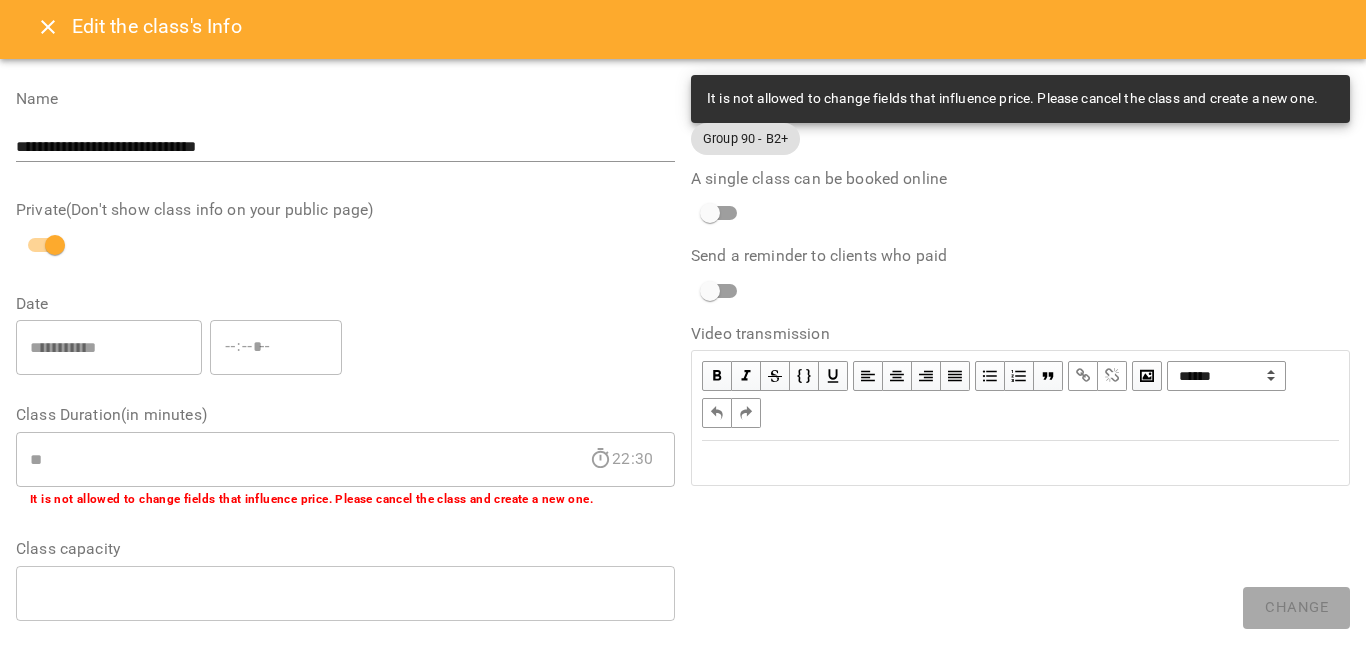 scroll, scrollTop: 0, scrollLeft: 0, axis: both 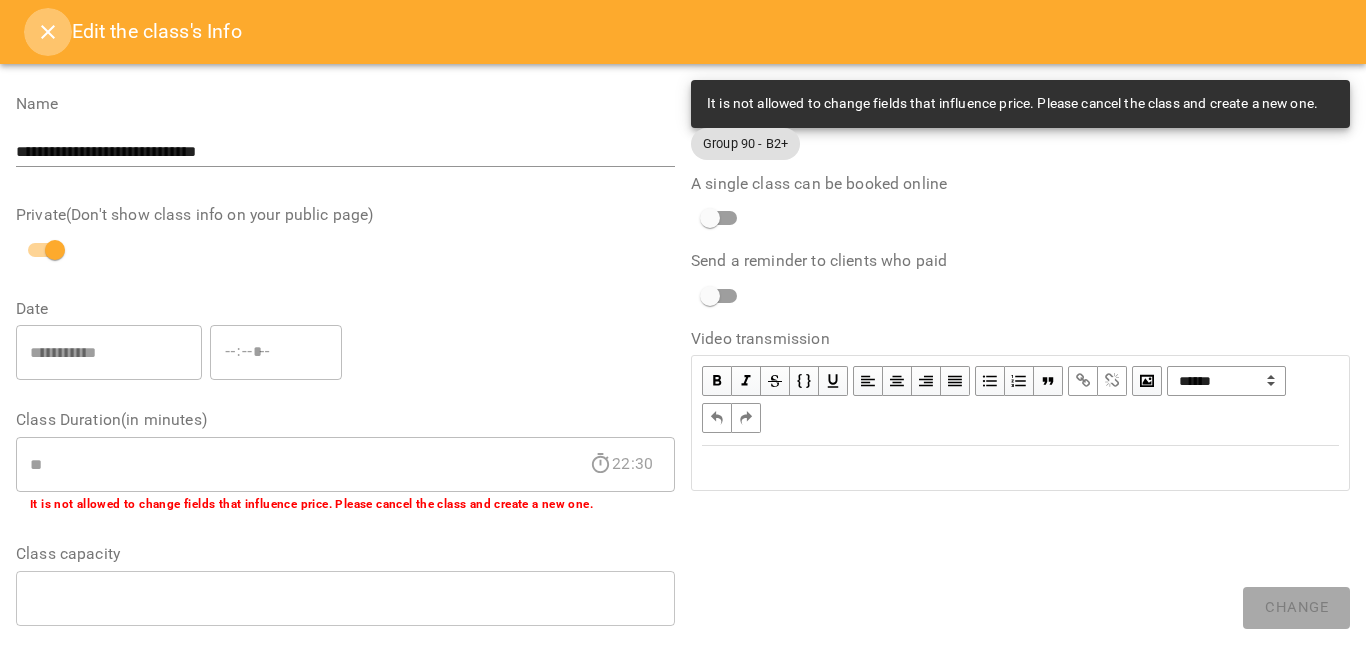 click 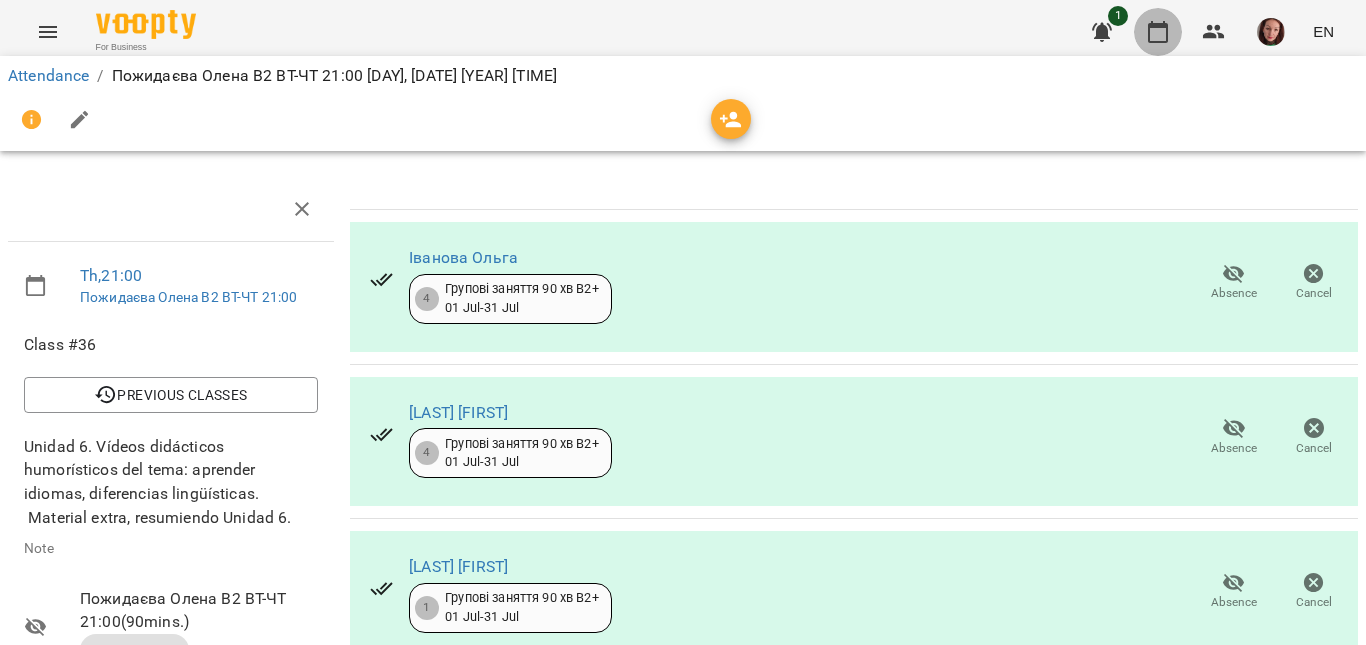 click 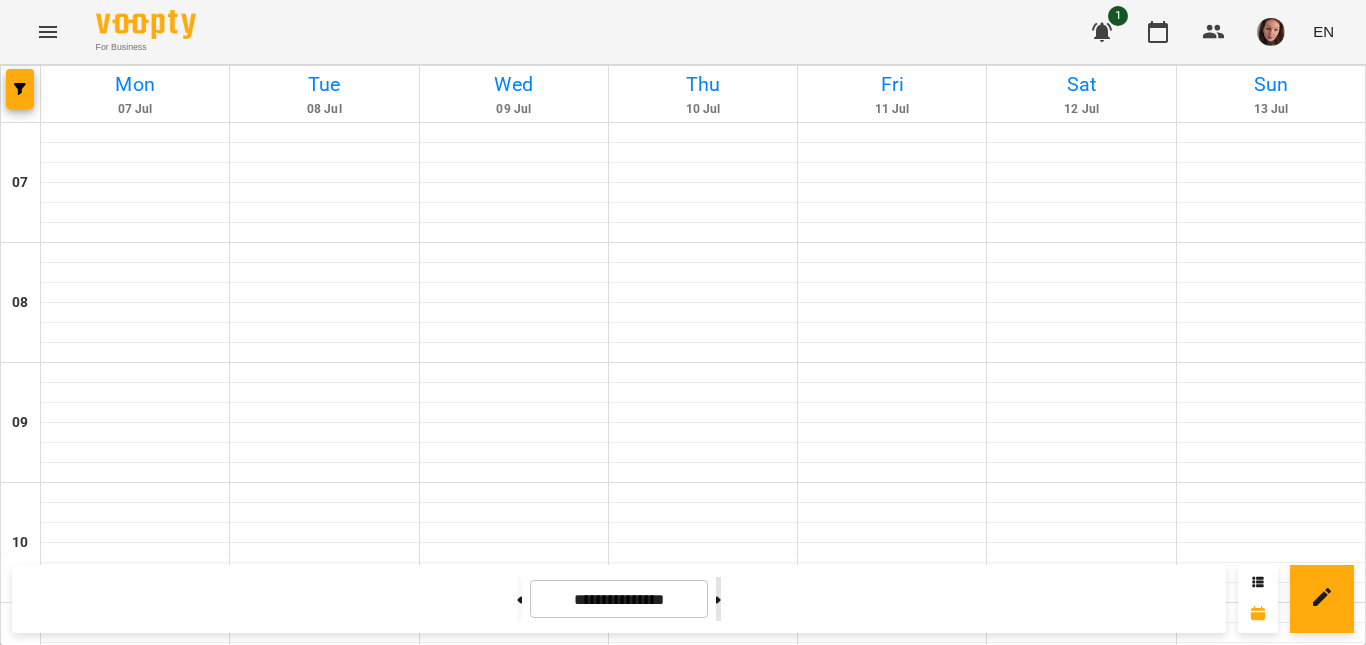 click at bounding box center (718, 599) 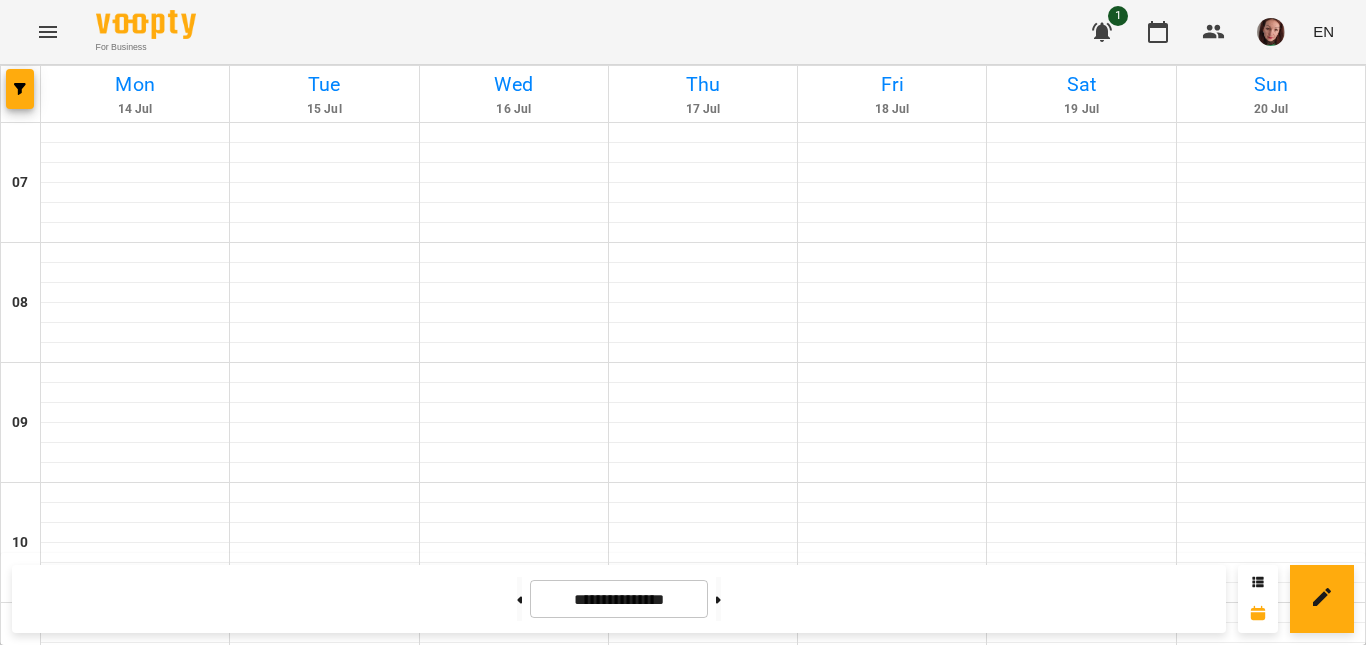 scroll, scrollTop: 1488, scrollLeft: 0, axis: vertical 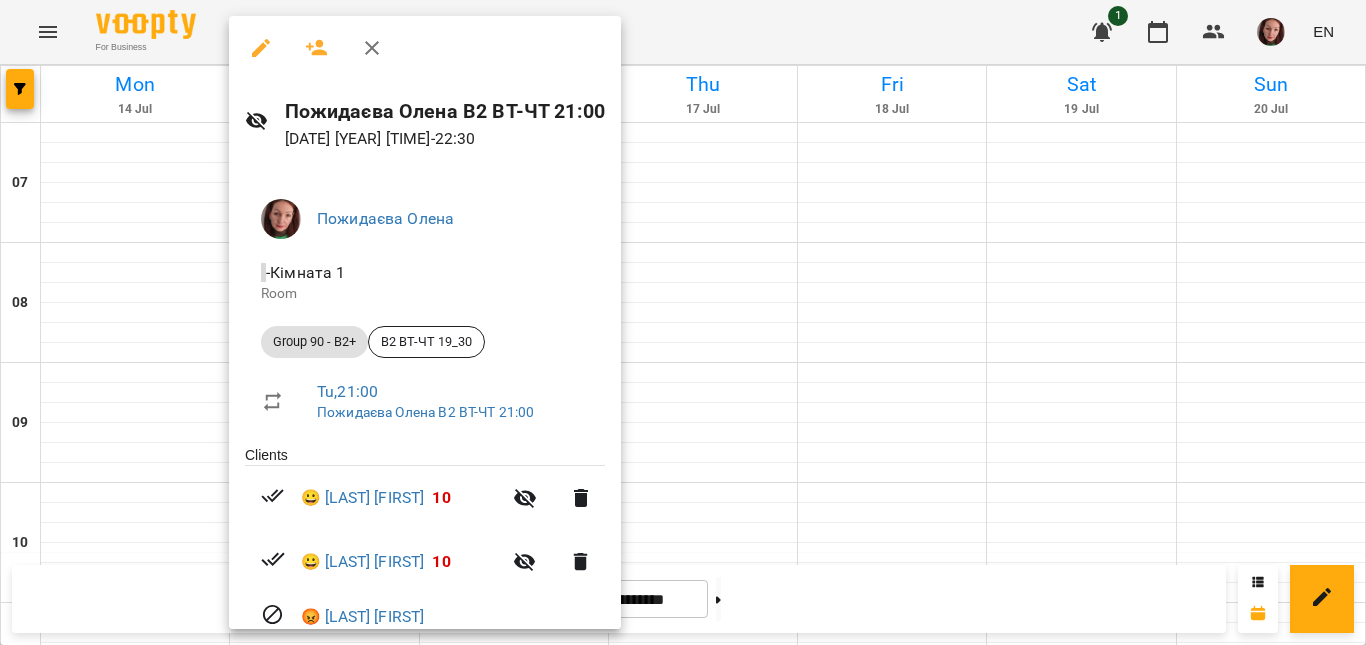 click 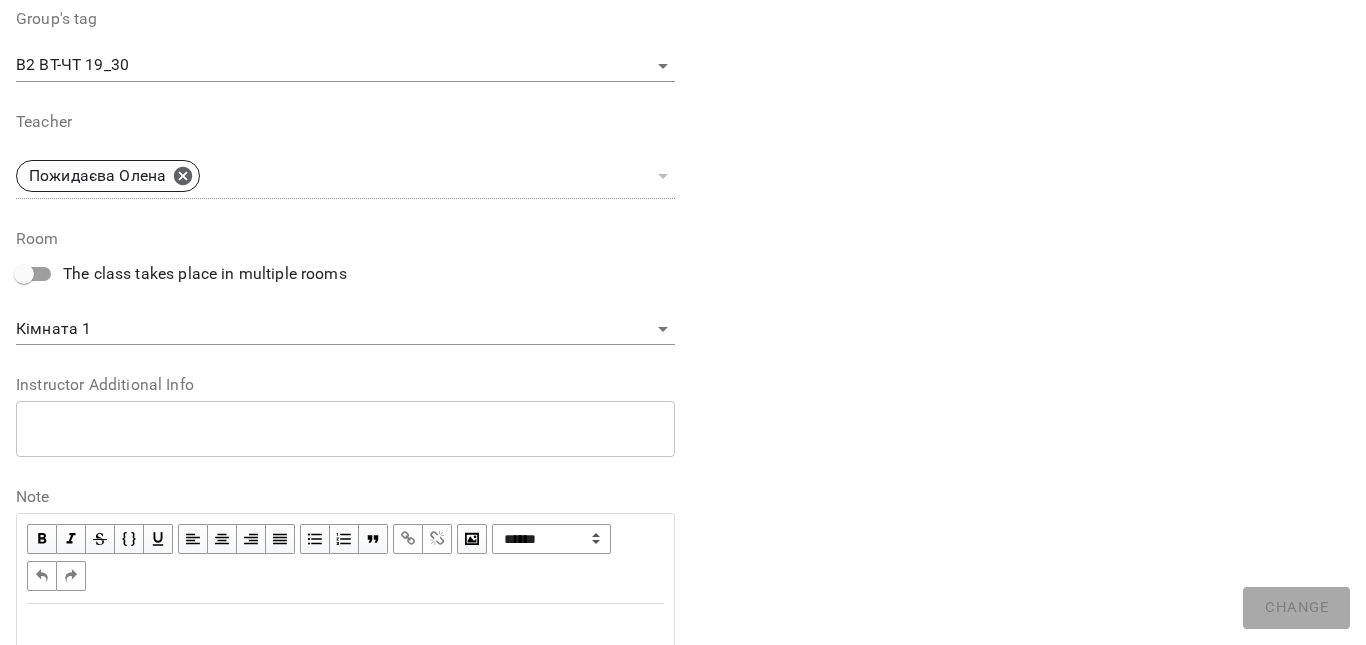 scroll, scrollTop: 723, scrollLeft: 0, axis: vertical 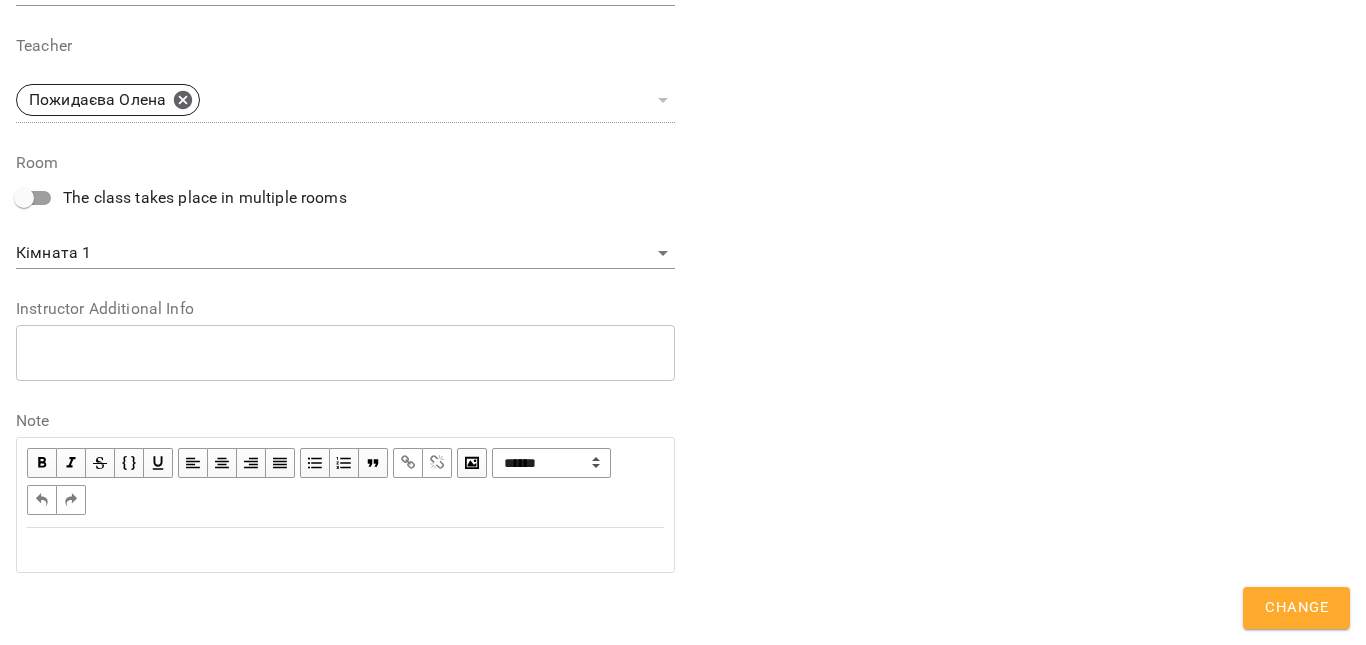 click at bounding box center (345, 550) 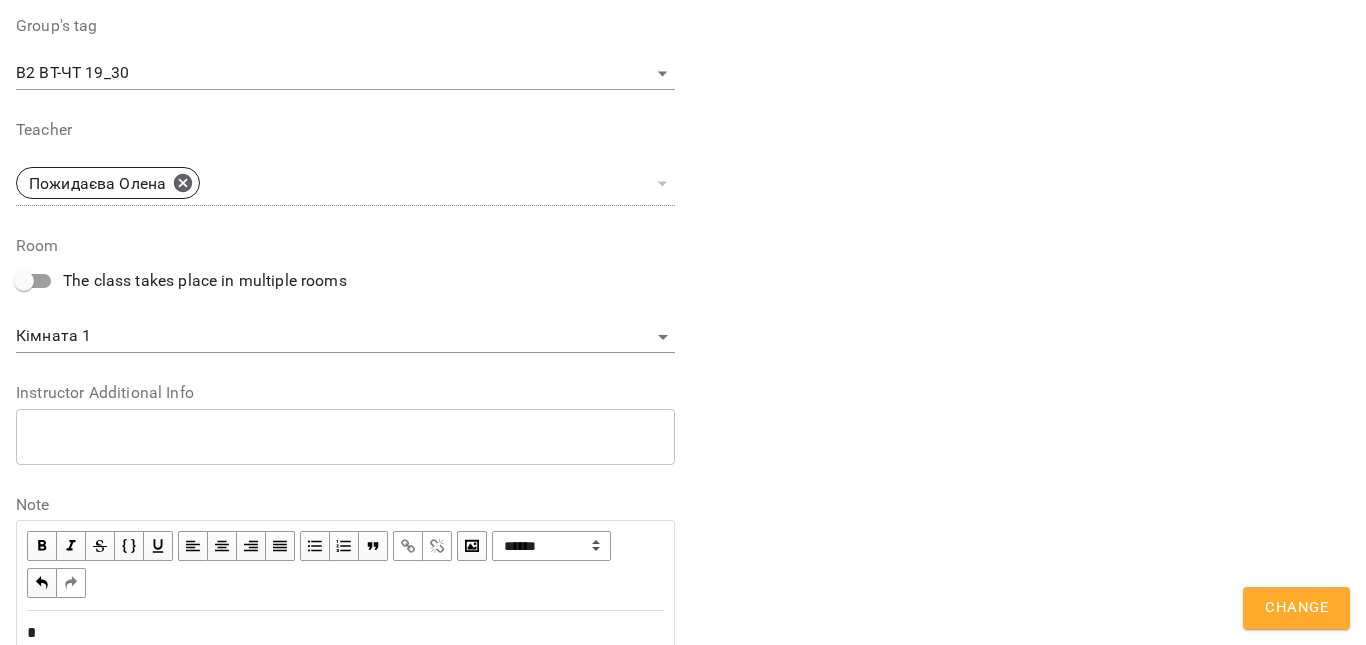 scroll, scrollTop: 806, scrollLeft: 0, axis: vertical 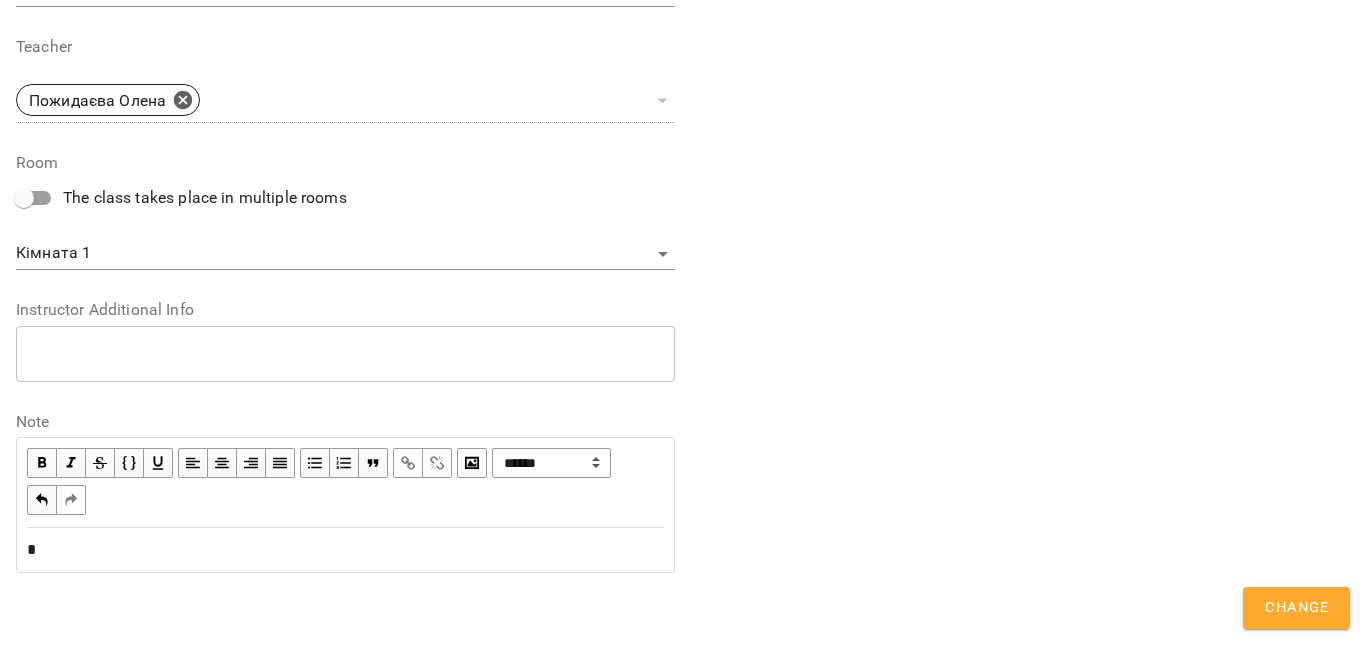 type 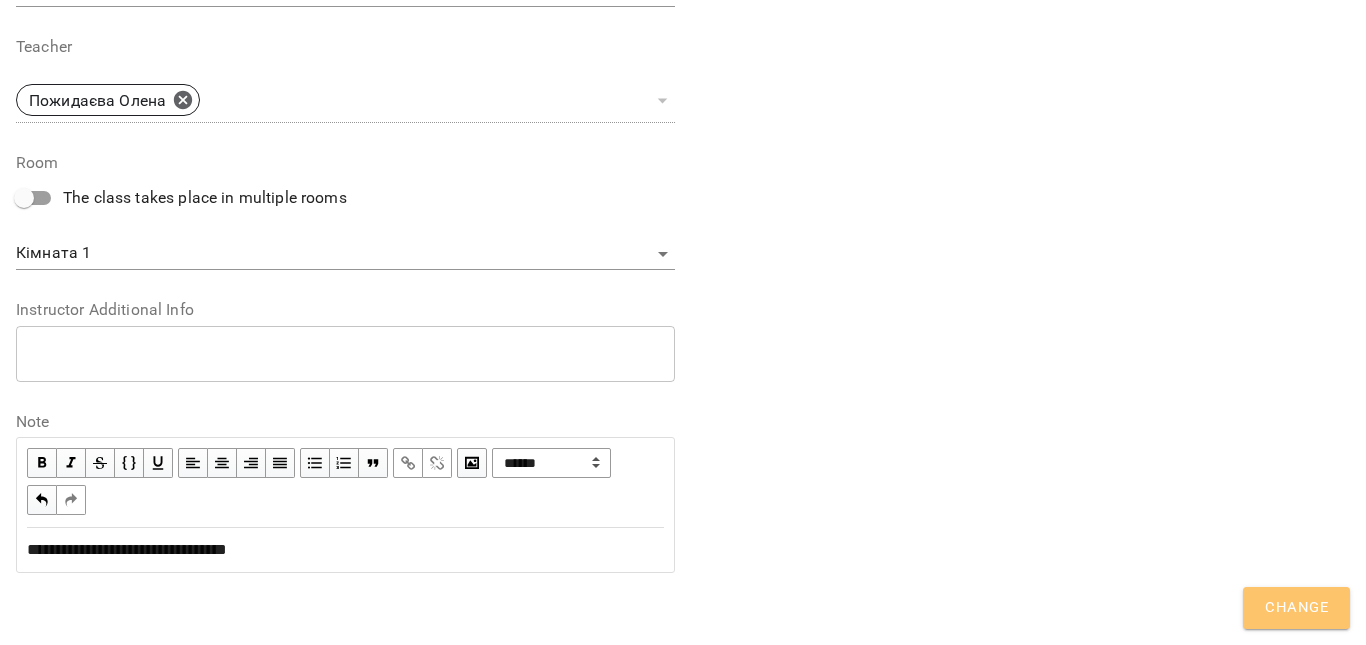 click on "Change" at bounding box center (1296, 608) 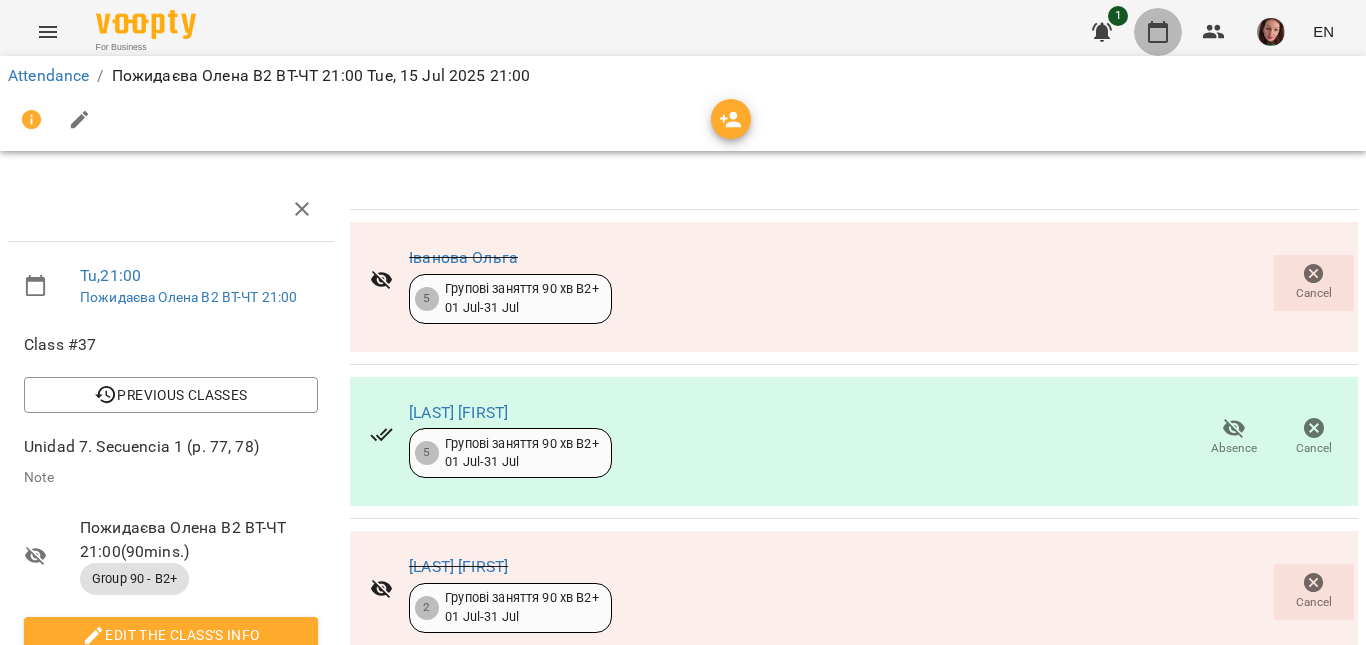 click 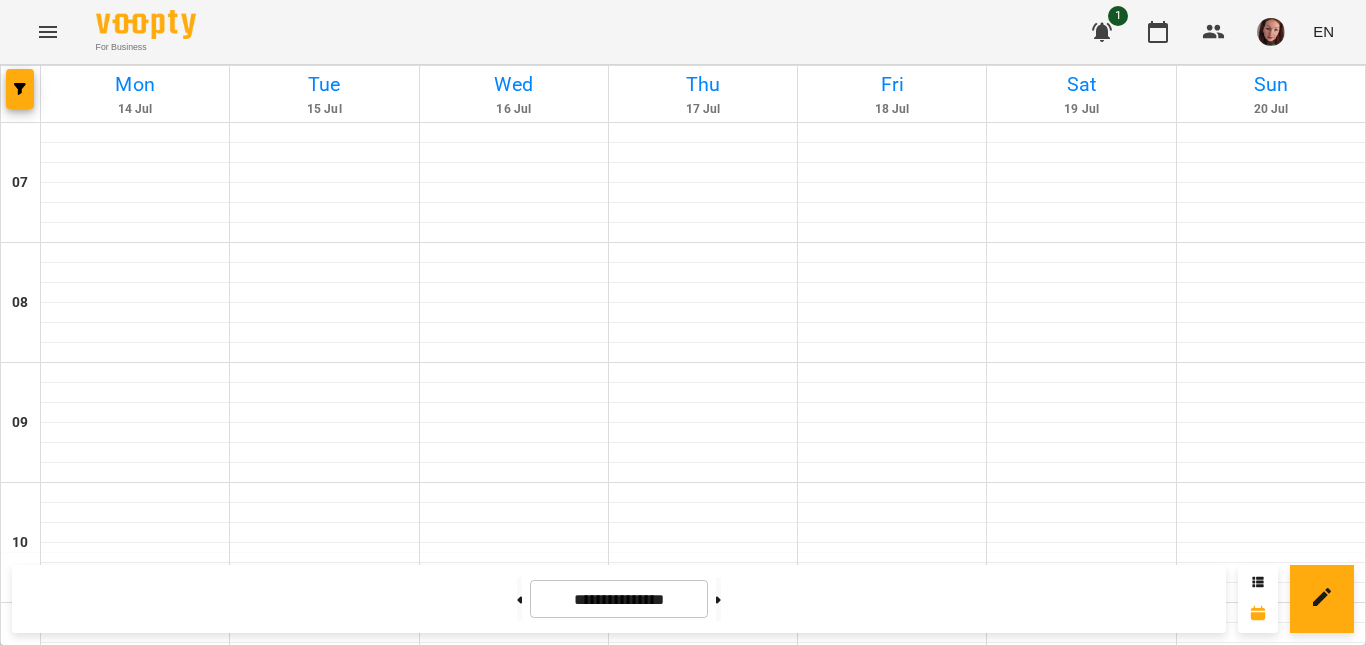 scroll, scrollTop: 1488, scrollLeft: 0, axis: vertical 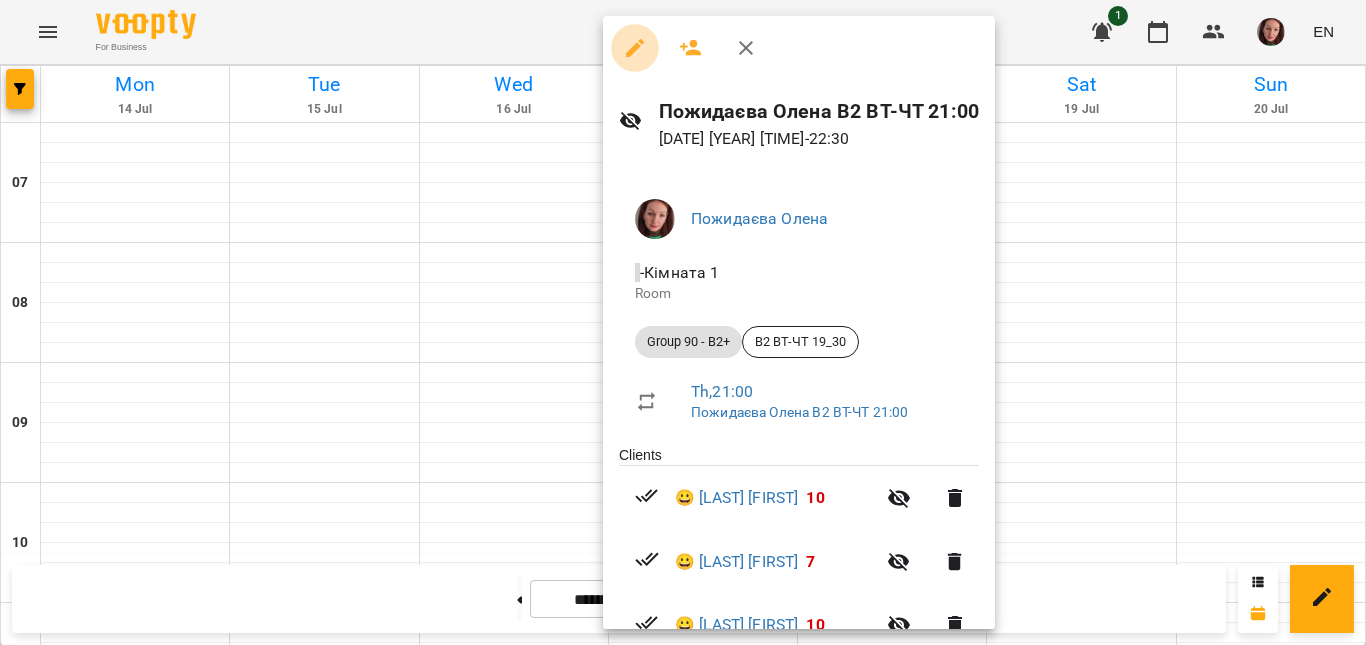 click 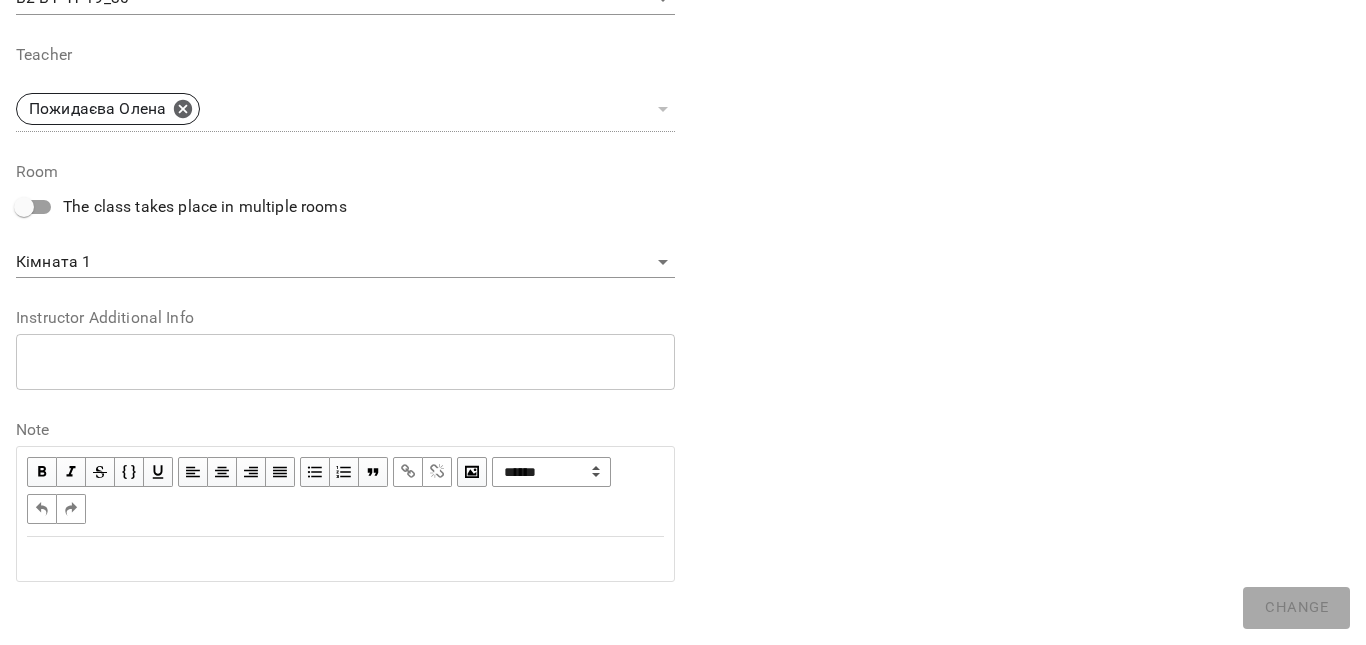 scroll, scrollTop: 723, scrollLeft: 0, axis: vertical 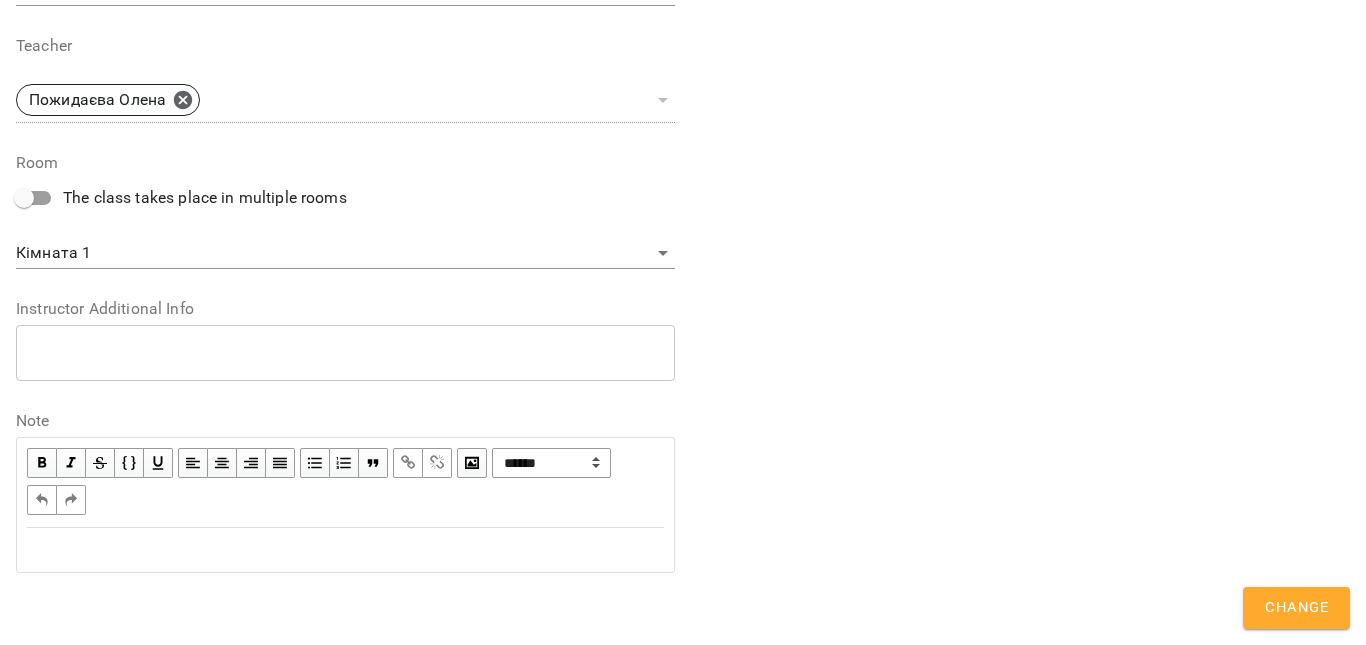 click at bounding box center (345, 550) 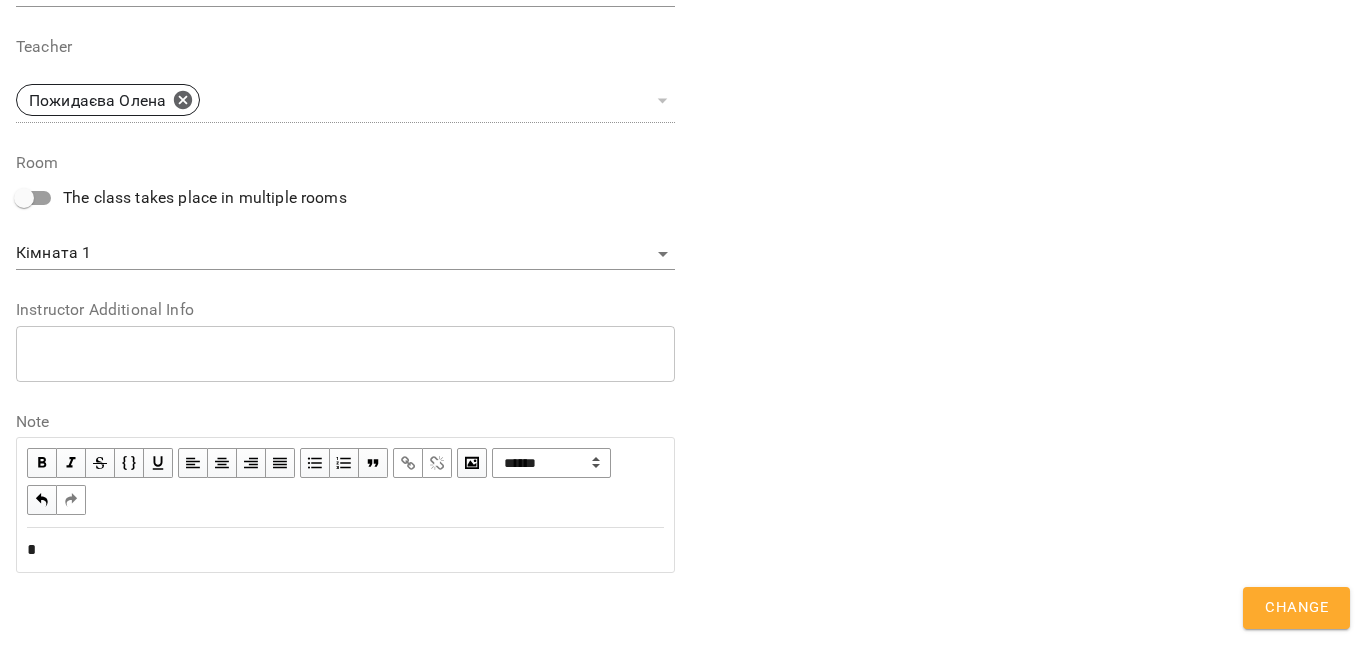 type 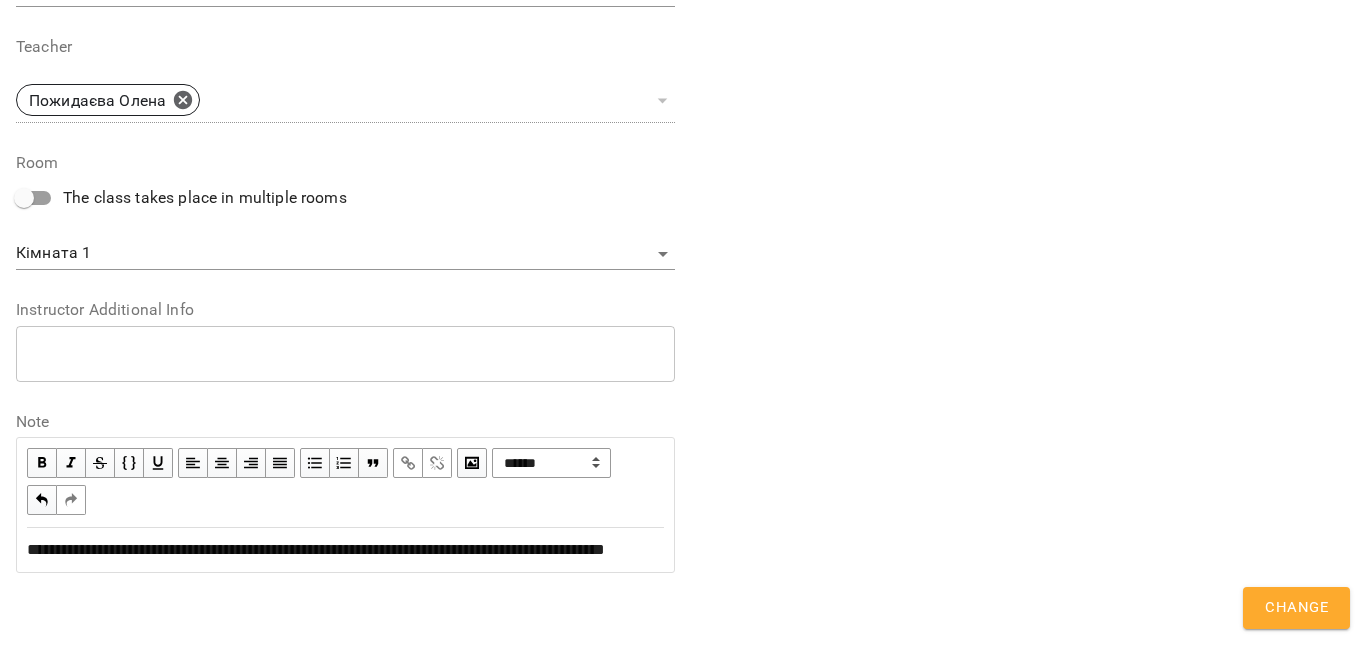click on "Change" at bounding box center (1296, 608) 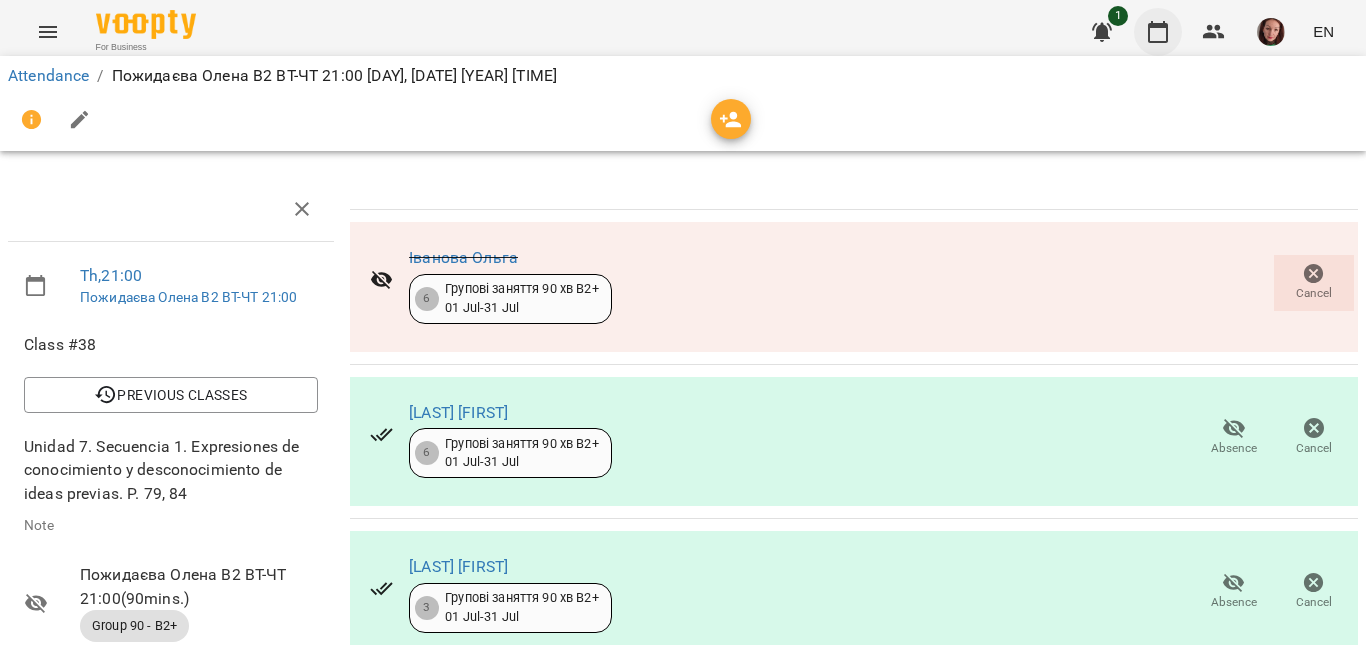 click 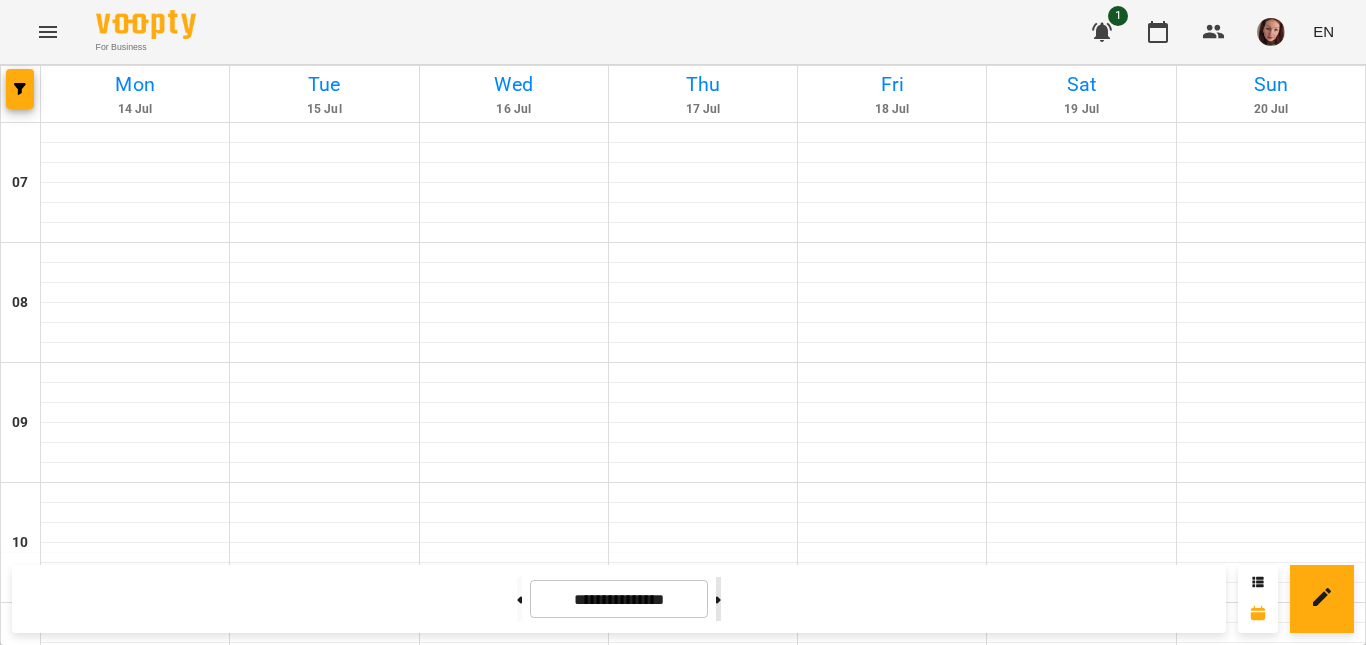 click at bounding box center [718, 599] 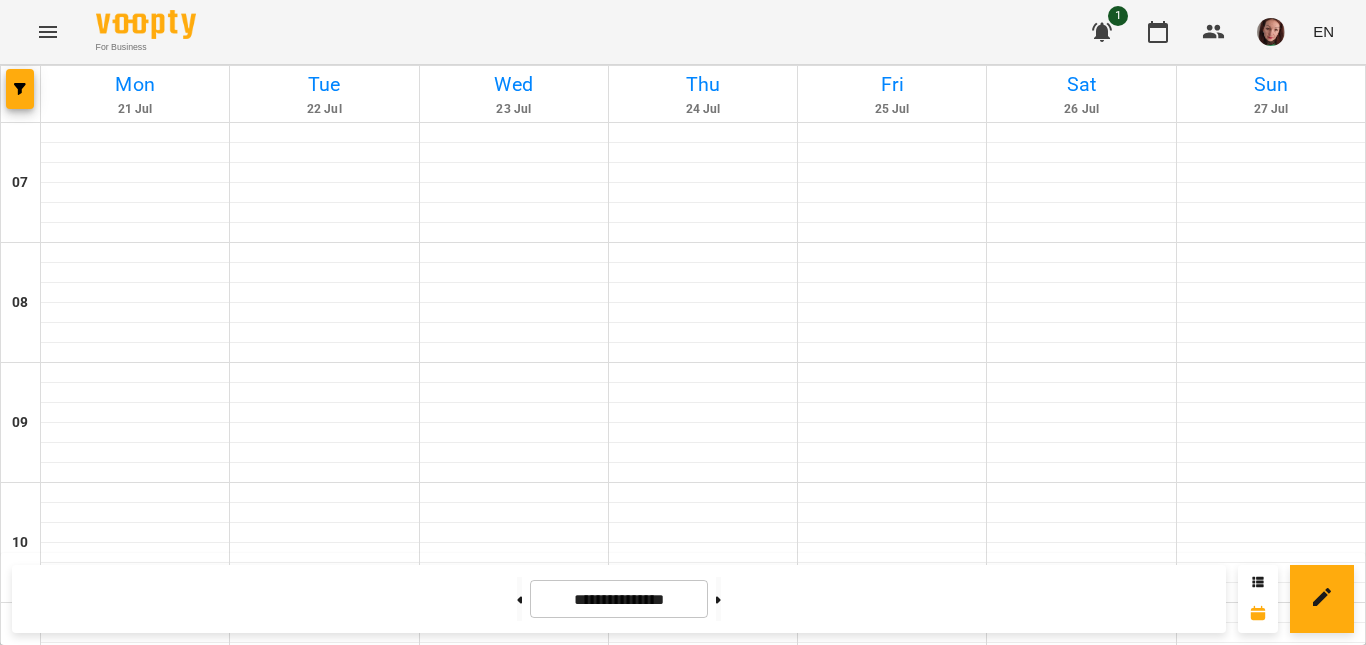 scroll, scrollTop: 1488, scrollLeft: 0, axis: vertical 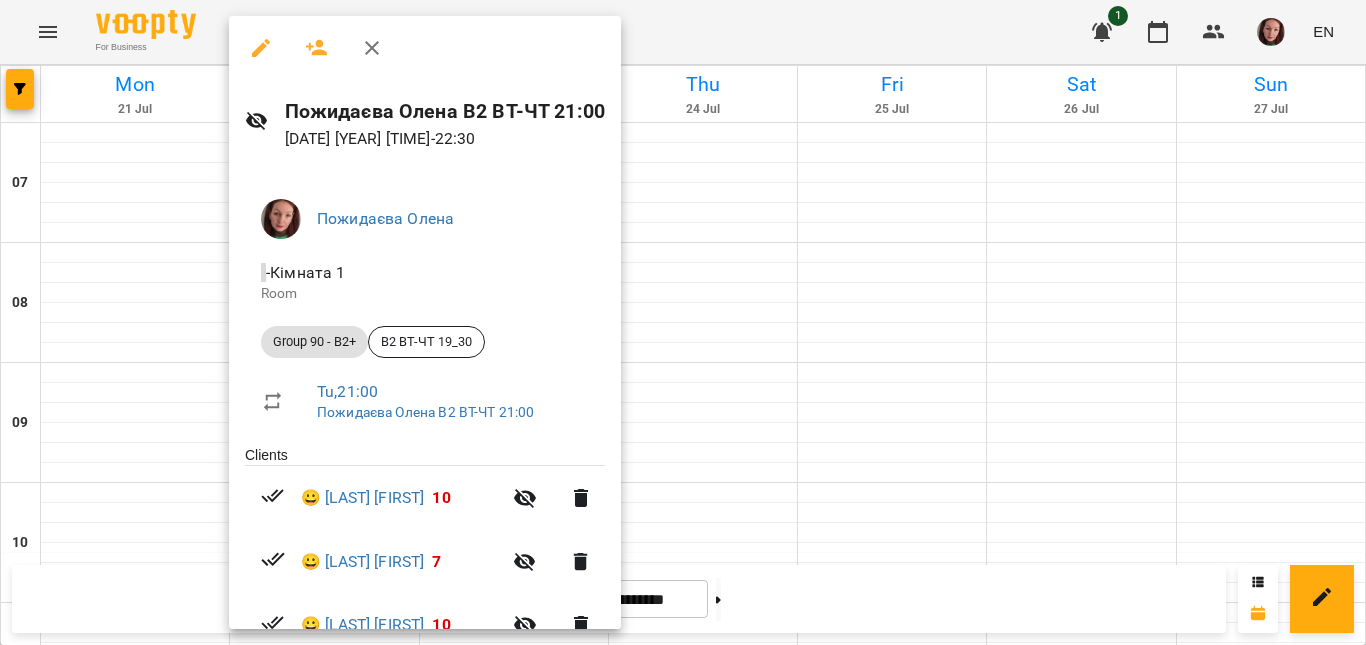 click 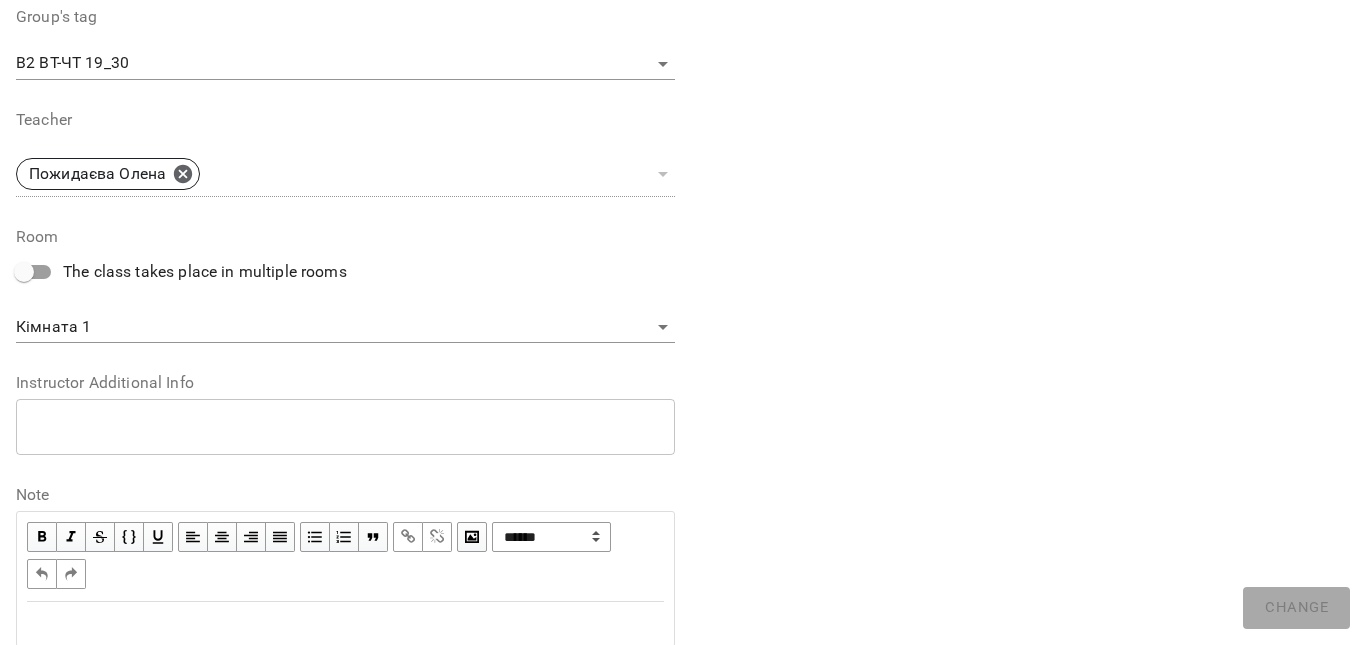 scroll, scrollTop: 723, scrollLeft: 0, axis: vertical 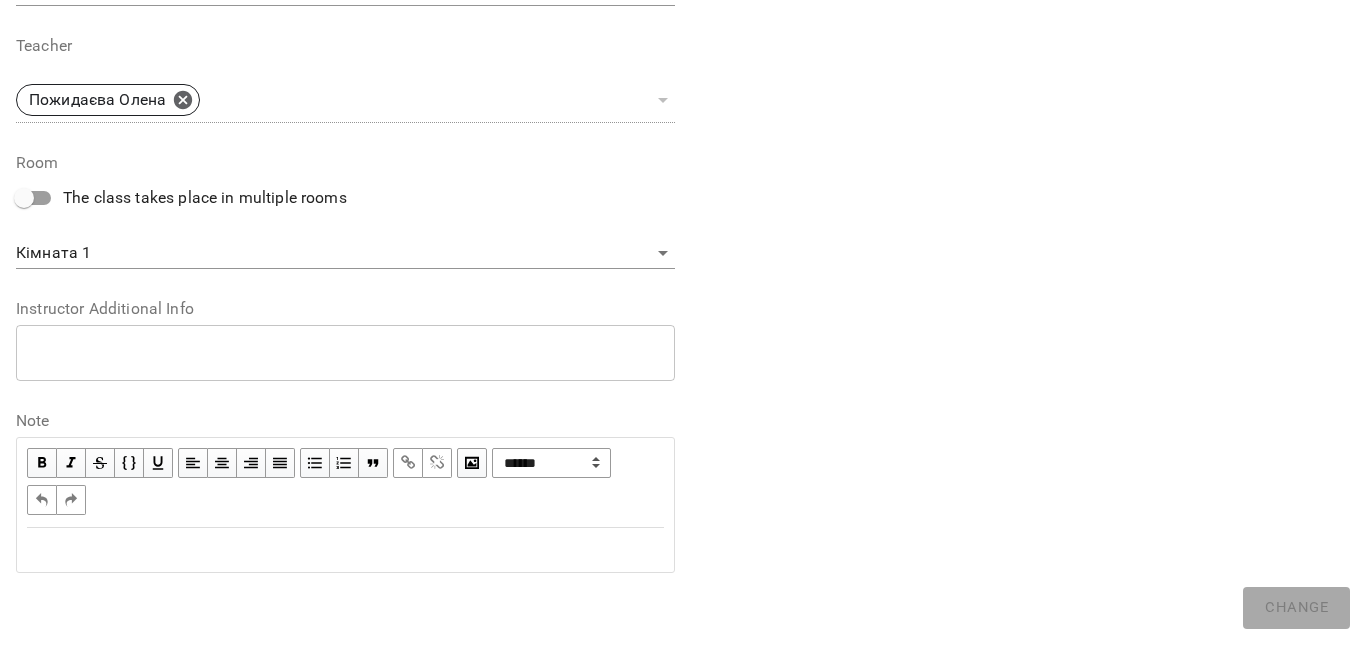 click at bounding box center (345, 550) 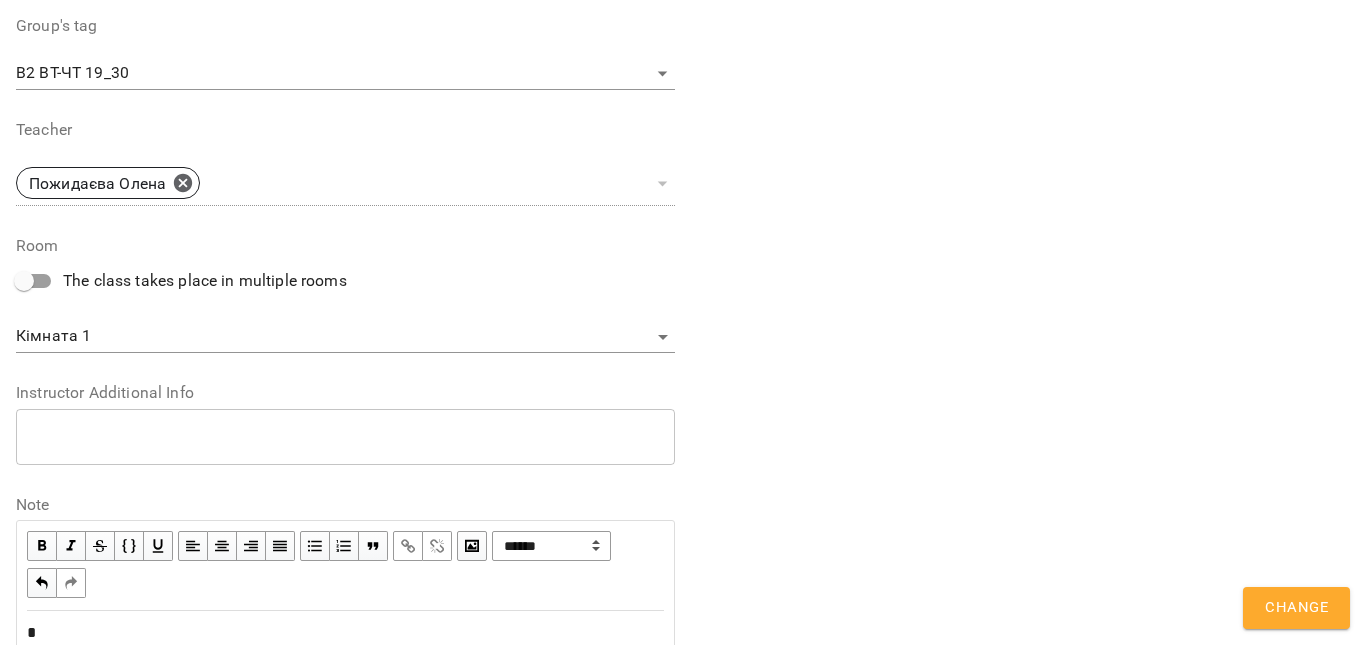 scroll, scrollTop: 806, scrollLeft: 0, axis: vertical 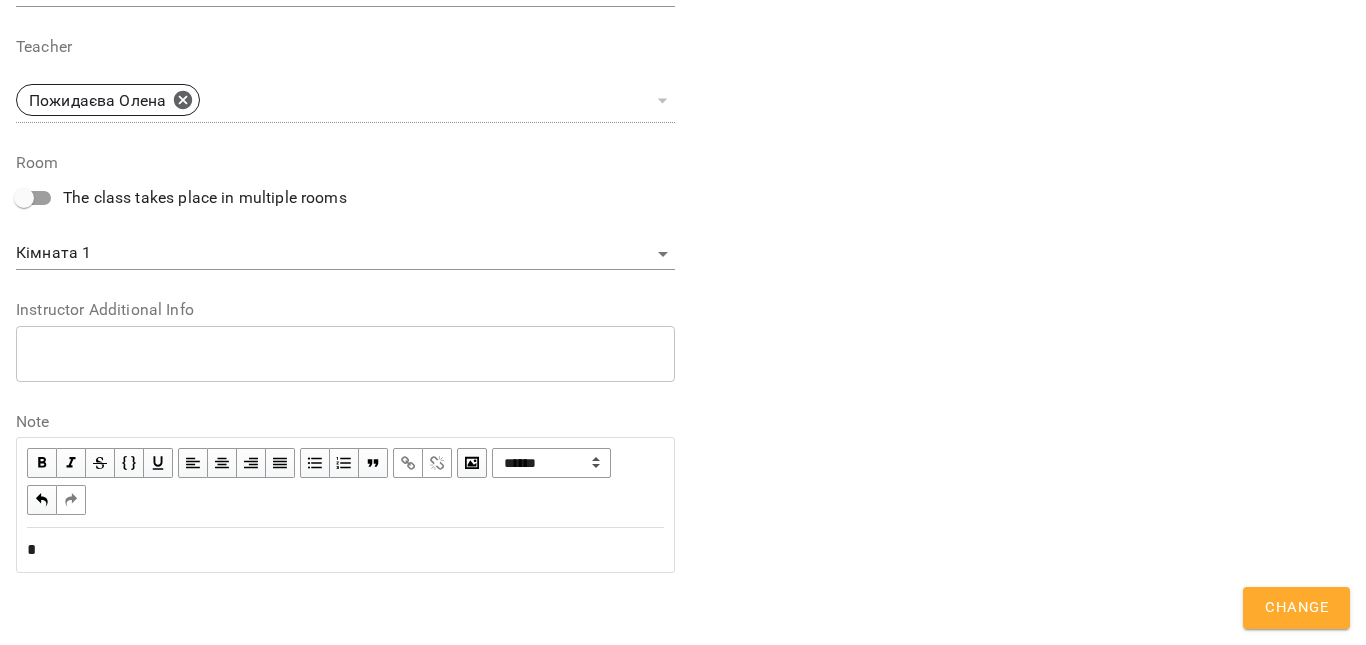 type 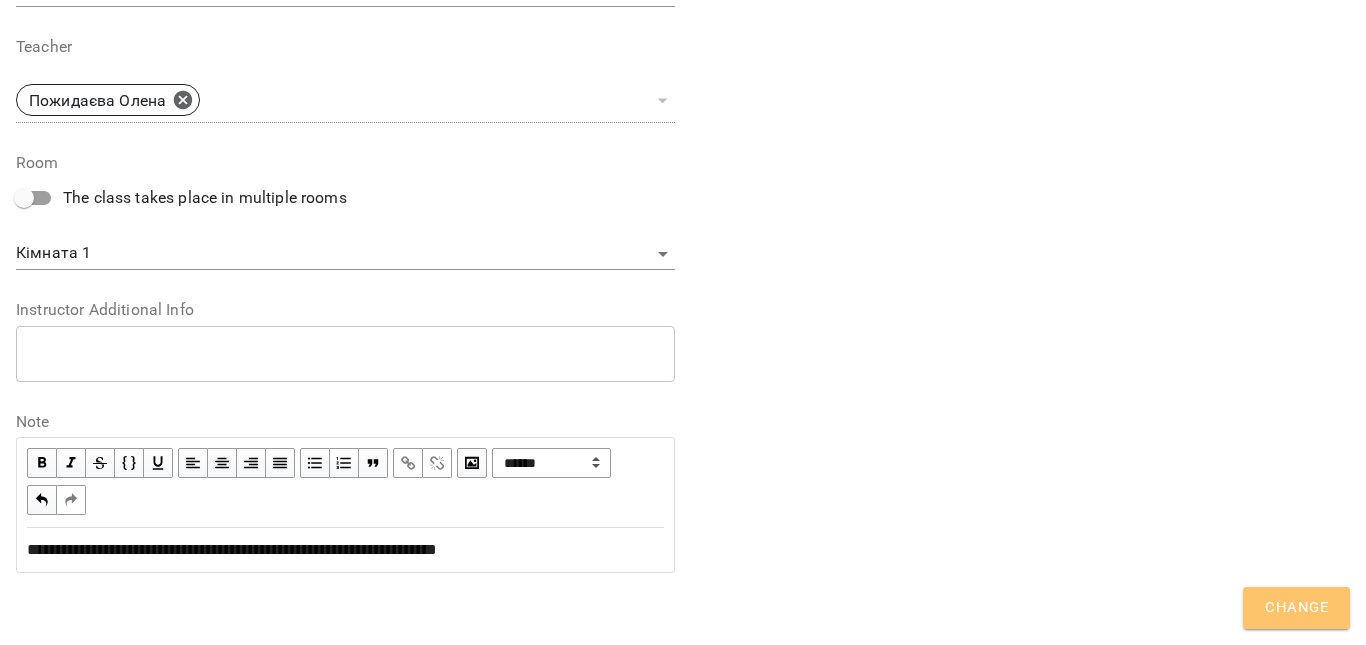 click on "Change" at bounding box center [1296, 608] 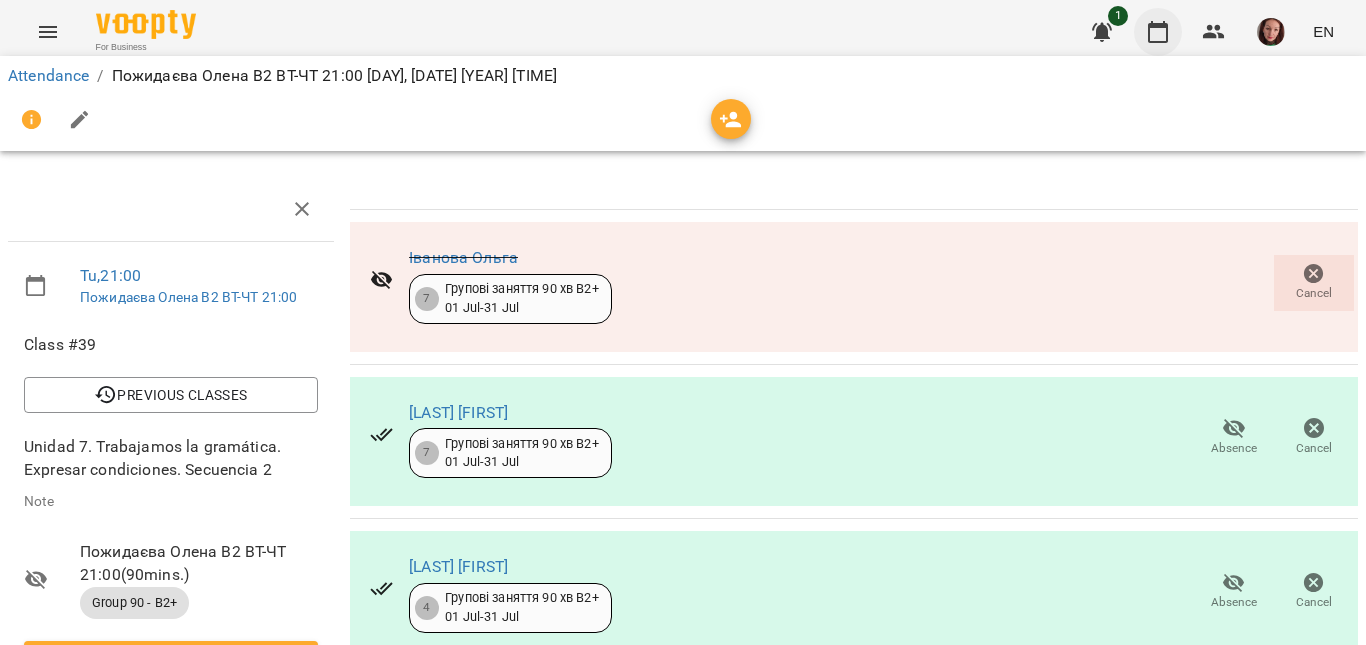 click 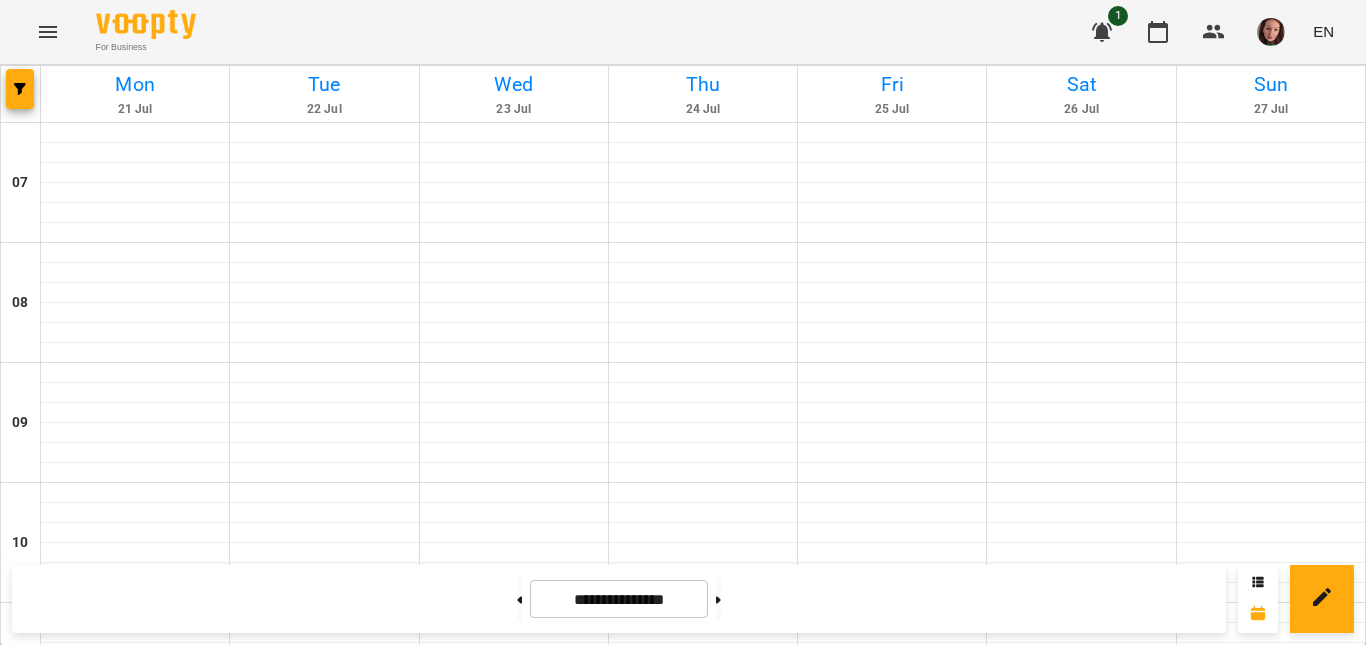scroll, scrollTop: 1488, scrollLeft: 0, axis: vertical 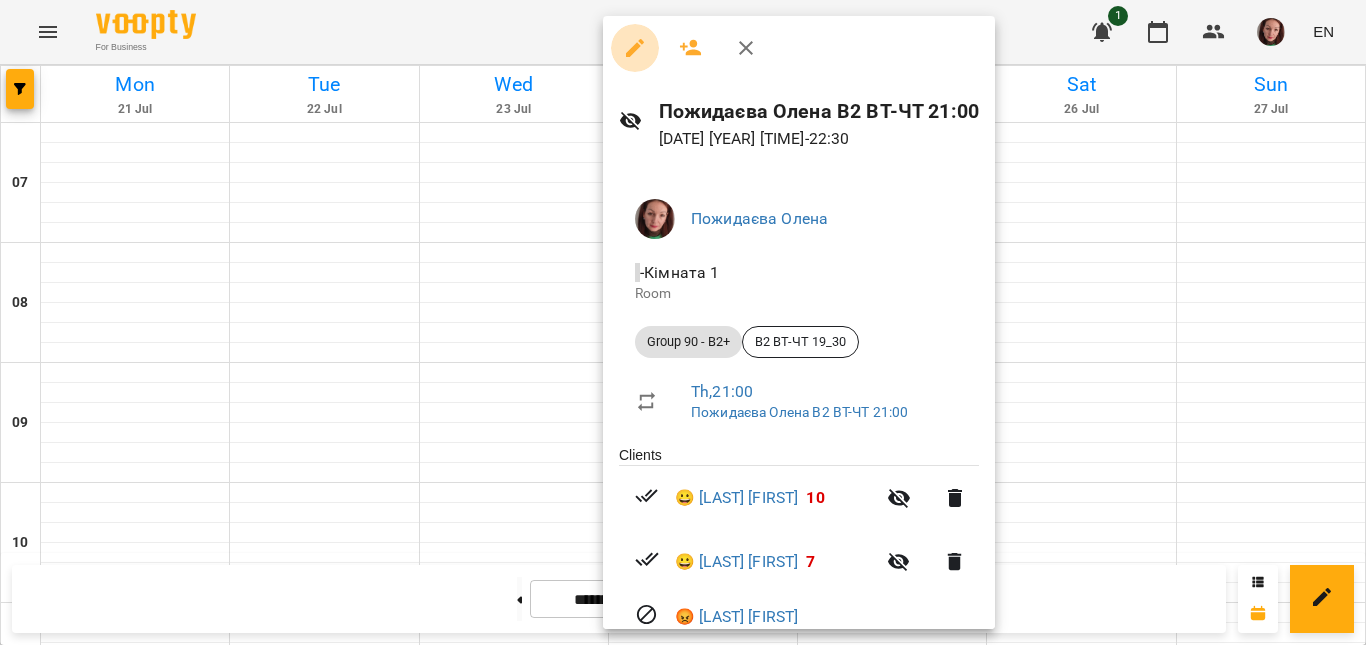 click 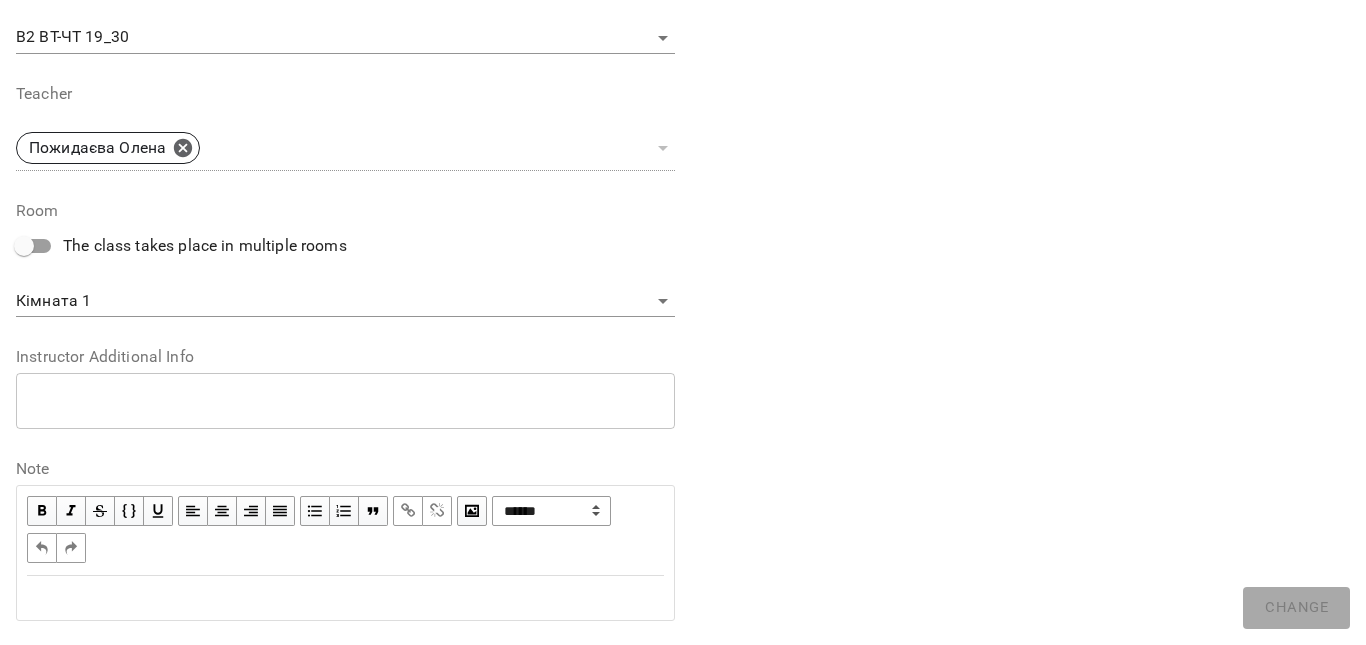 scroll, scrollTop: 723, scrollLeft: 0, axis: vertical 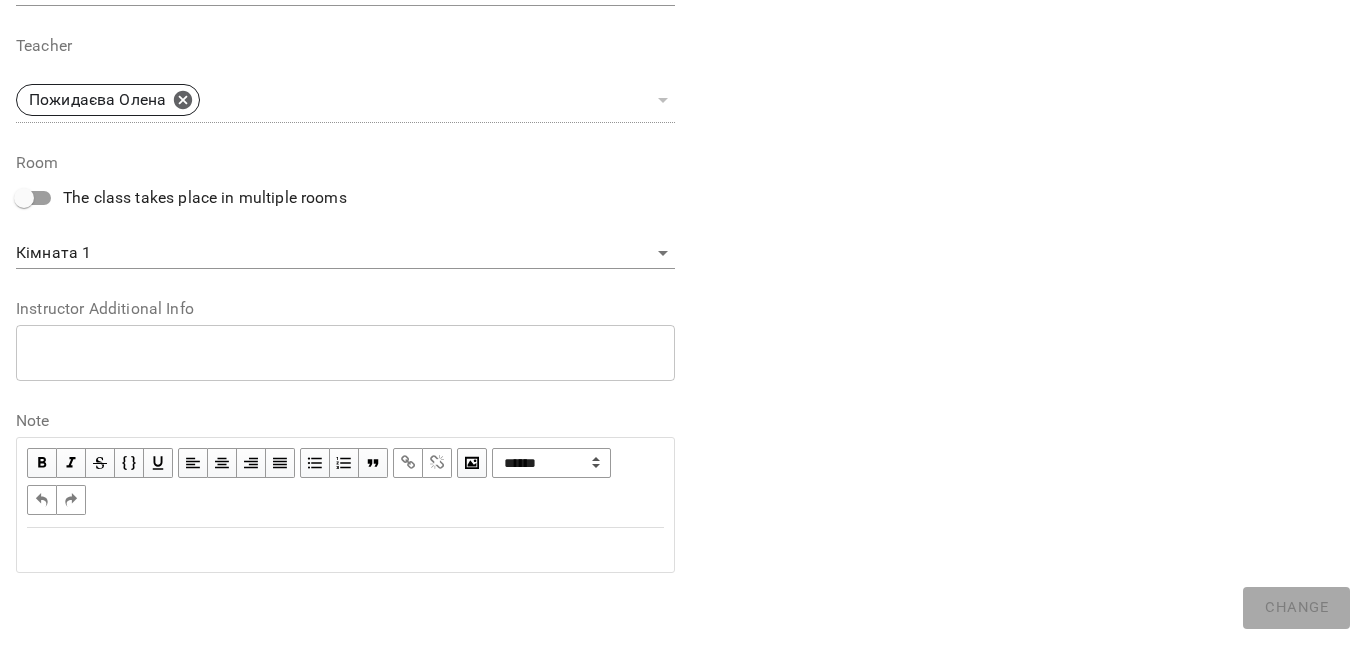 click at bounding box center (345, 550) 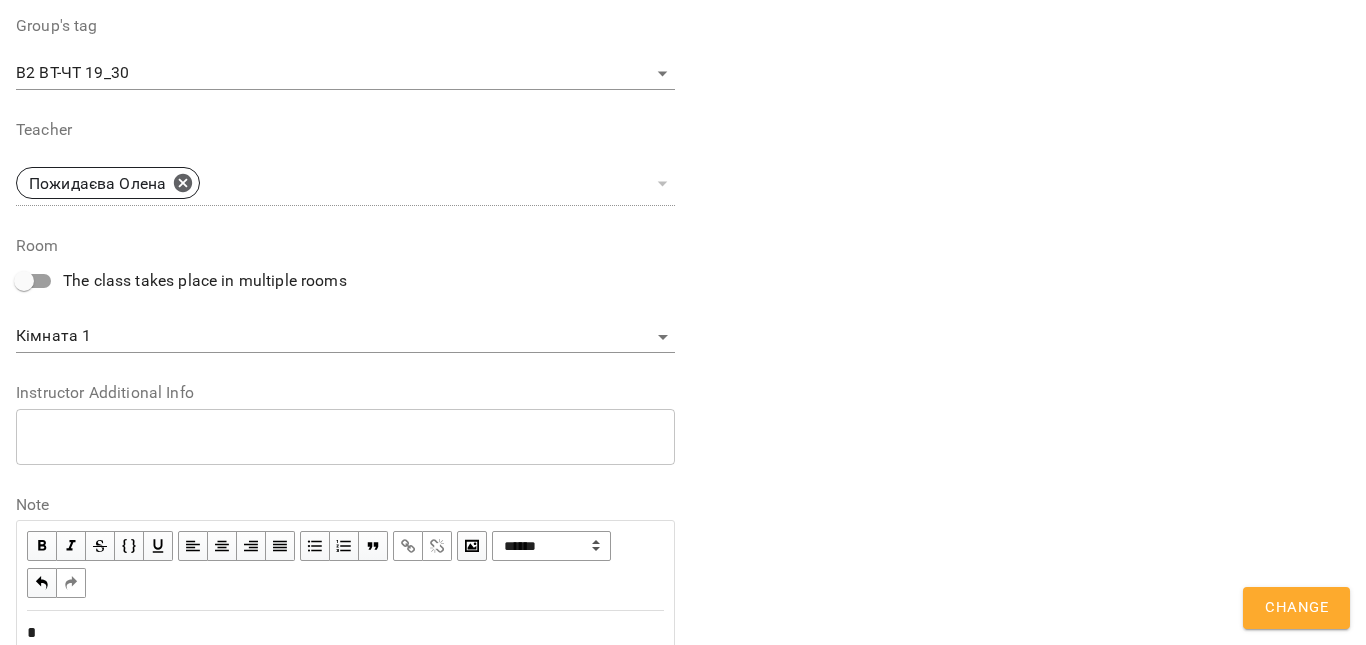 scroll, scrollTop: 806, scrollLeft: 0, axis: vertical 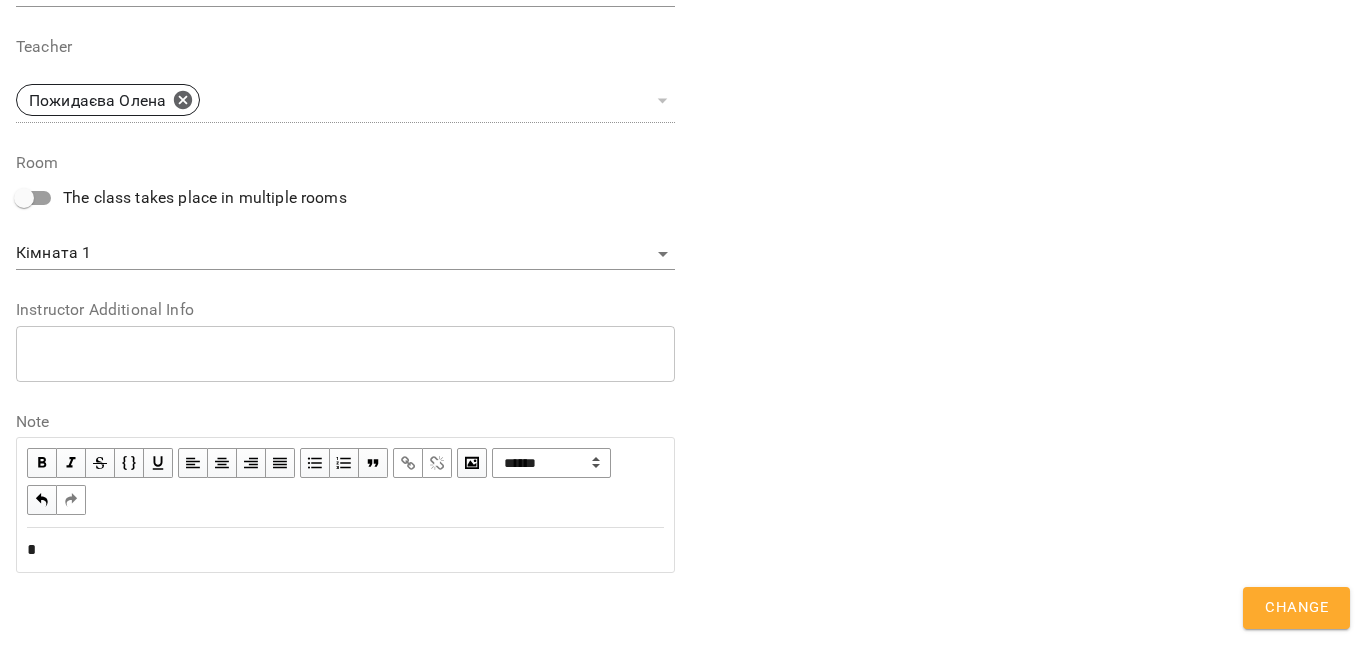 type 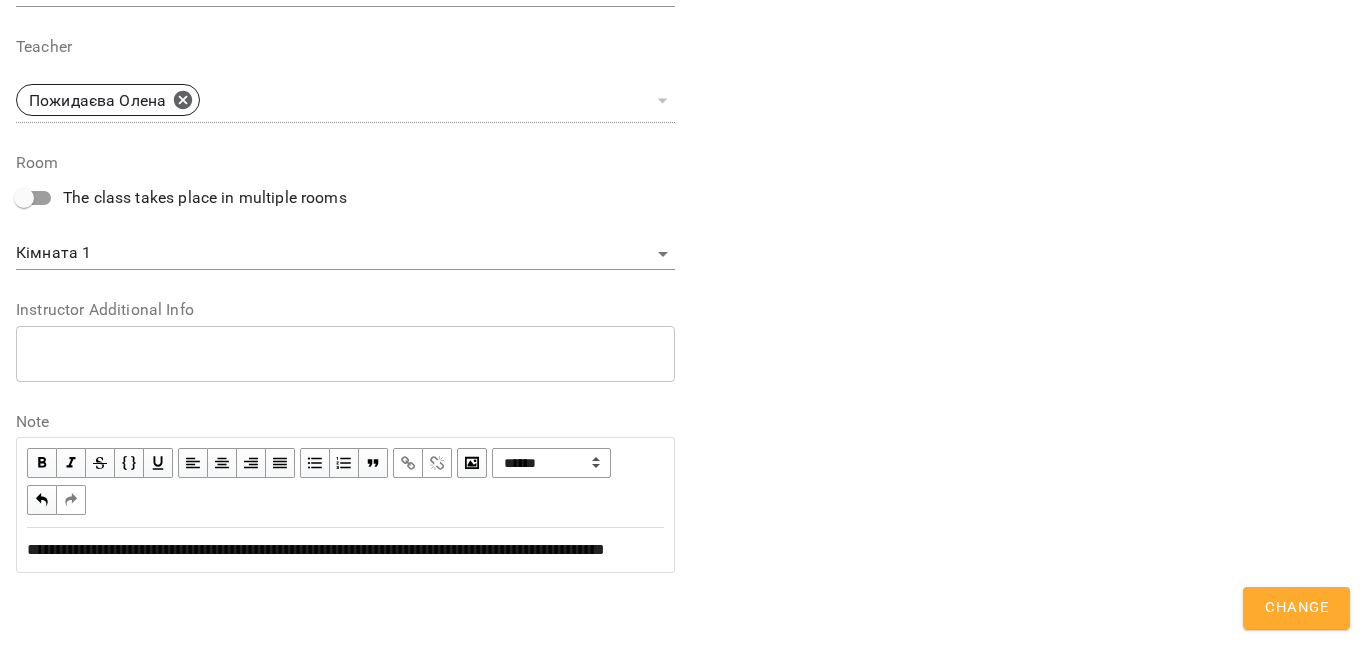 click on "Change" at bounding box center [1296, 608] 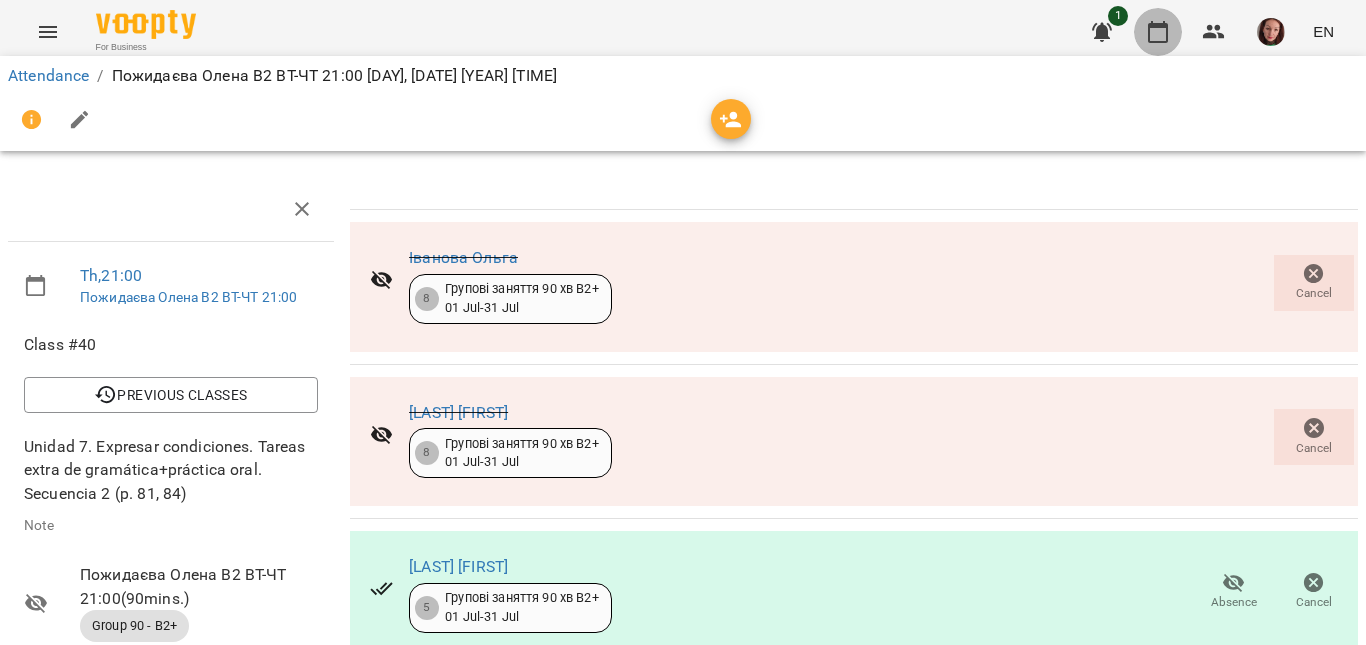 click 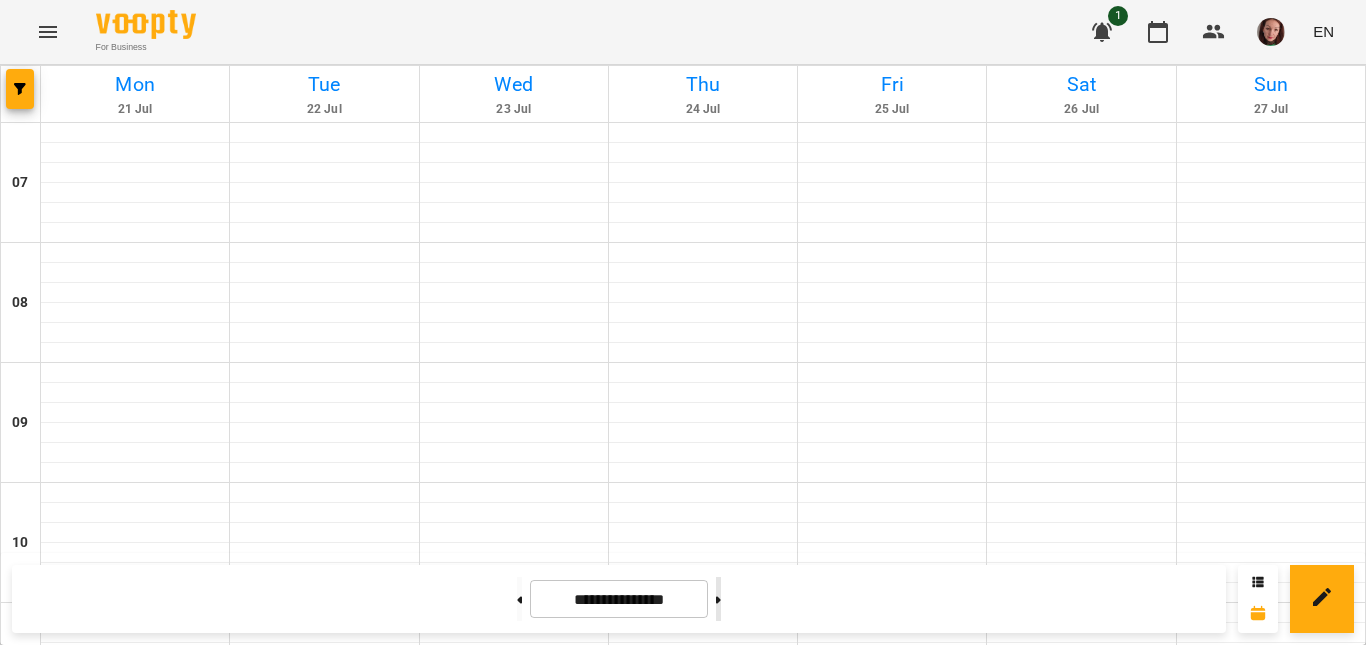 click at bounding box center (718, 599) 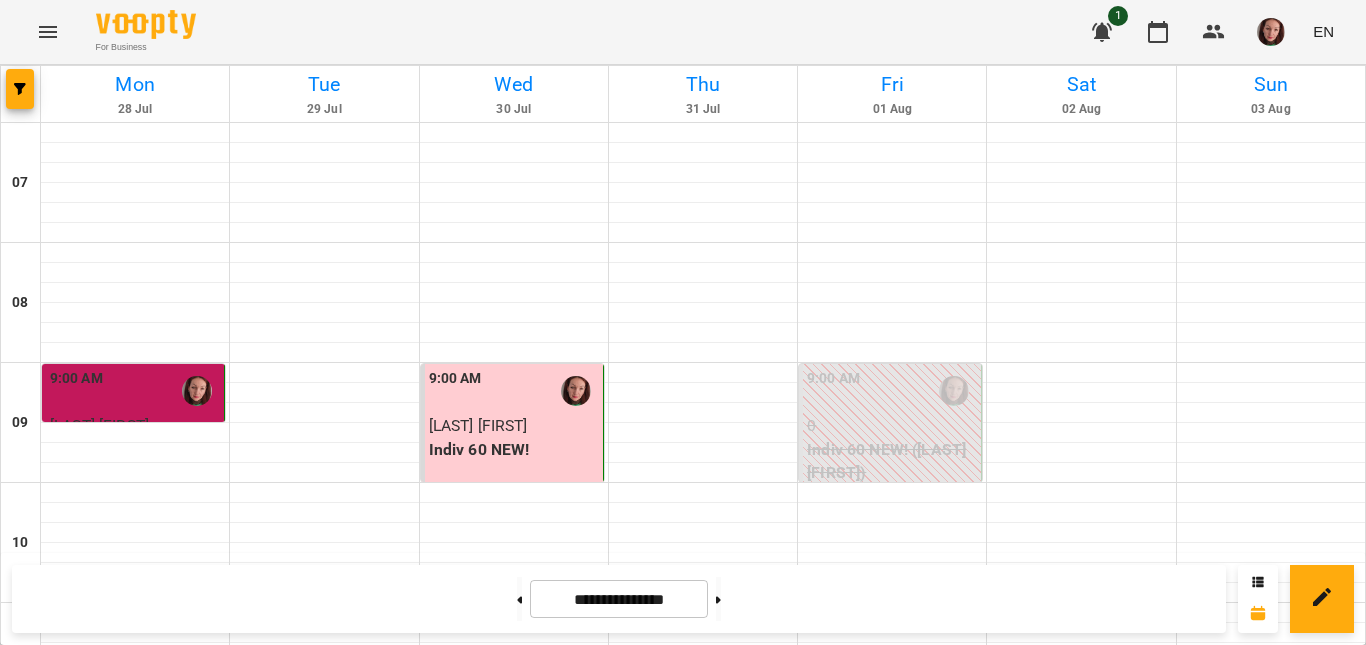 scroll, scrollTop: 1488, scrollLeft: 0, axis: vertical 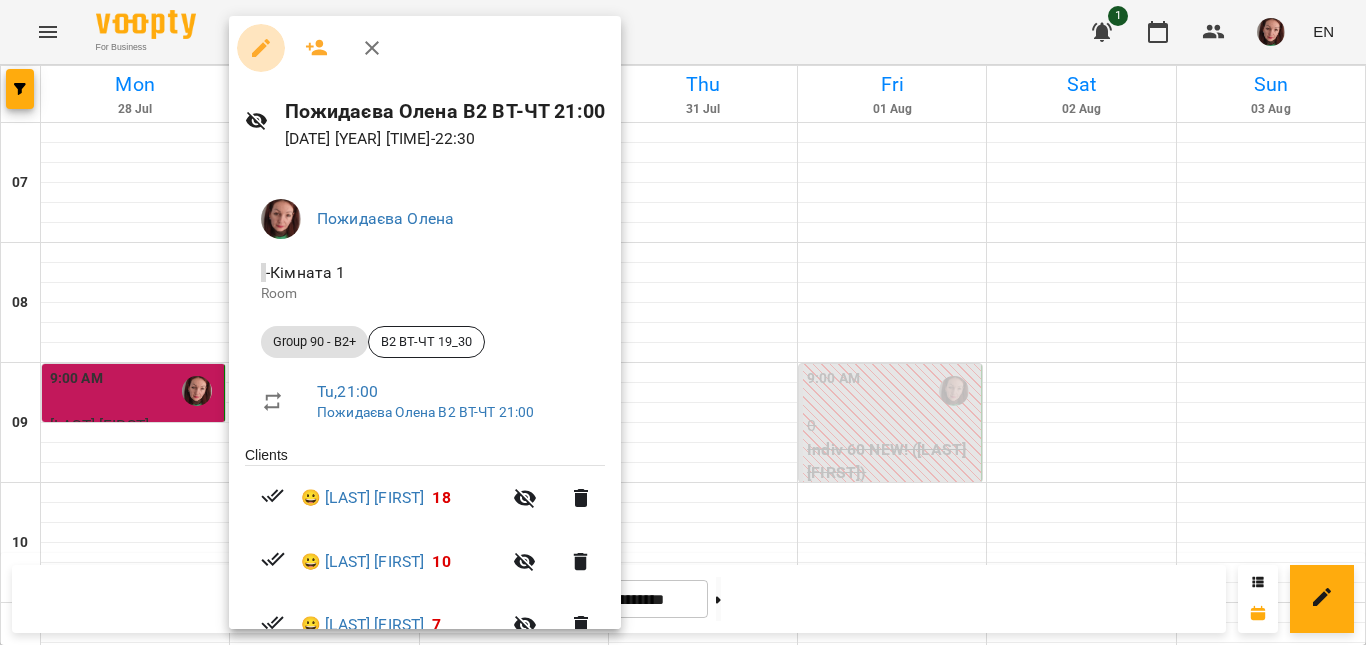 click 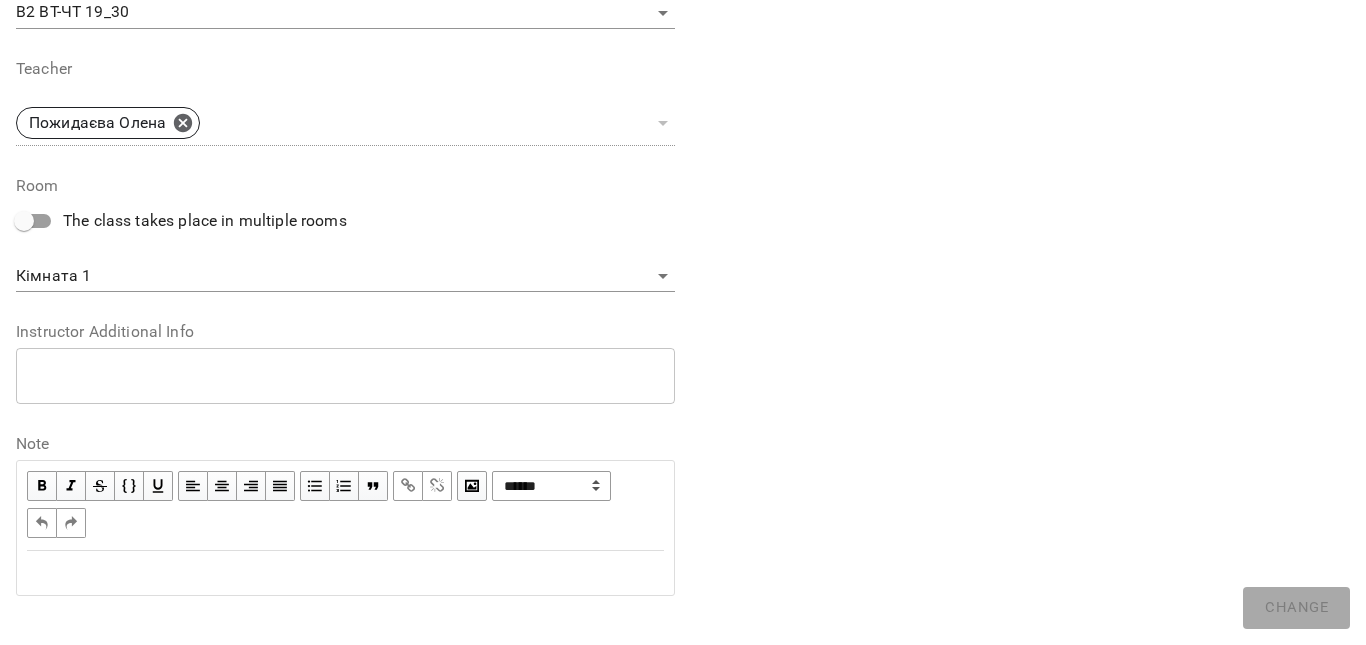 scroll, scrollTop: 723, scrollLeft: 0, axis: vertical 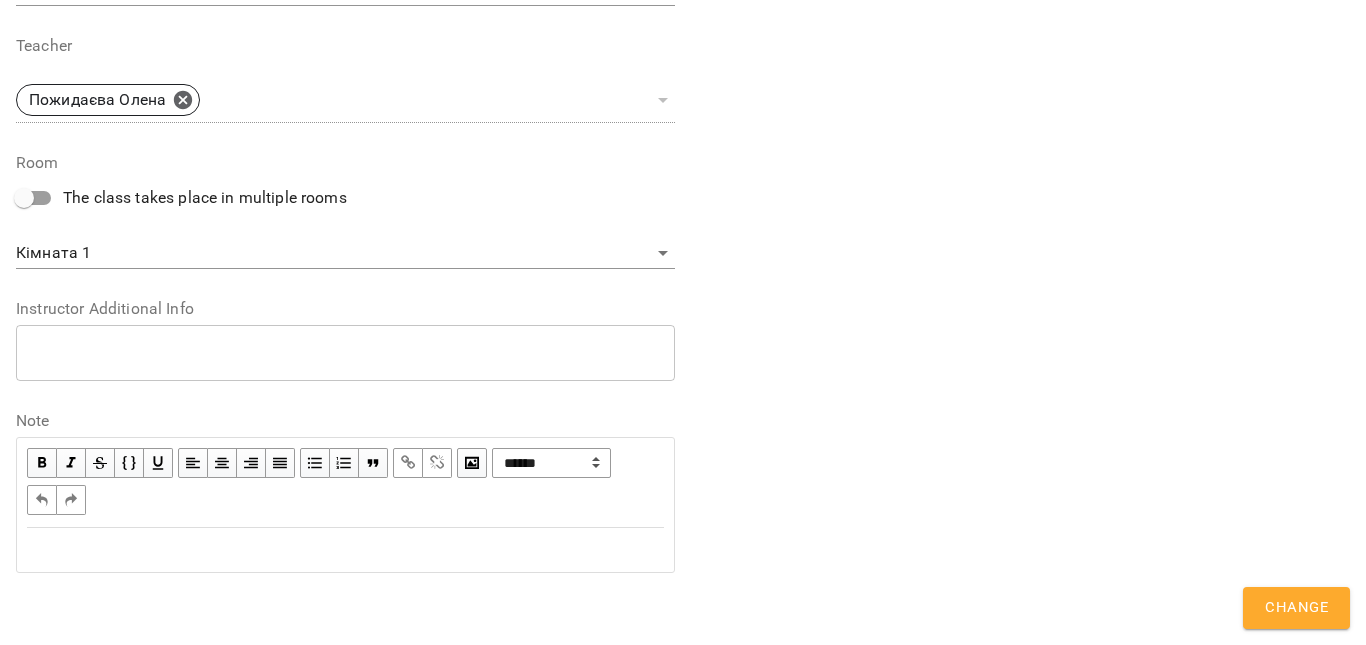 click at bounding box center (345, 550) 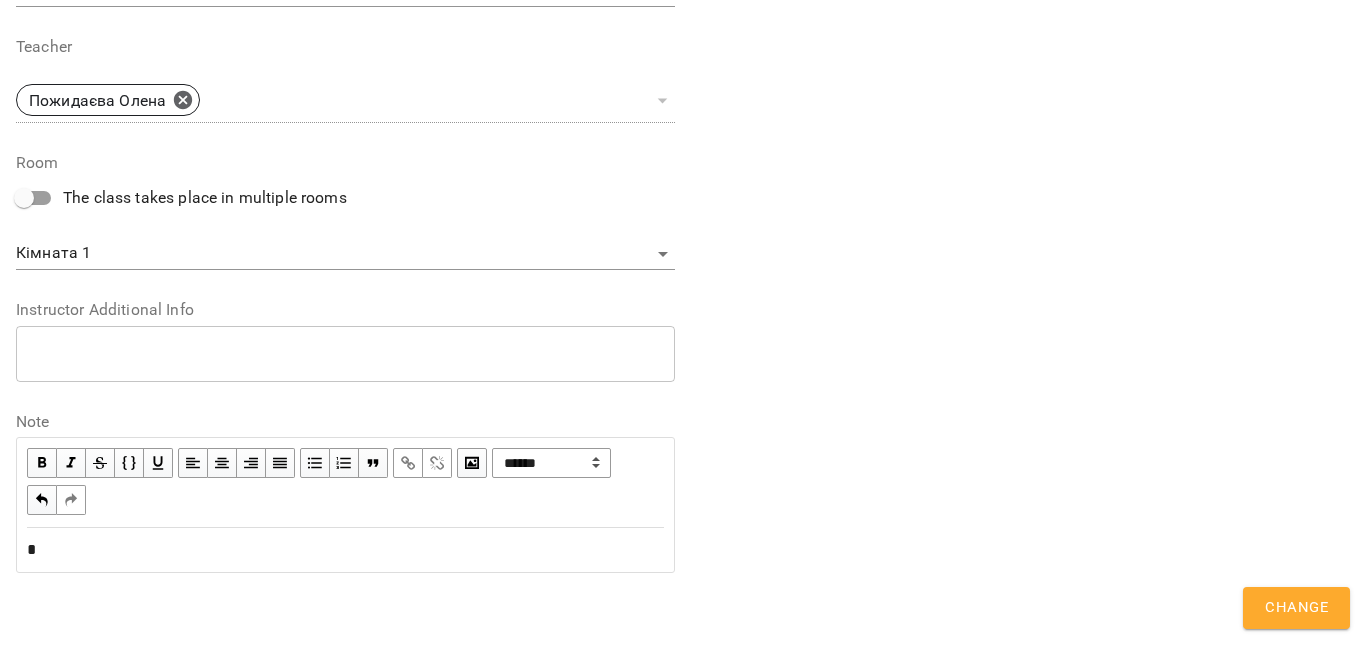 type 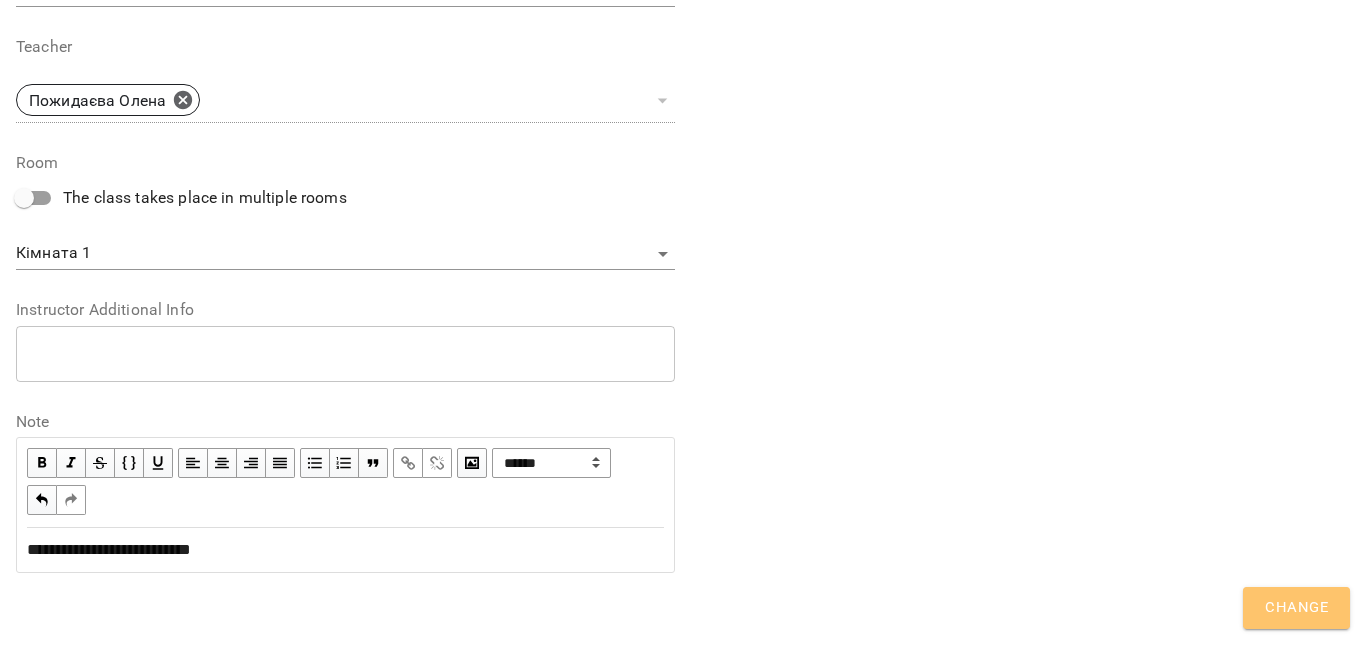 click on "Change" at bounding box center [1296, 608] 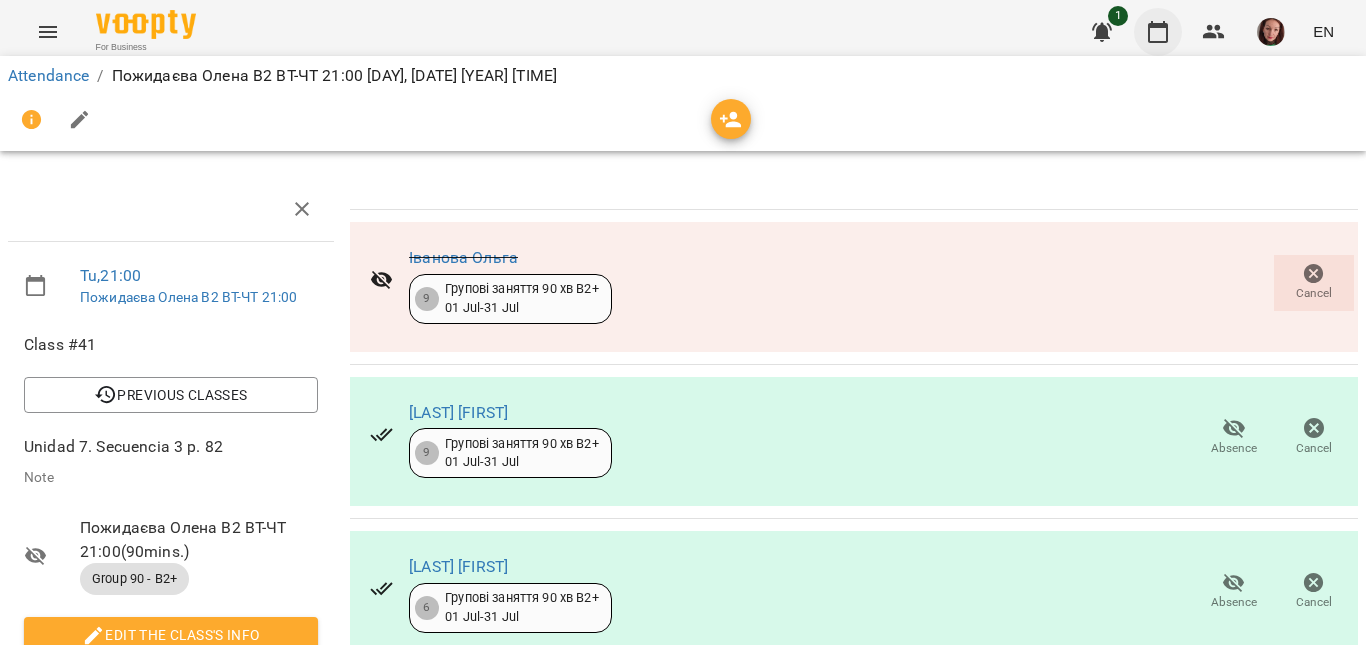 click 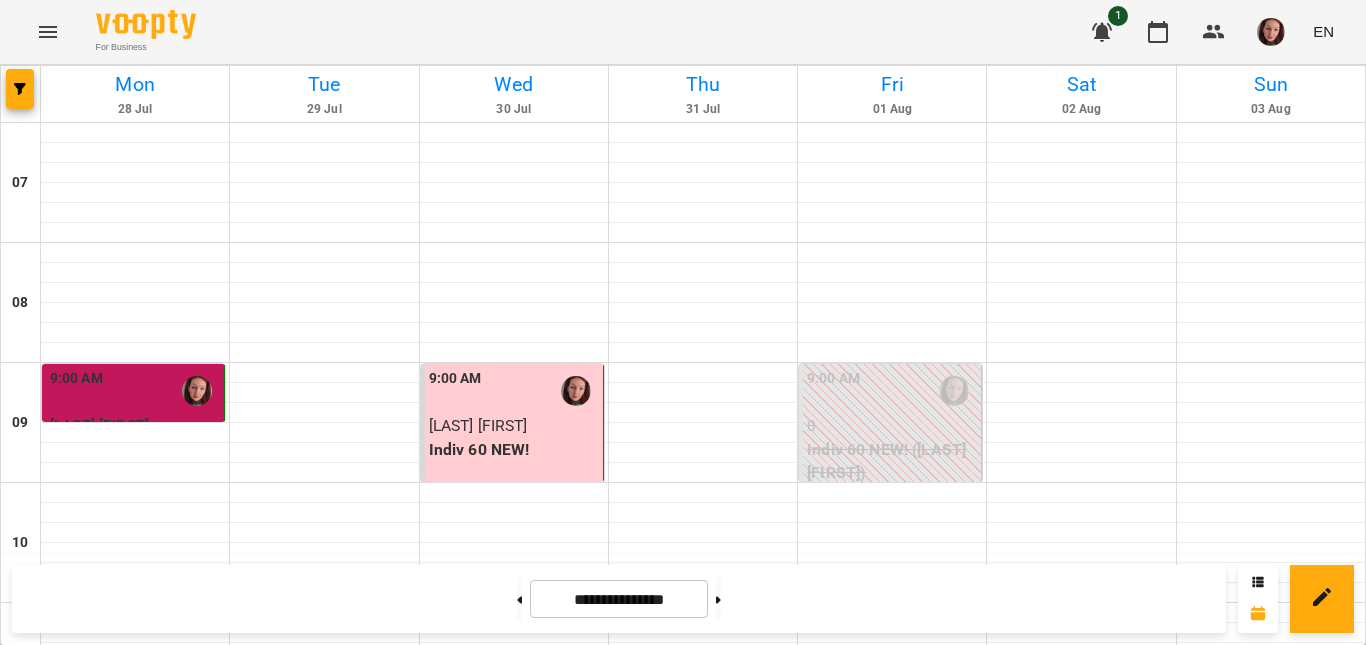 scroll, scrollTop: 1488, scrollLeft: 0, axis: vertical 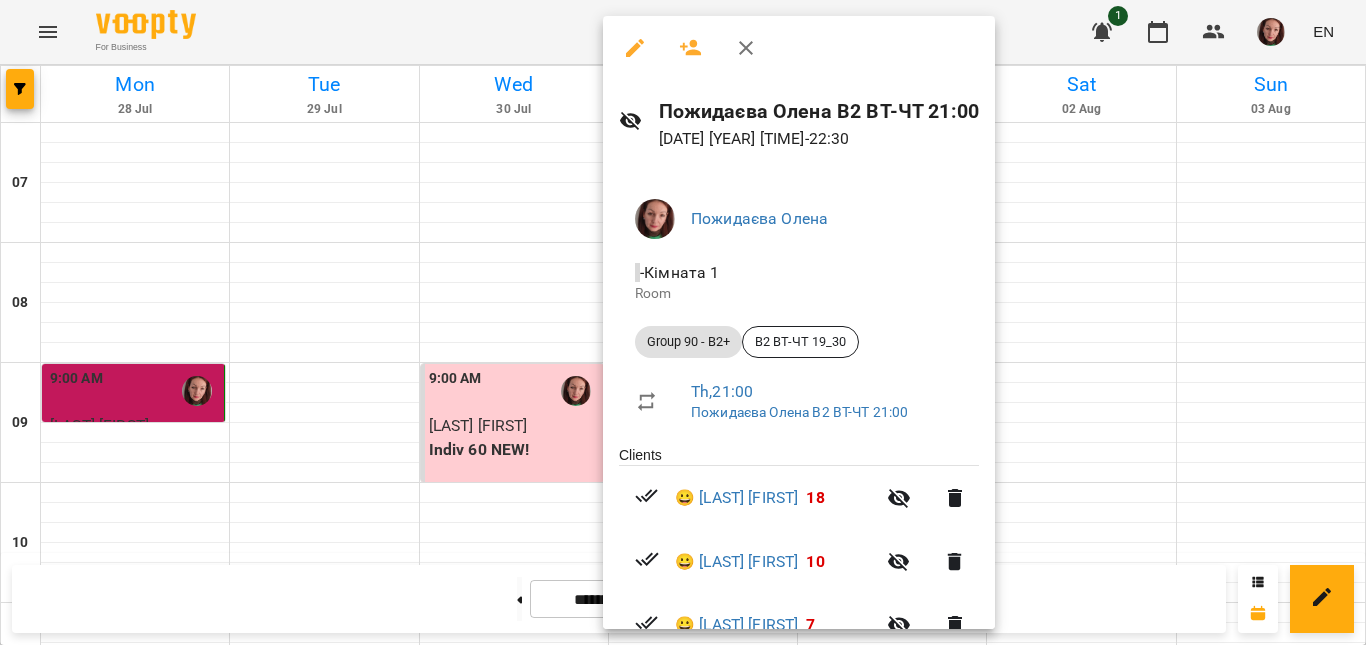 click 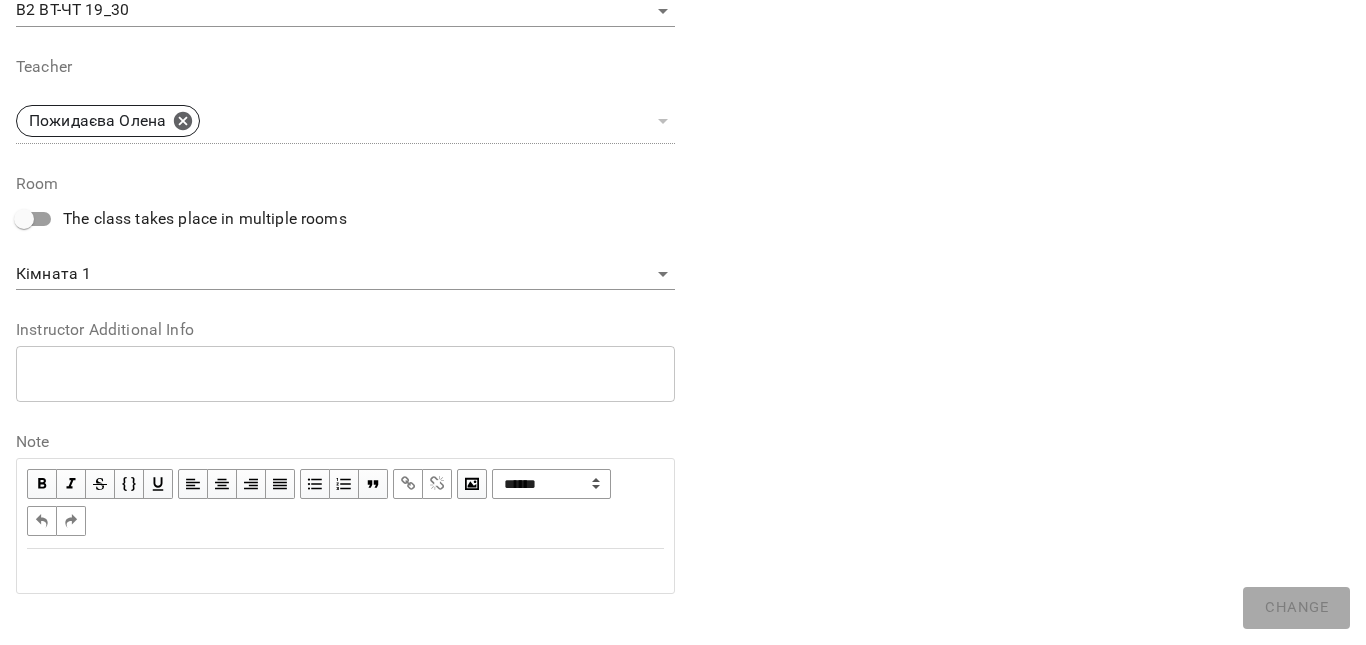 scroll, scrollTop: 723, scrollLeft: 0, axis: vertical 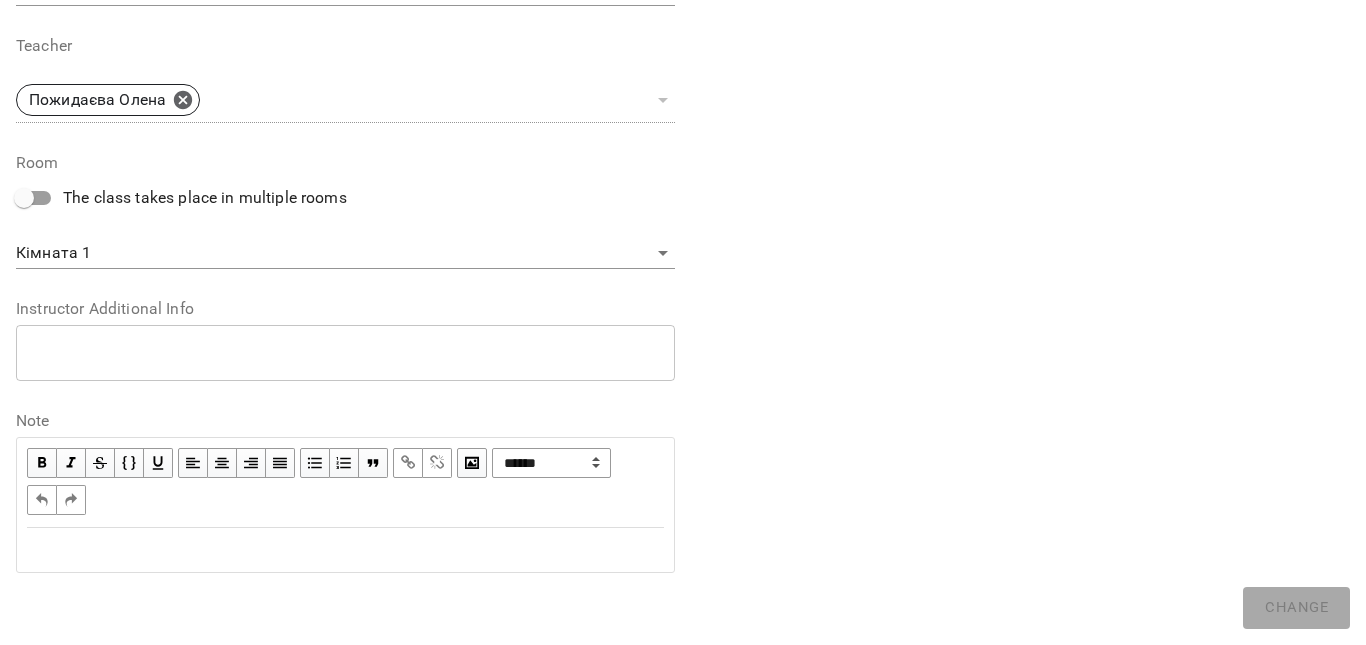 click at bounding box center [345, 550] 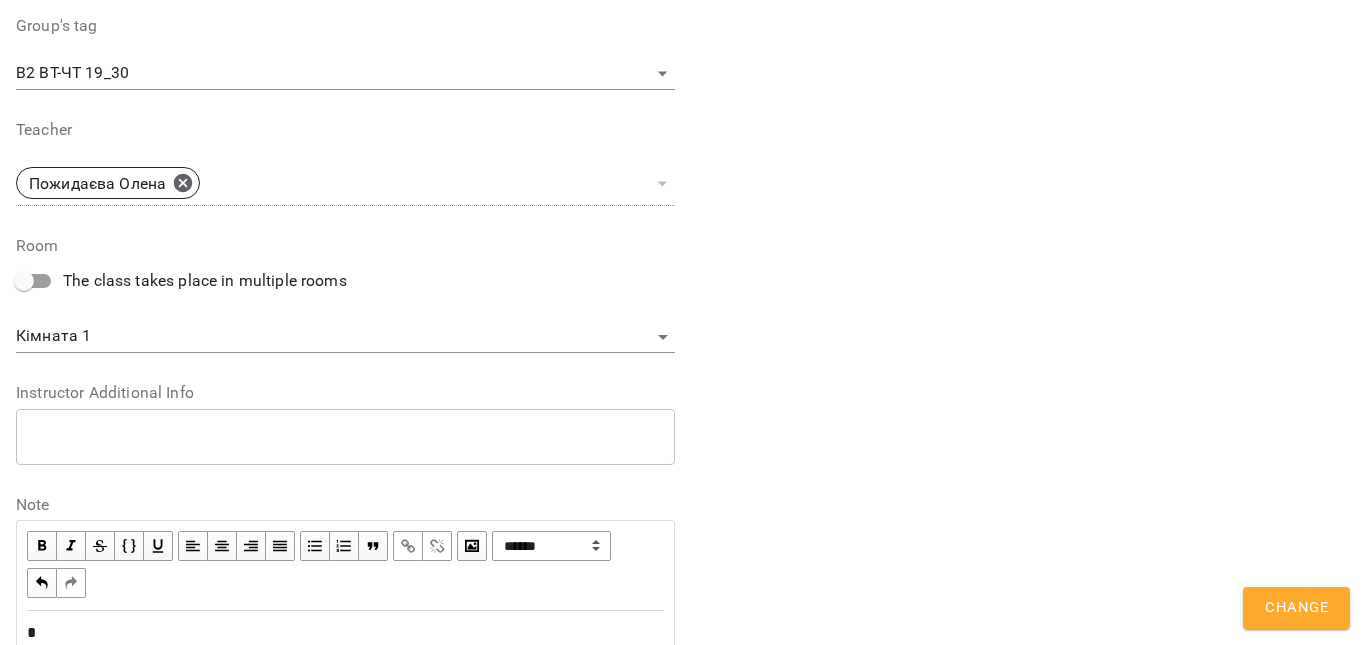 scroll, scrollTop: 806, scrollLeft: 0, axis: vertical 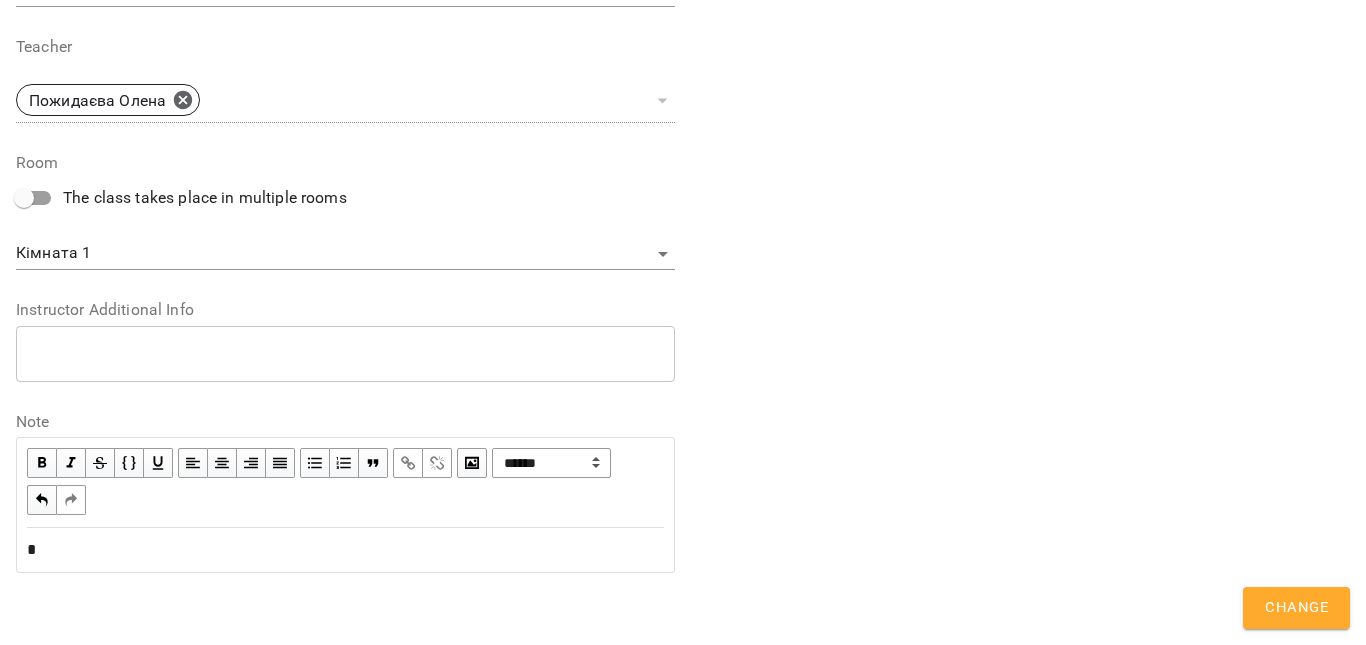 type 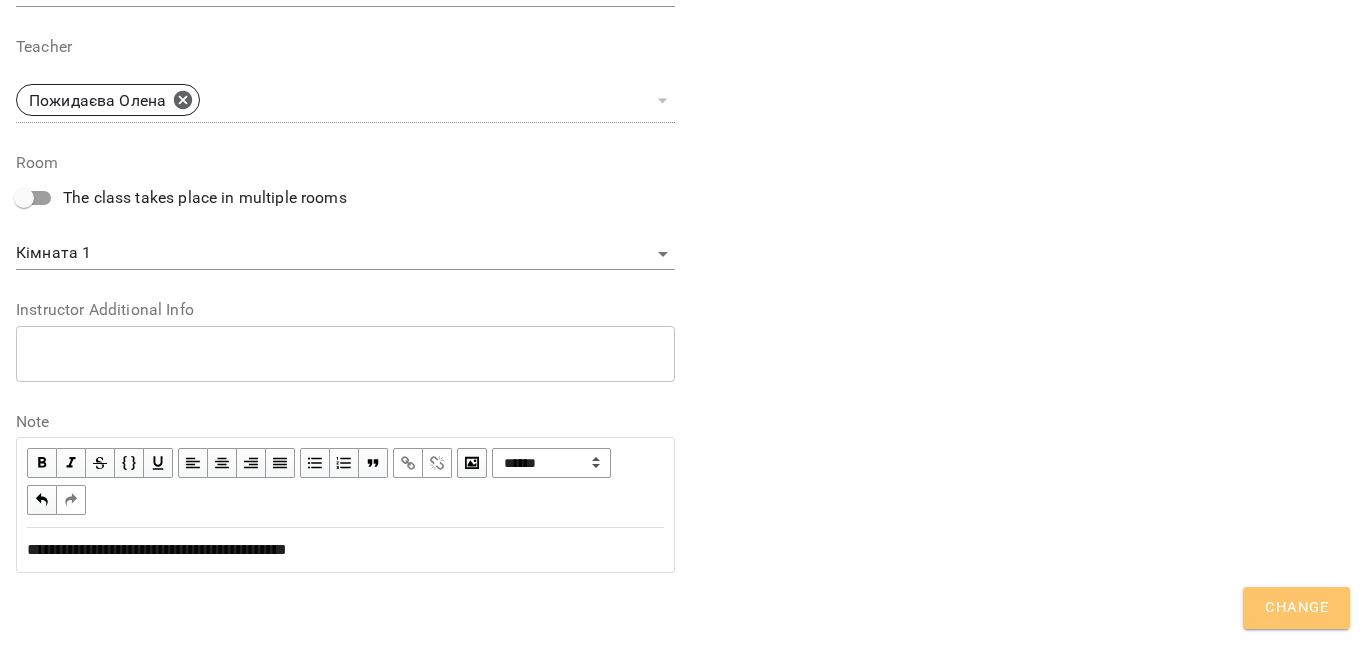 click on "Change" at bounding box center [1296, 608] 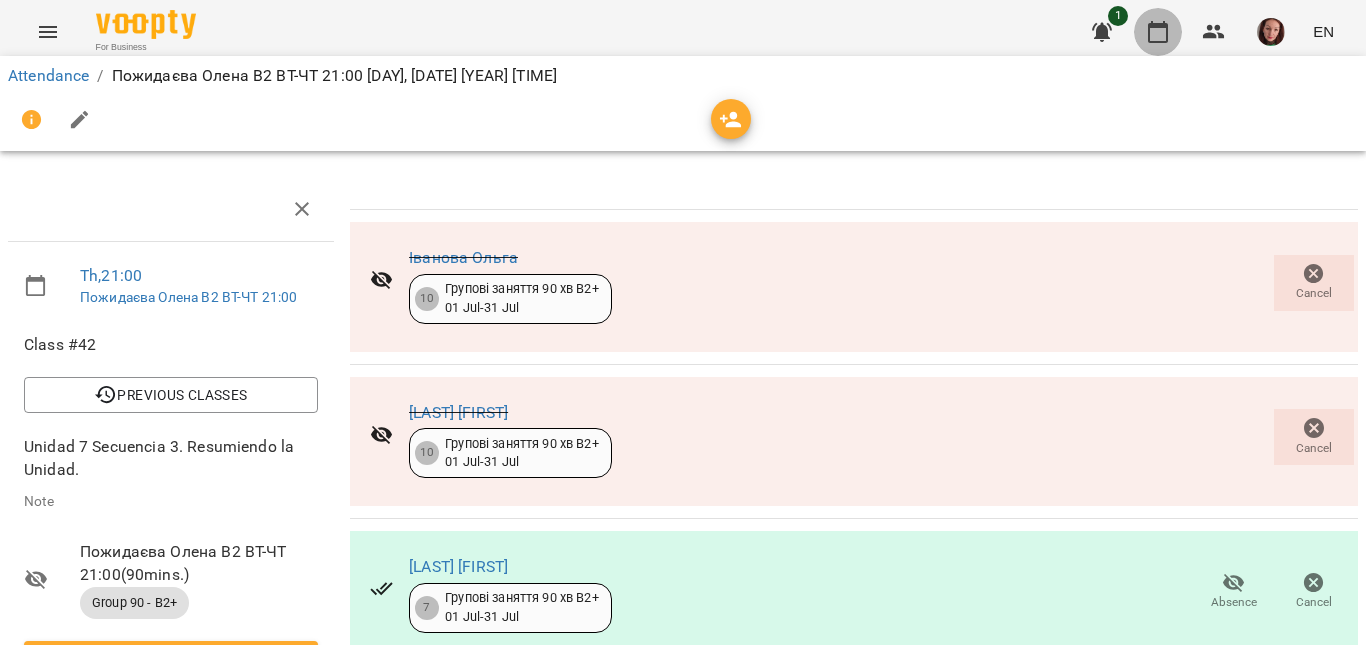 click 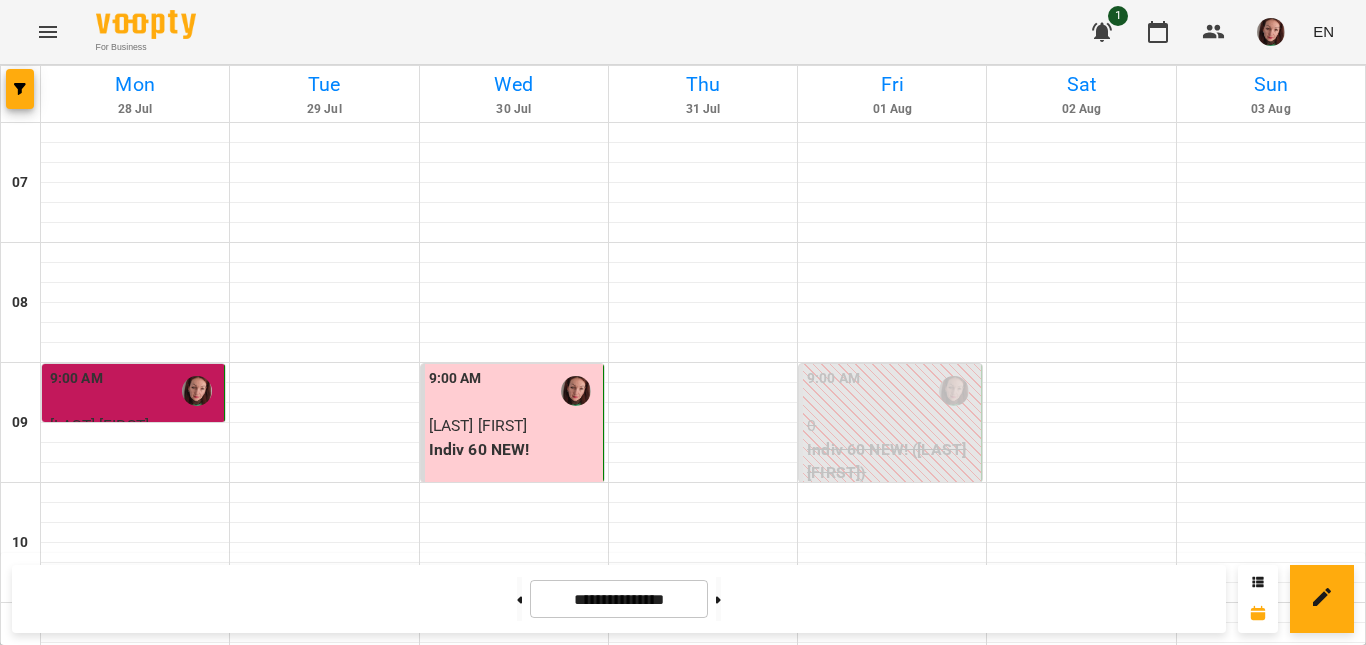 scroll, scrollTop: 1488, scrollLeft: 0, axis: vertical 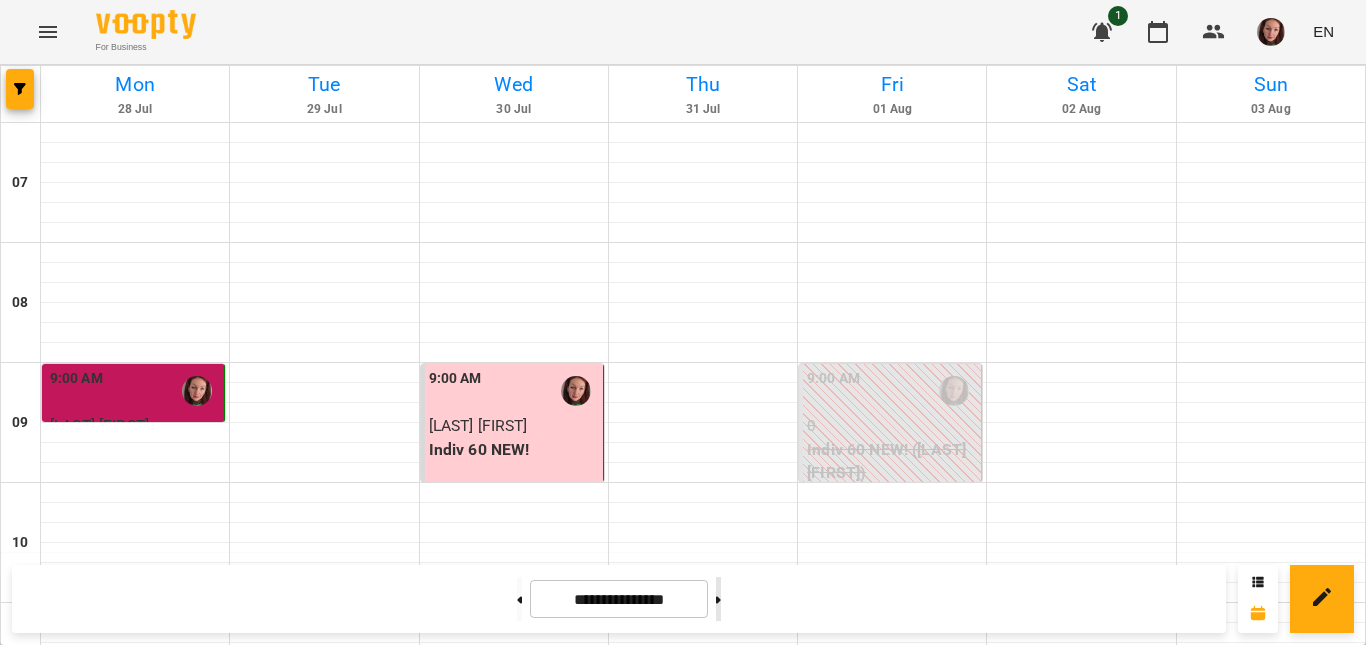 click at bounding box center [718, 599] 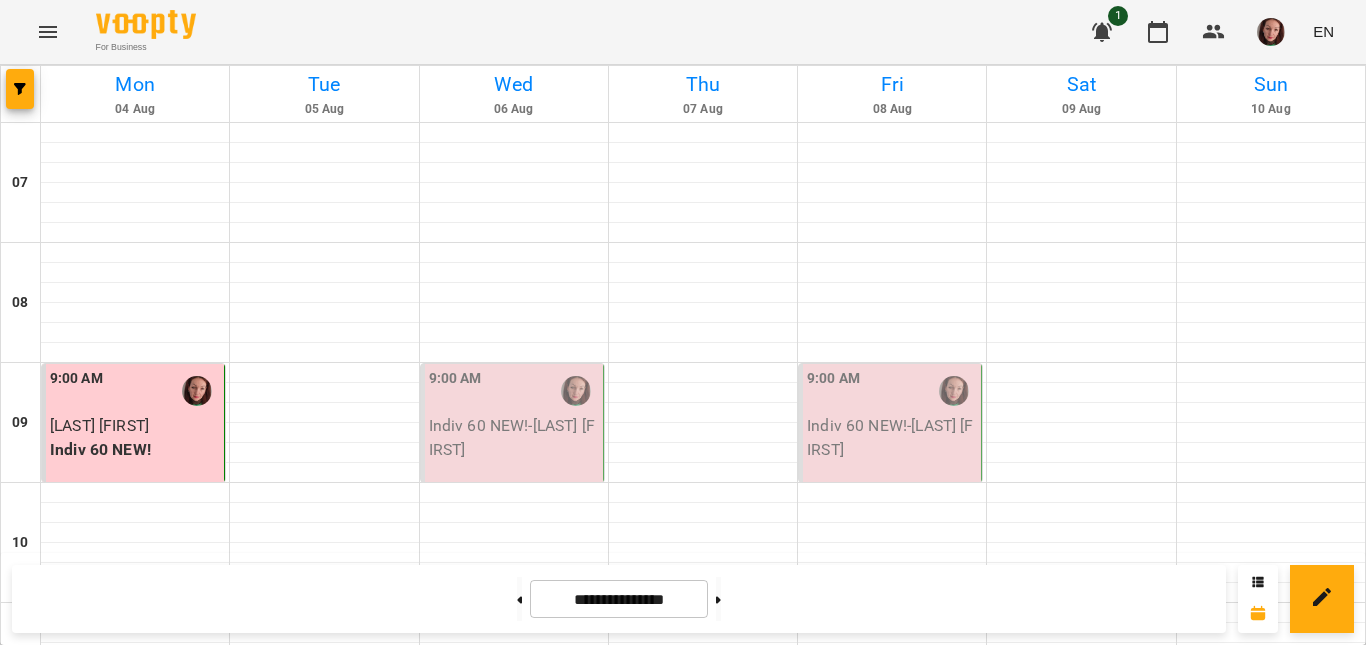 click on "9:00 PM" at bounding box center (324, 1831) 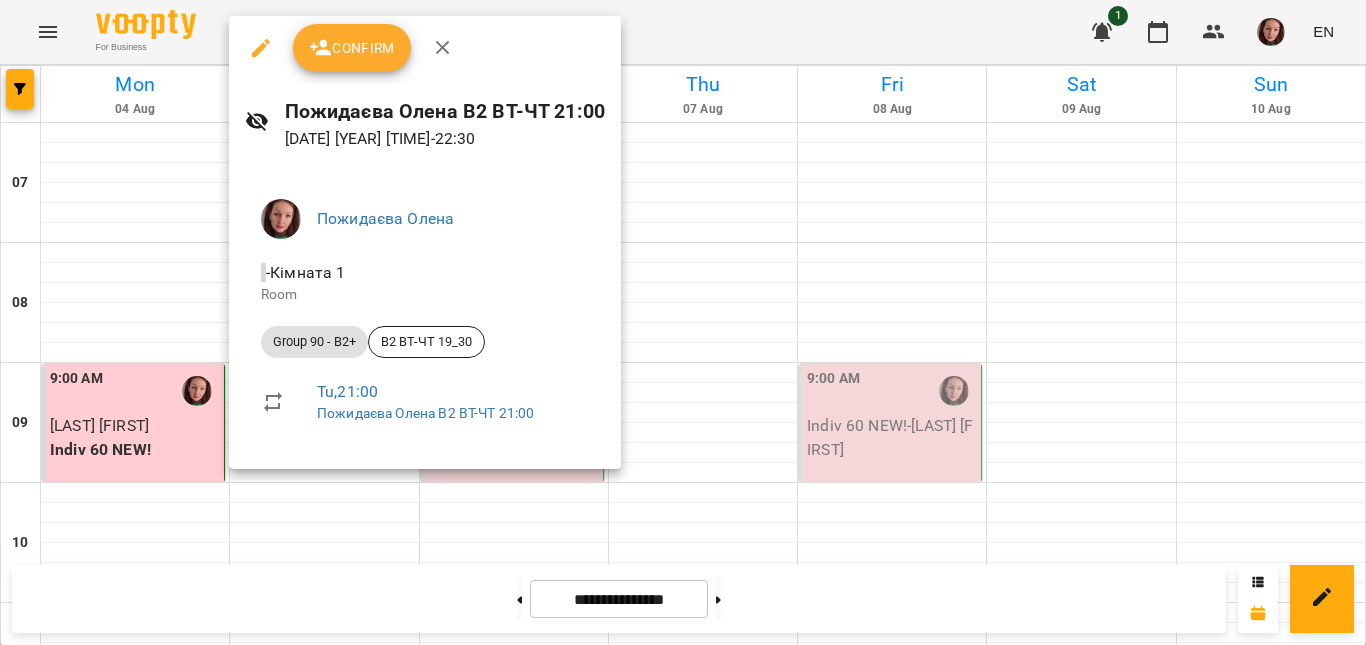 click 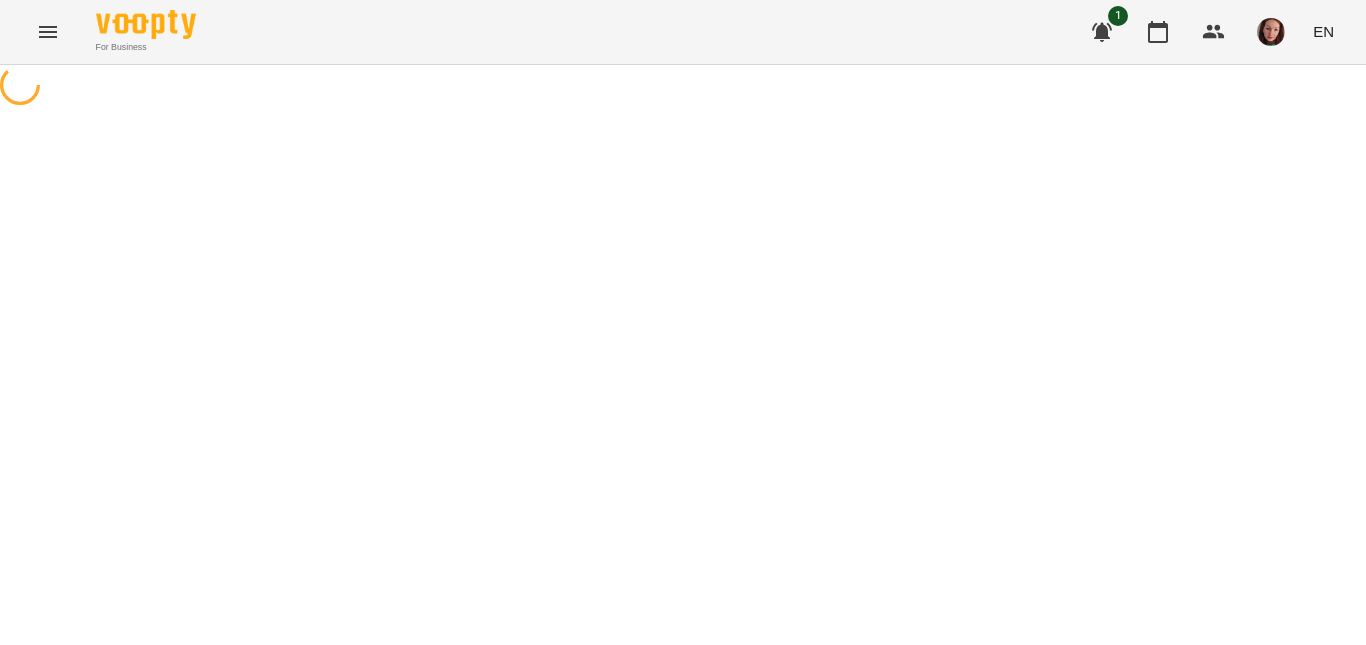 select on "**********" 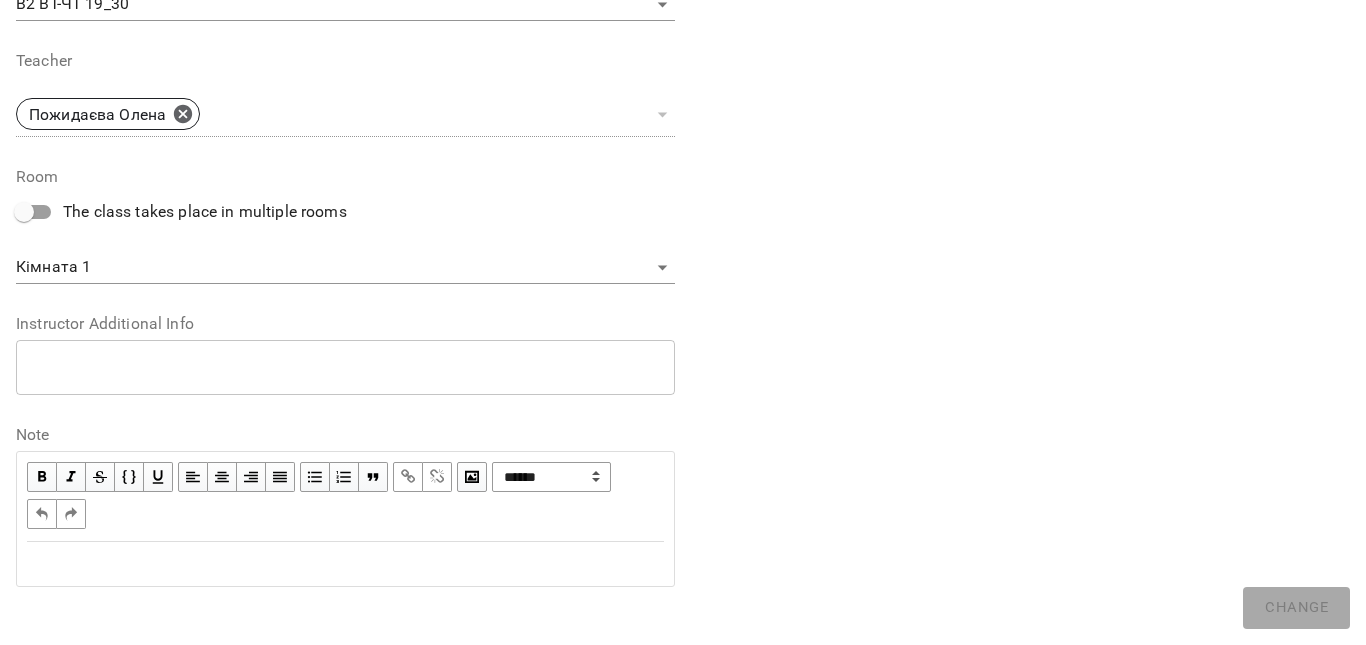 scroll, scrollTop: 700, scrollLeft: 0, axis: vertical 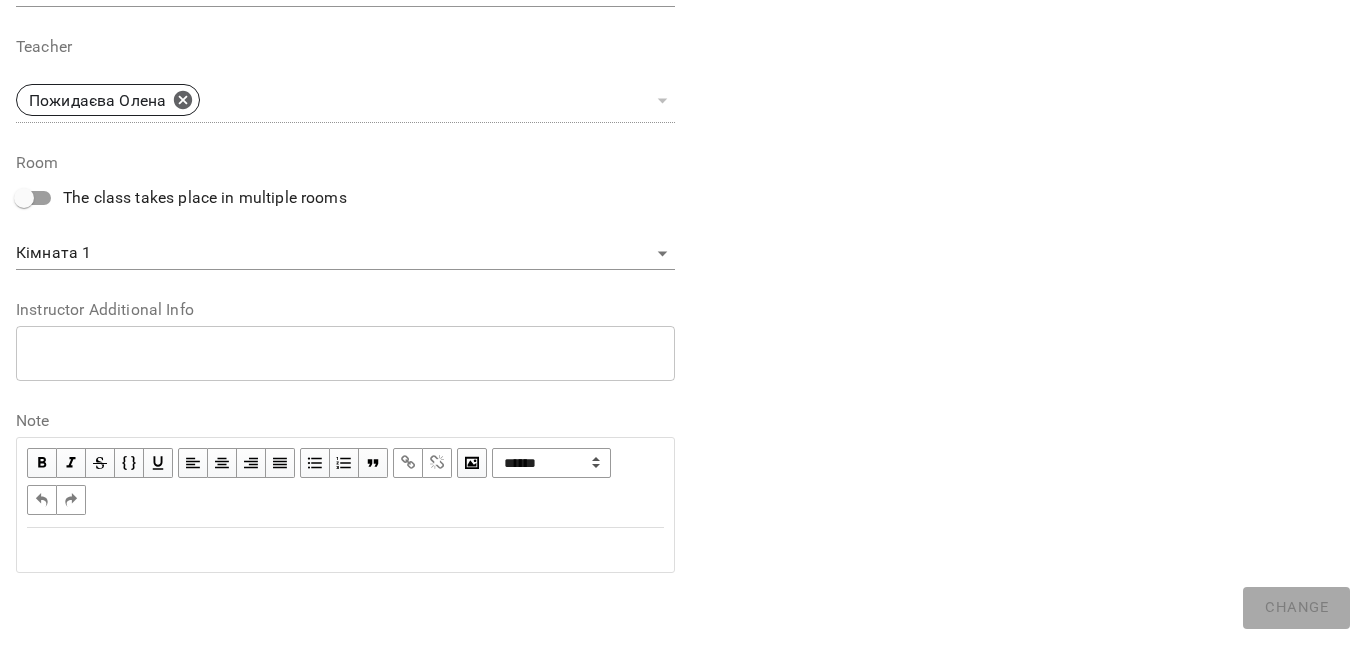 click at bounding box center (345, 550) 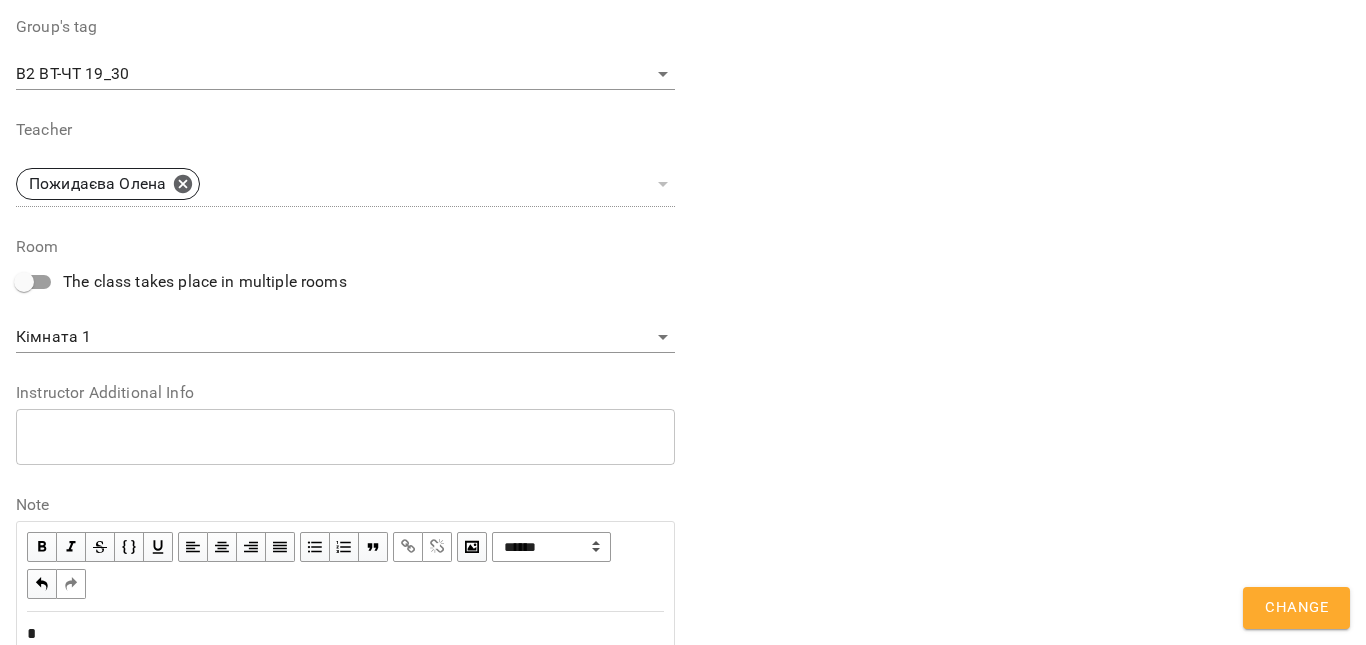 scroll, scrollTop: 784, scrollLeft: 0, axis: vertical 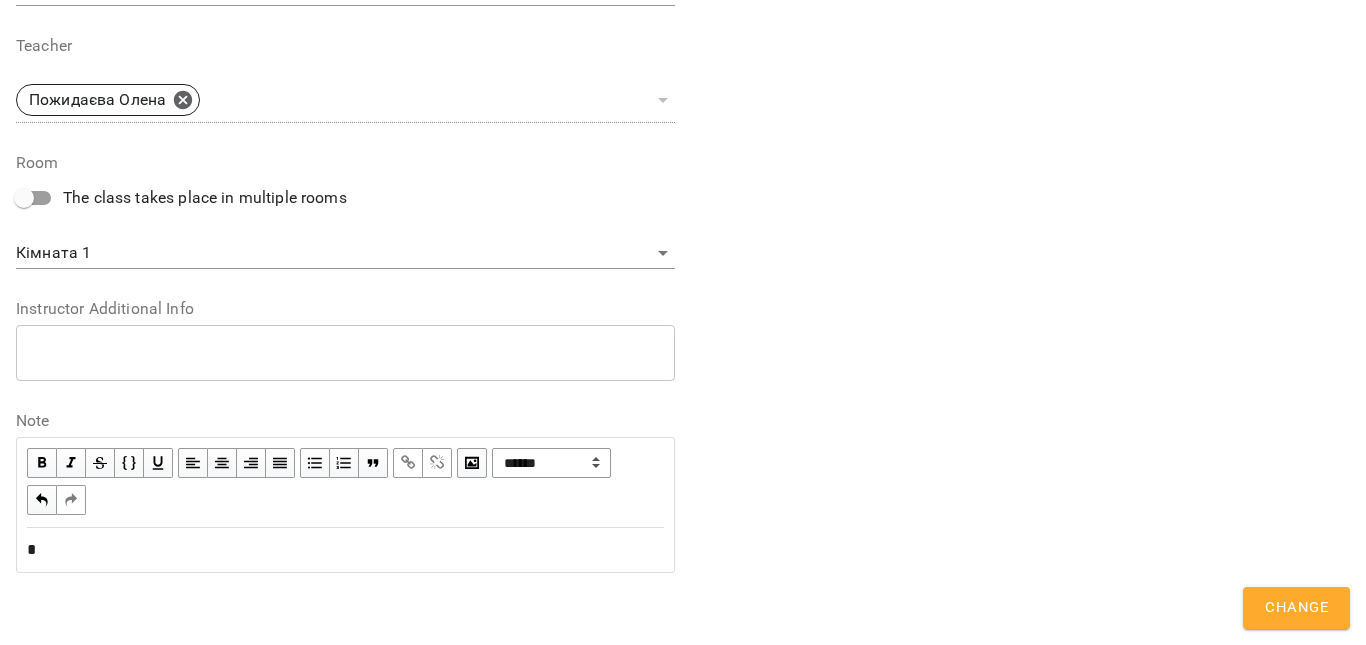 type 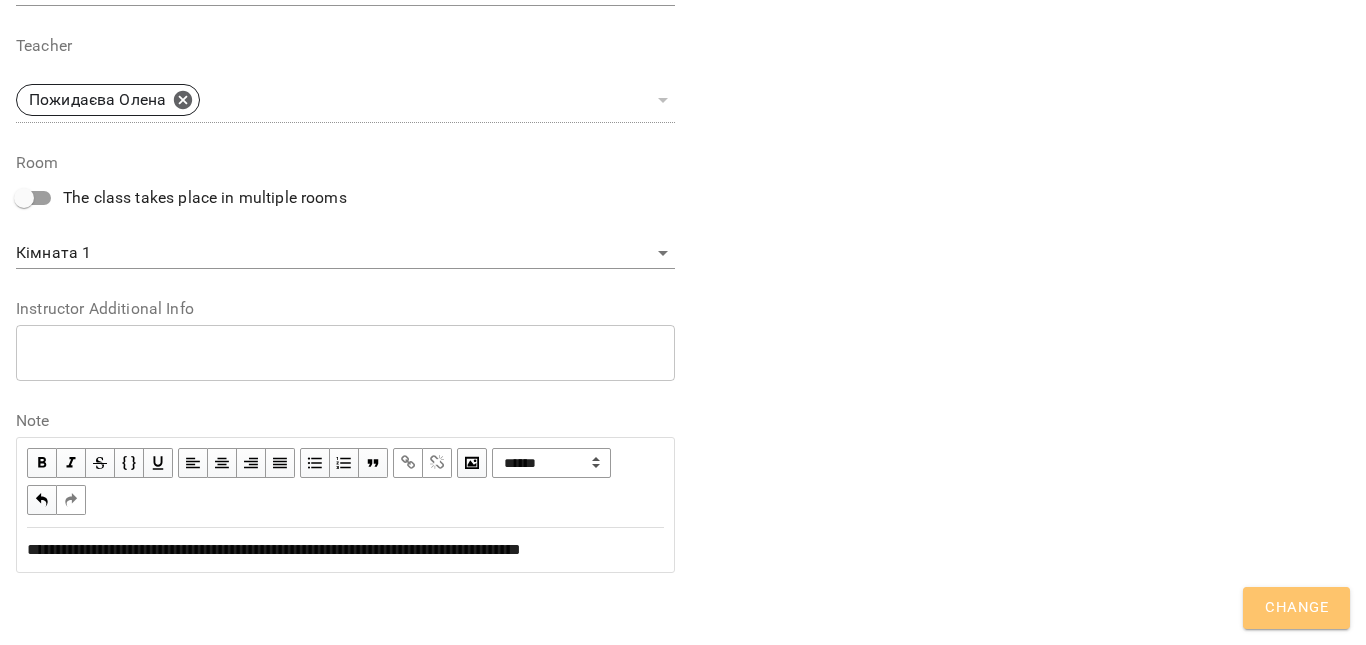 click on "Change" at bounding box center (1296, 608) 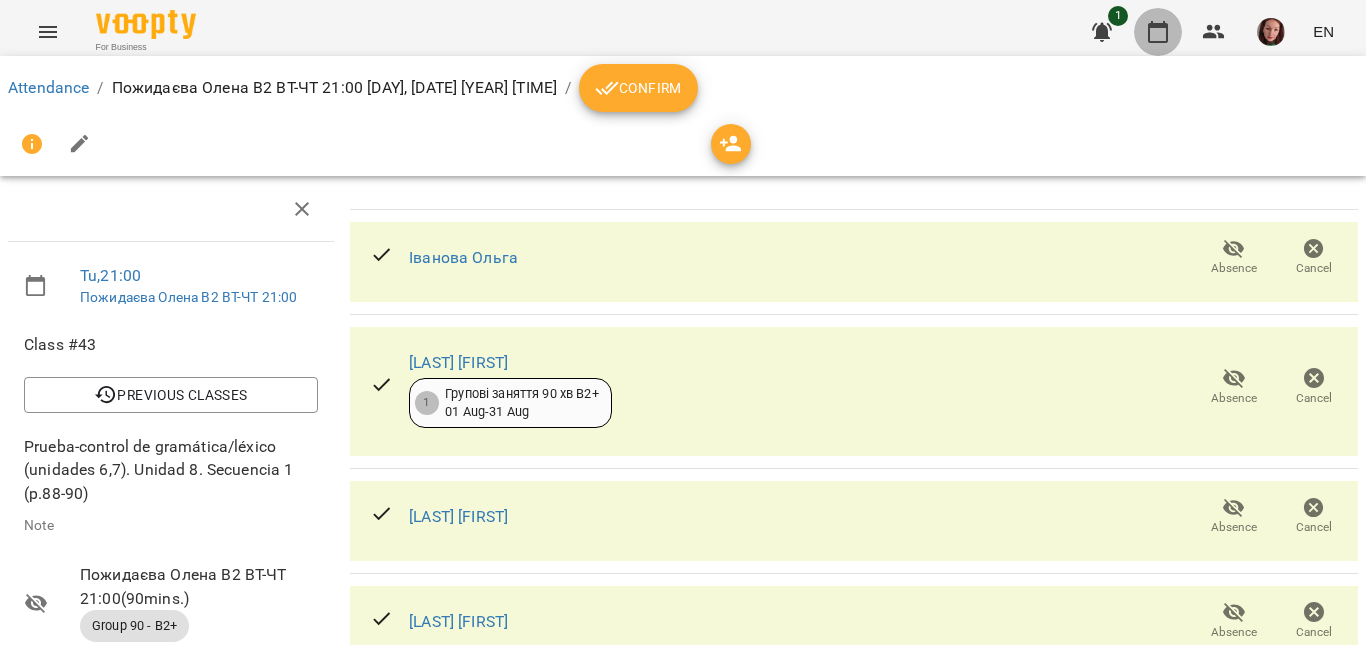 click 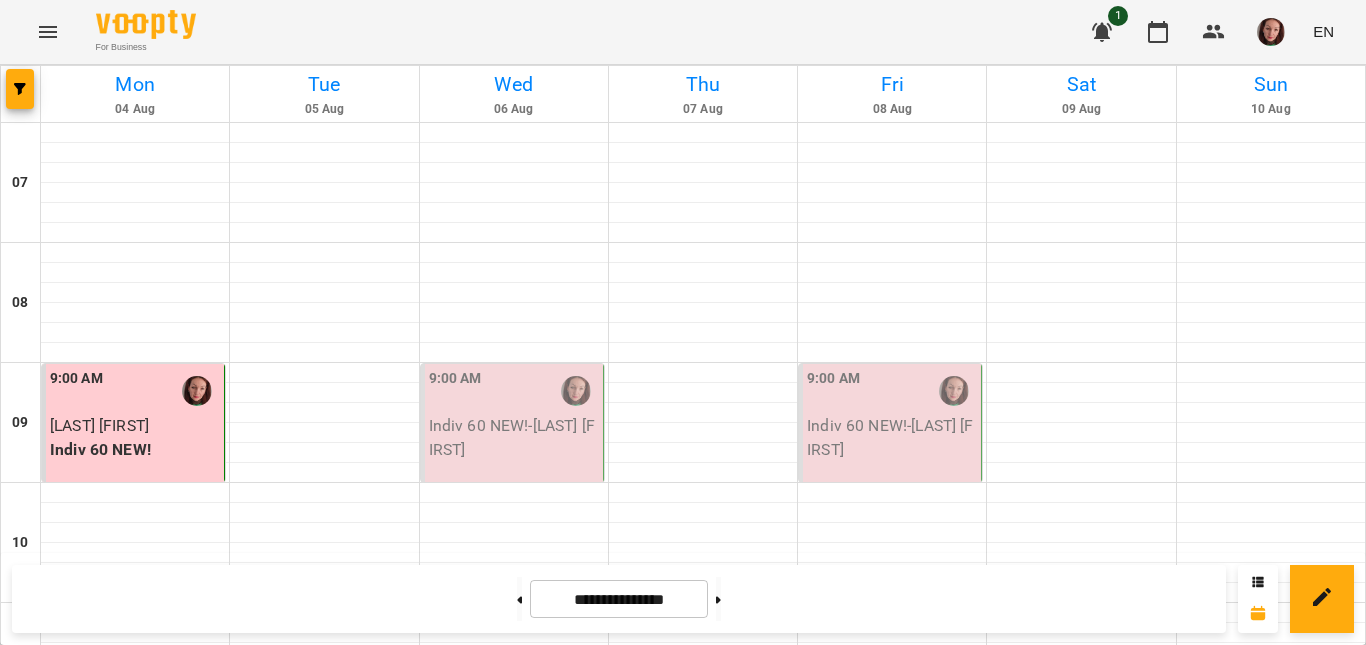 scroll, scrollTop: 1488, scrollLeft: 0, axis: vertical 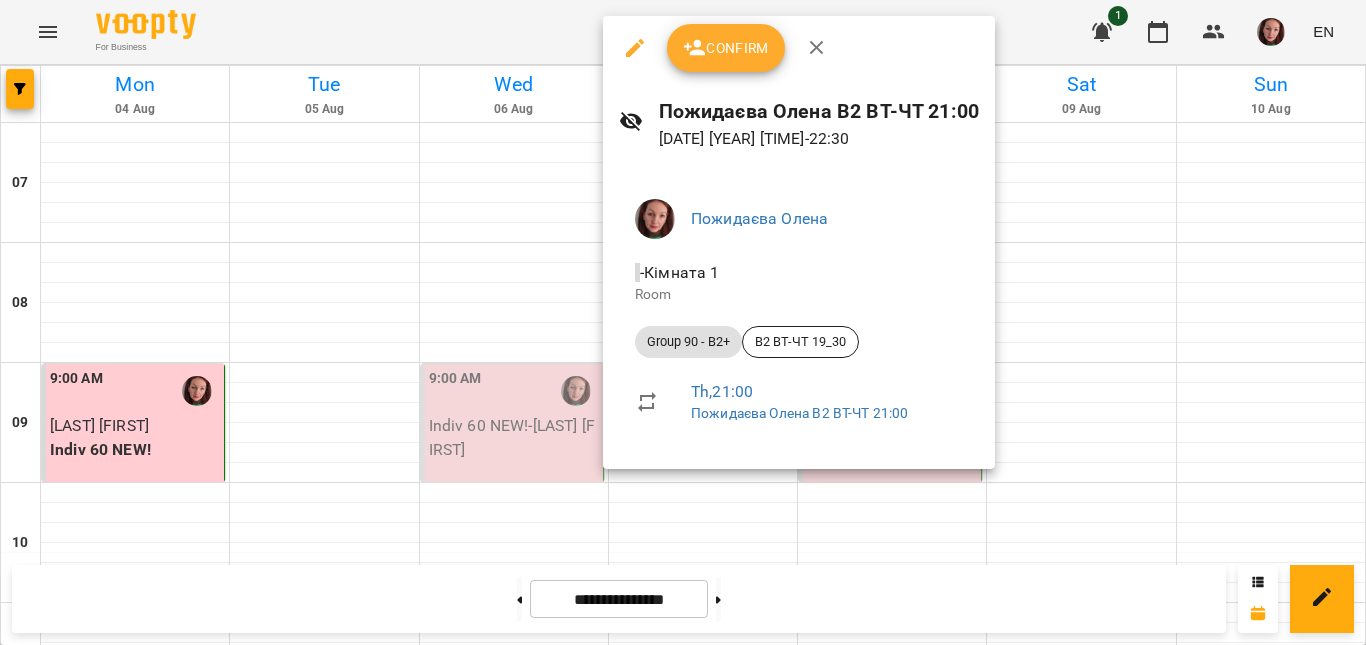 click 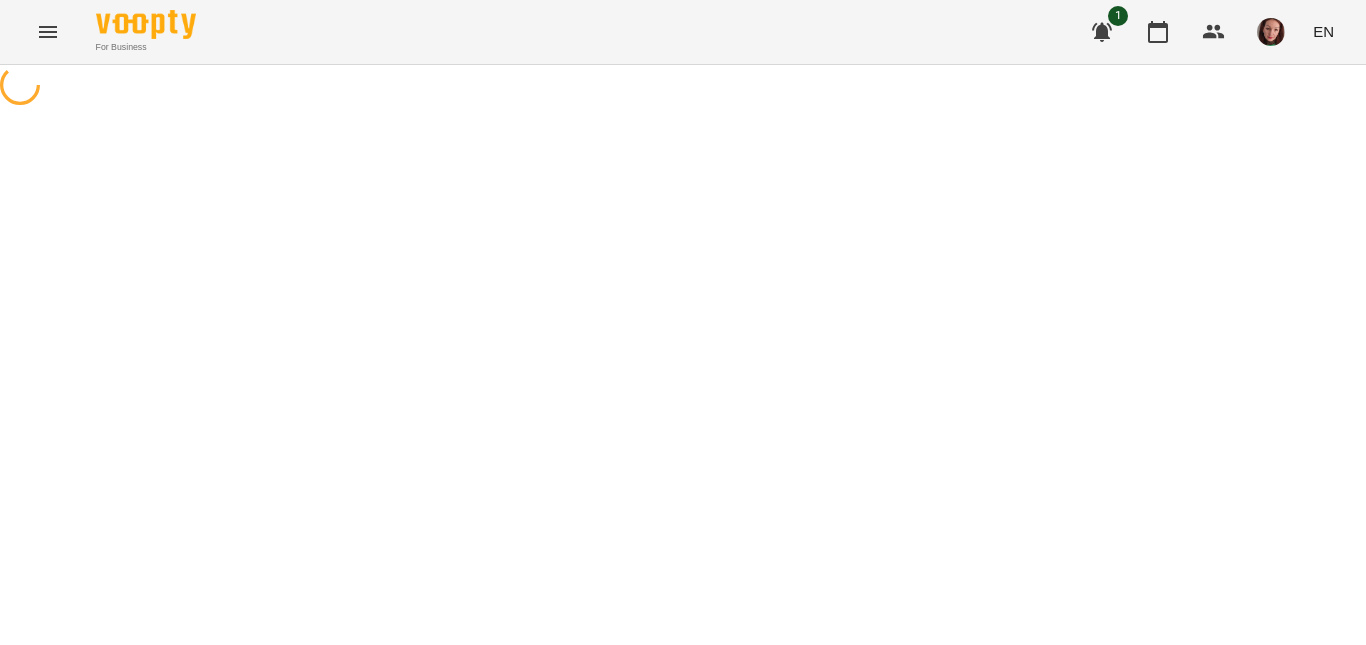 select on "**********" 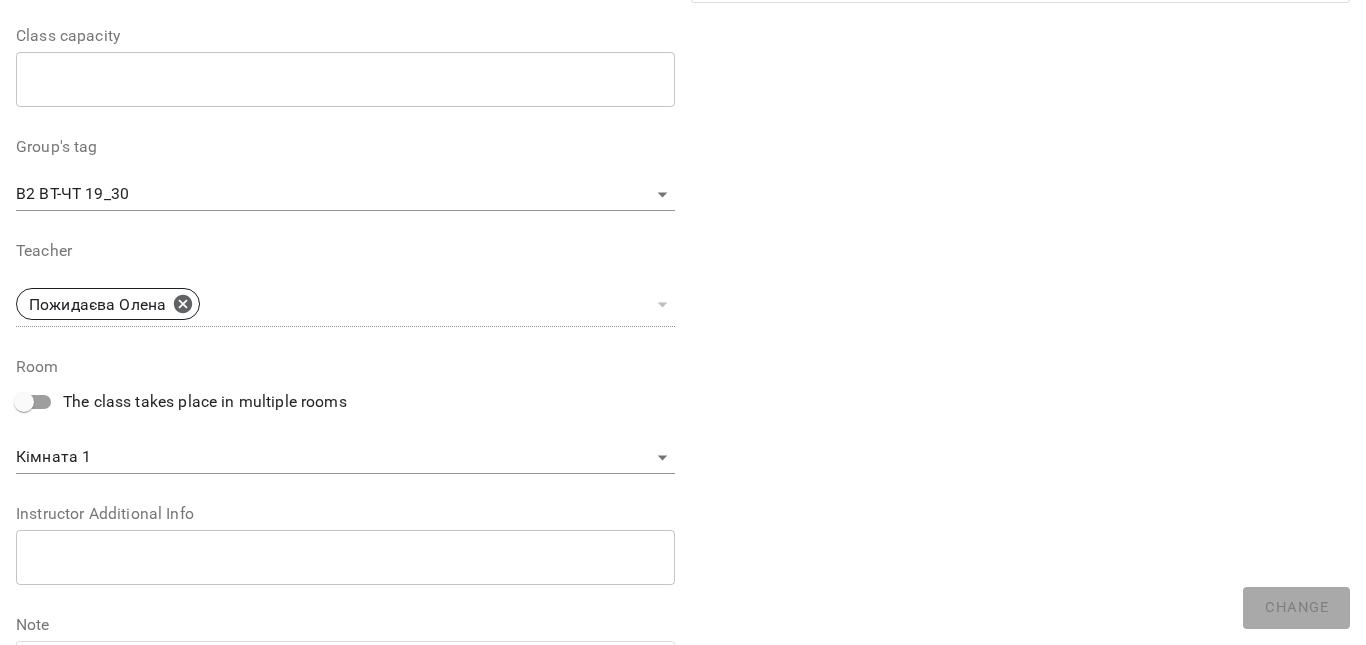 scroll, scrollTop: 700, scrollLeft: 0, axis: vertical 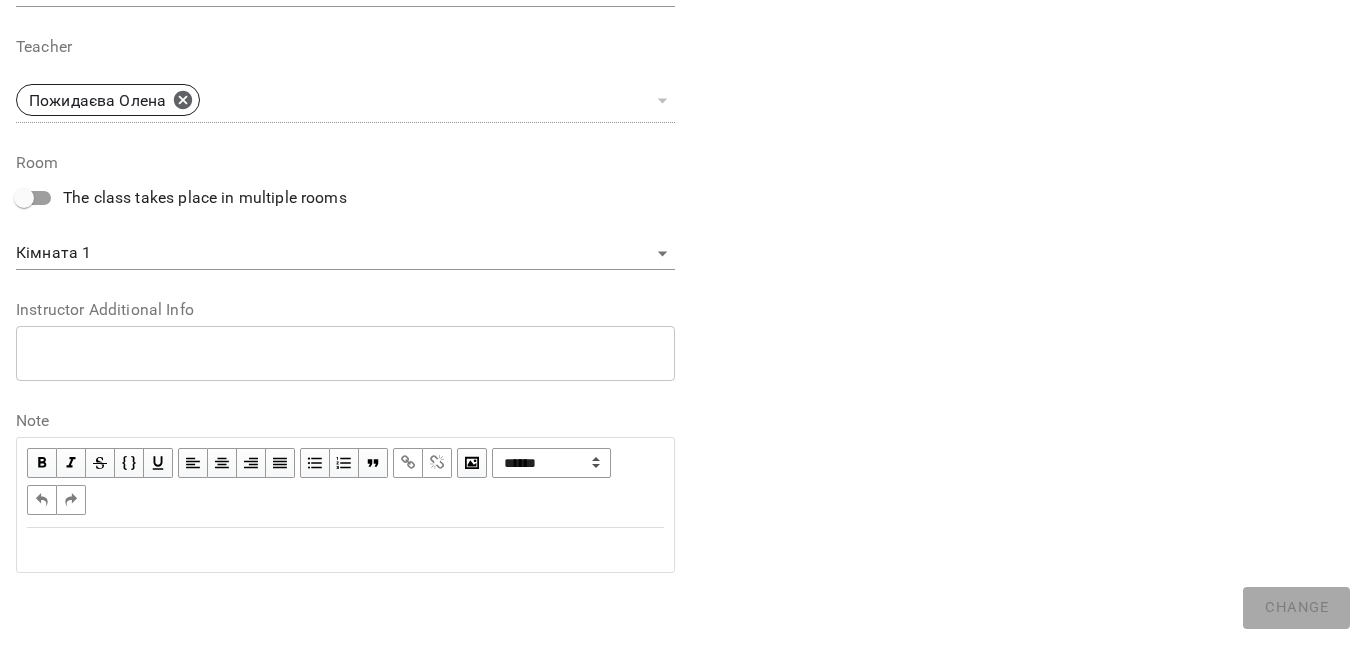 click at bounding box center (345, 550) 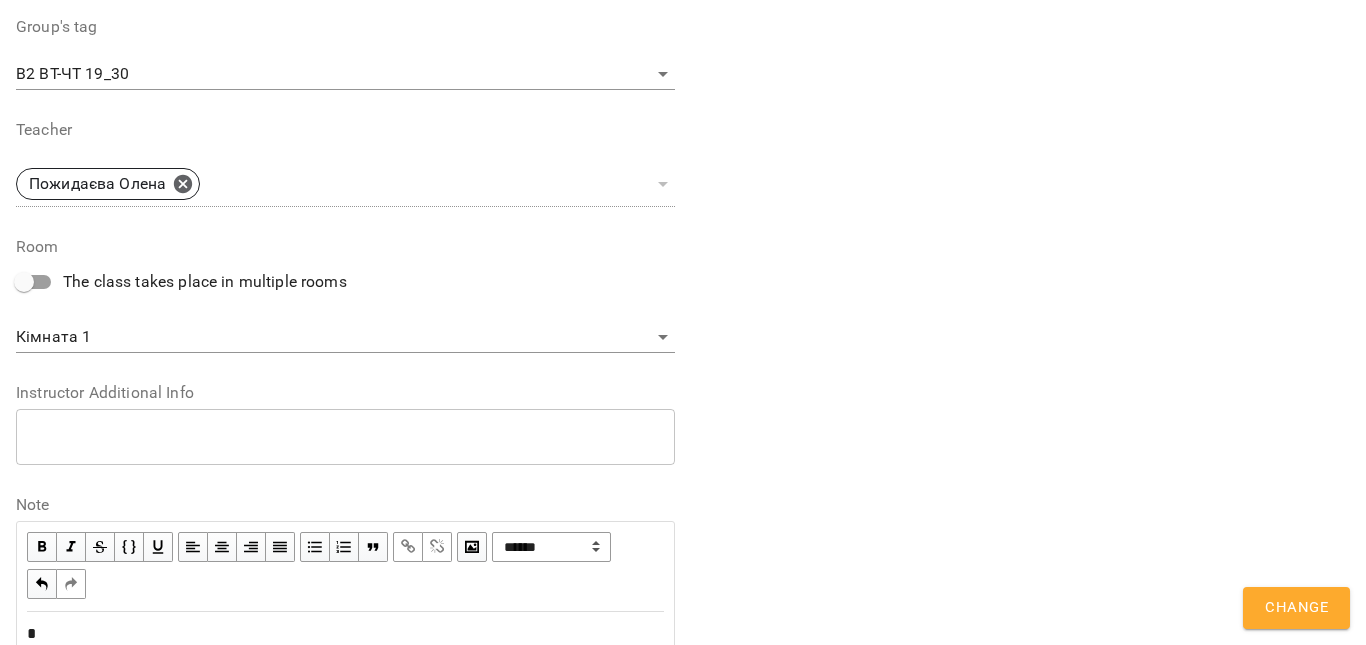 scroll, scrollTop: 784, scrollLeft: 0, axis: vertical 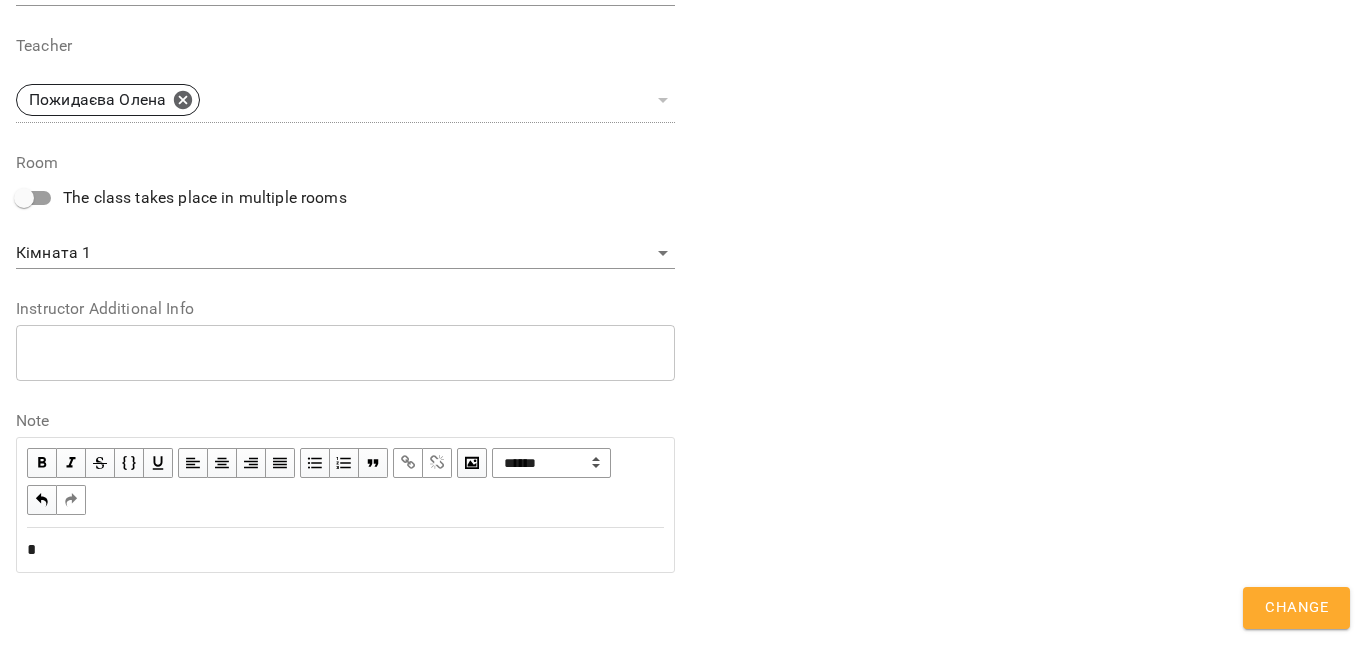 type 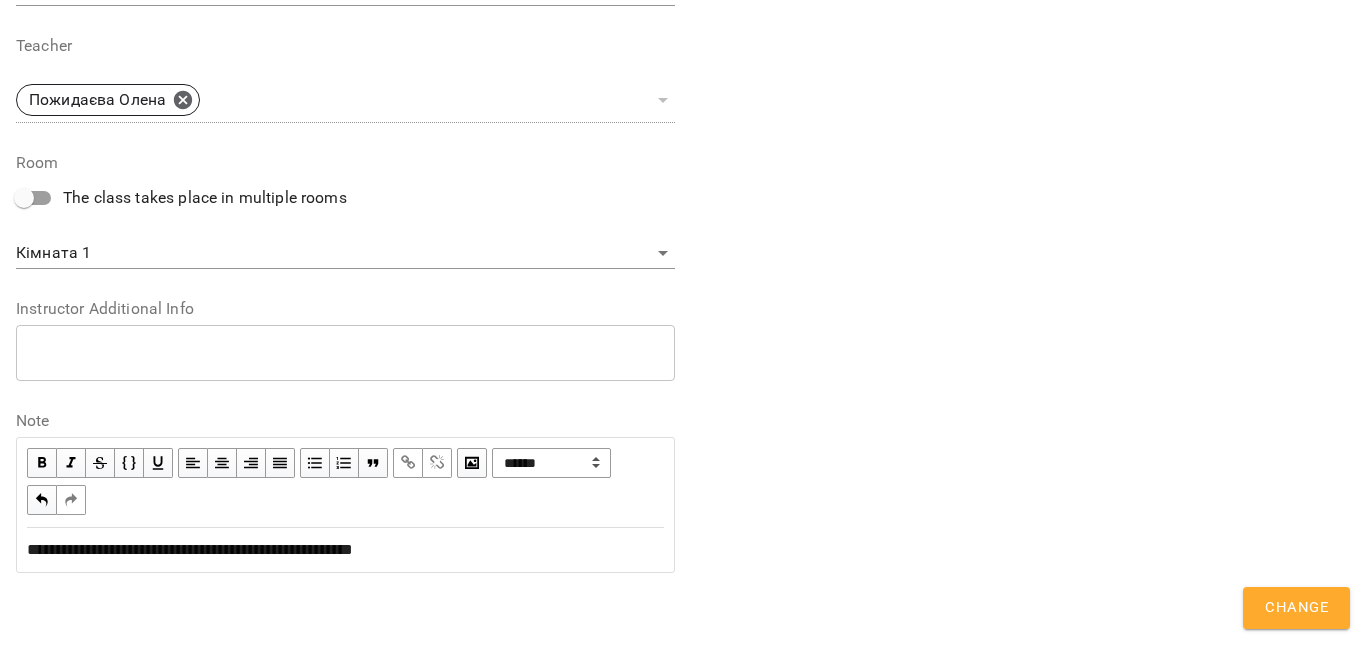 click on "Change" at bounding box center (1296, 608) 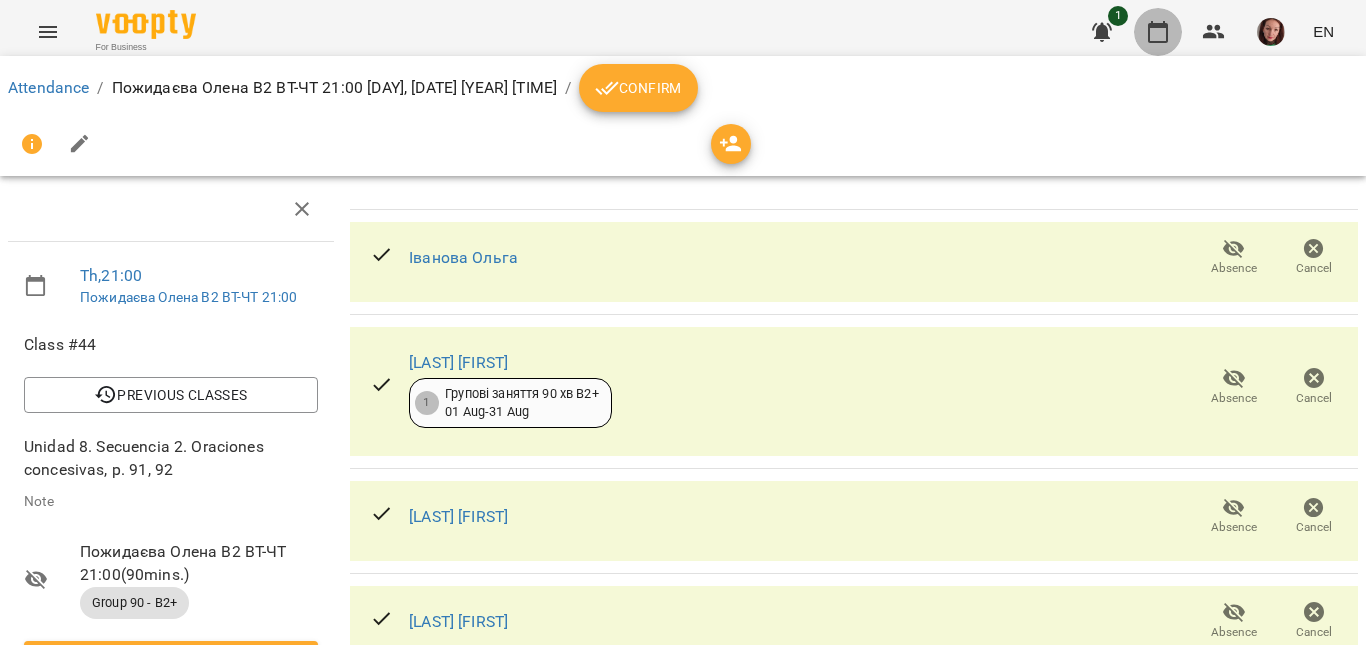 click 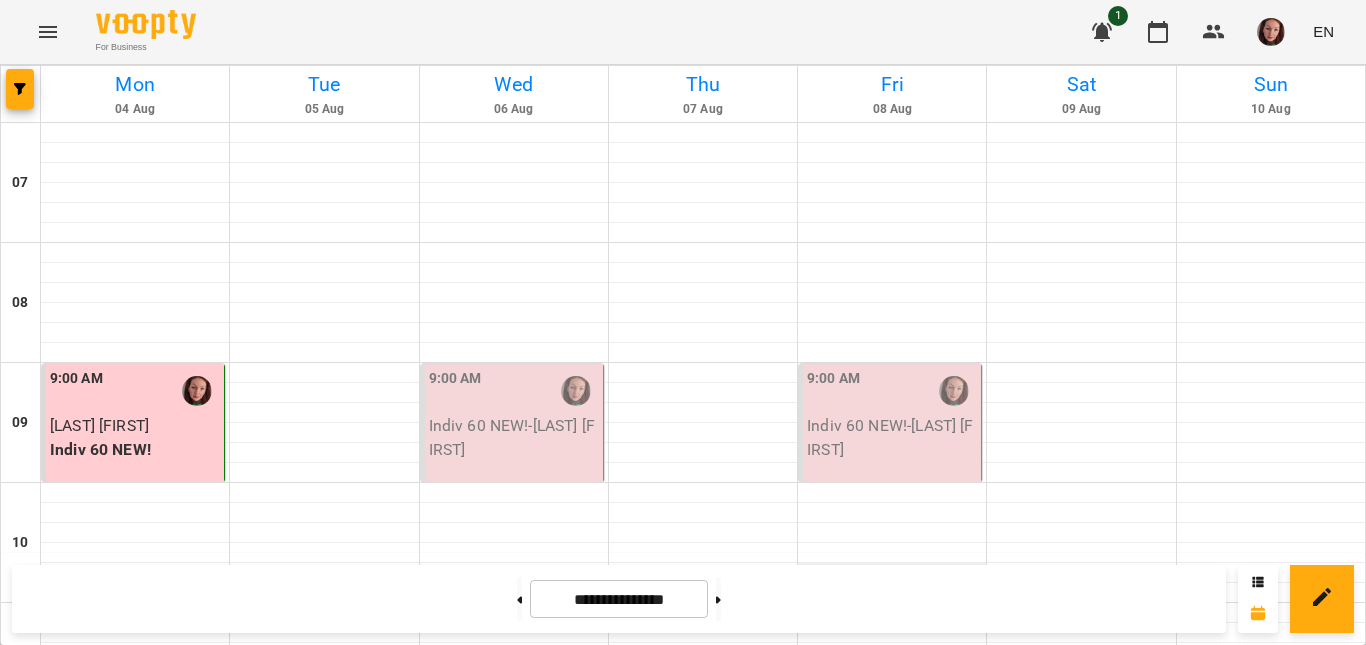 scroll, scrollTop: 400, scrollLeft: 0, axis: vertical 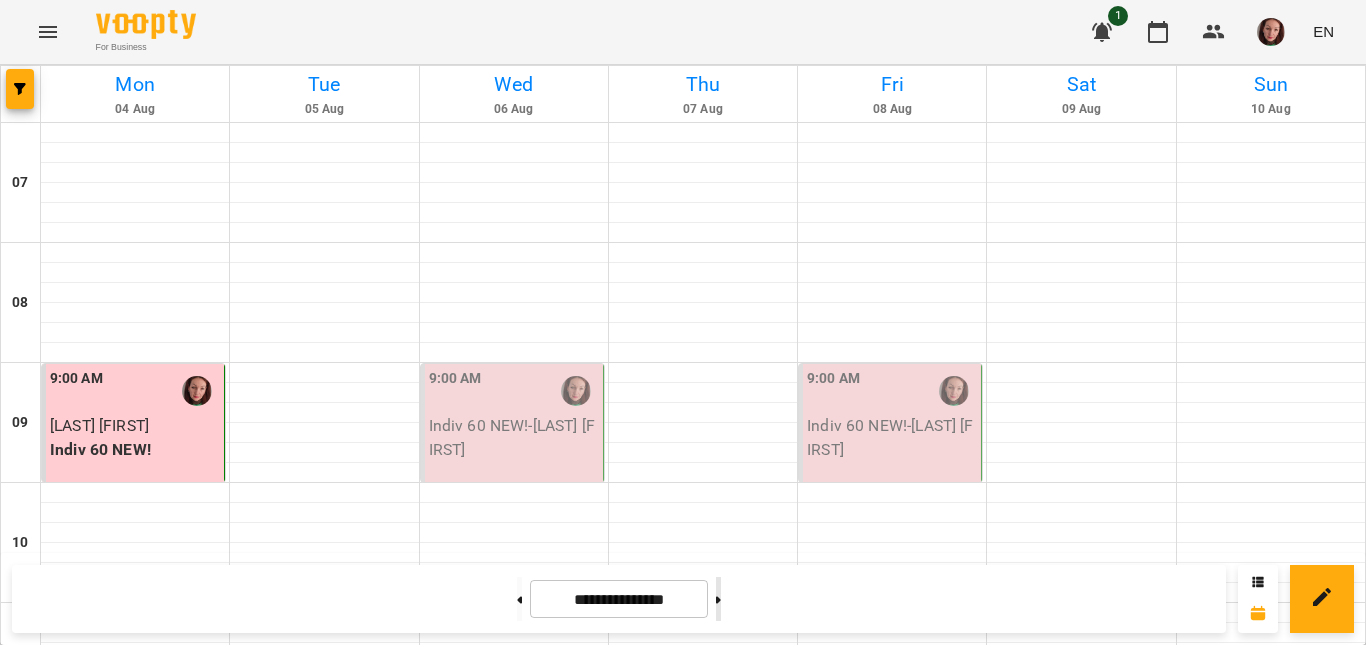 click at bounding box center (718, 599) 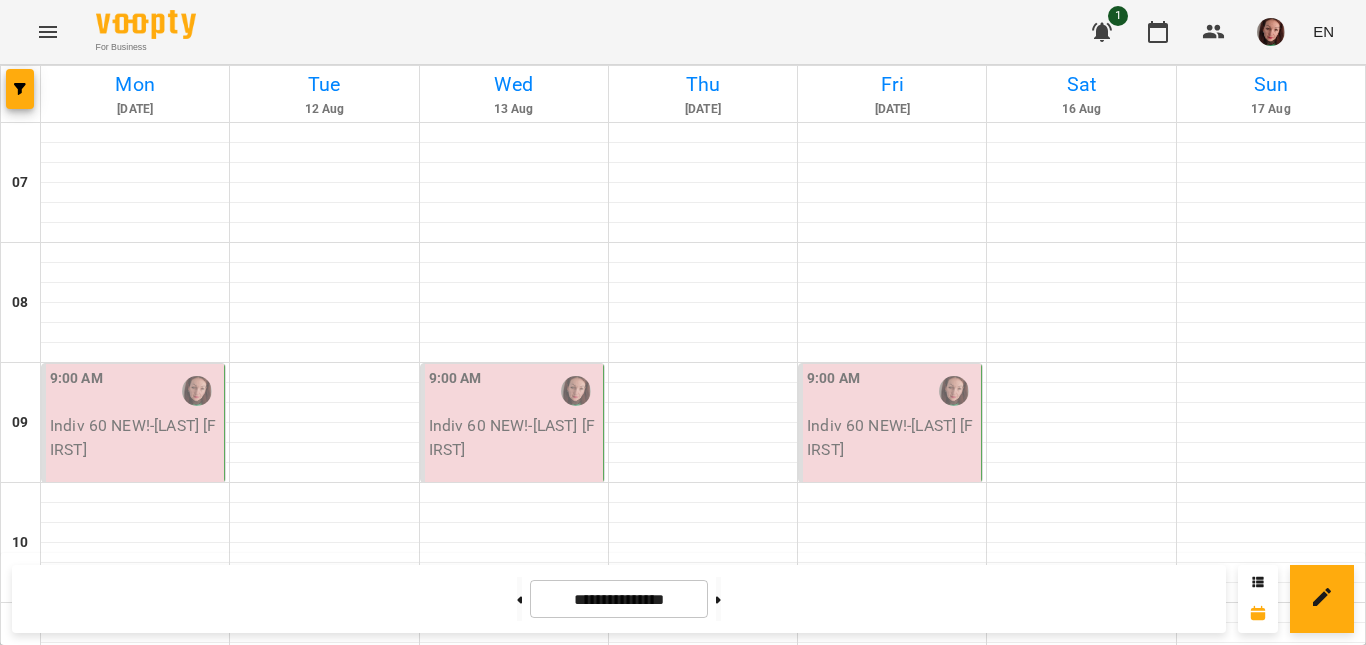 scroll, scrollTop: 1488, scrollLeft: 0, axis: vertical 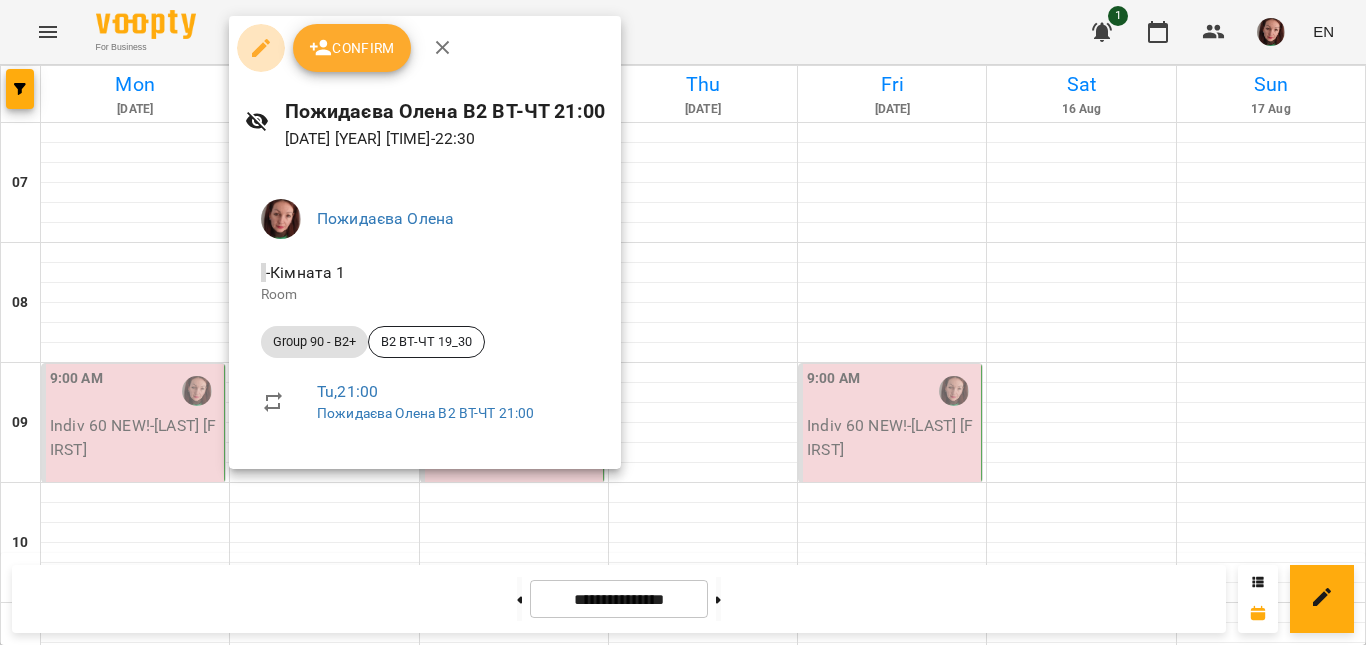 click 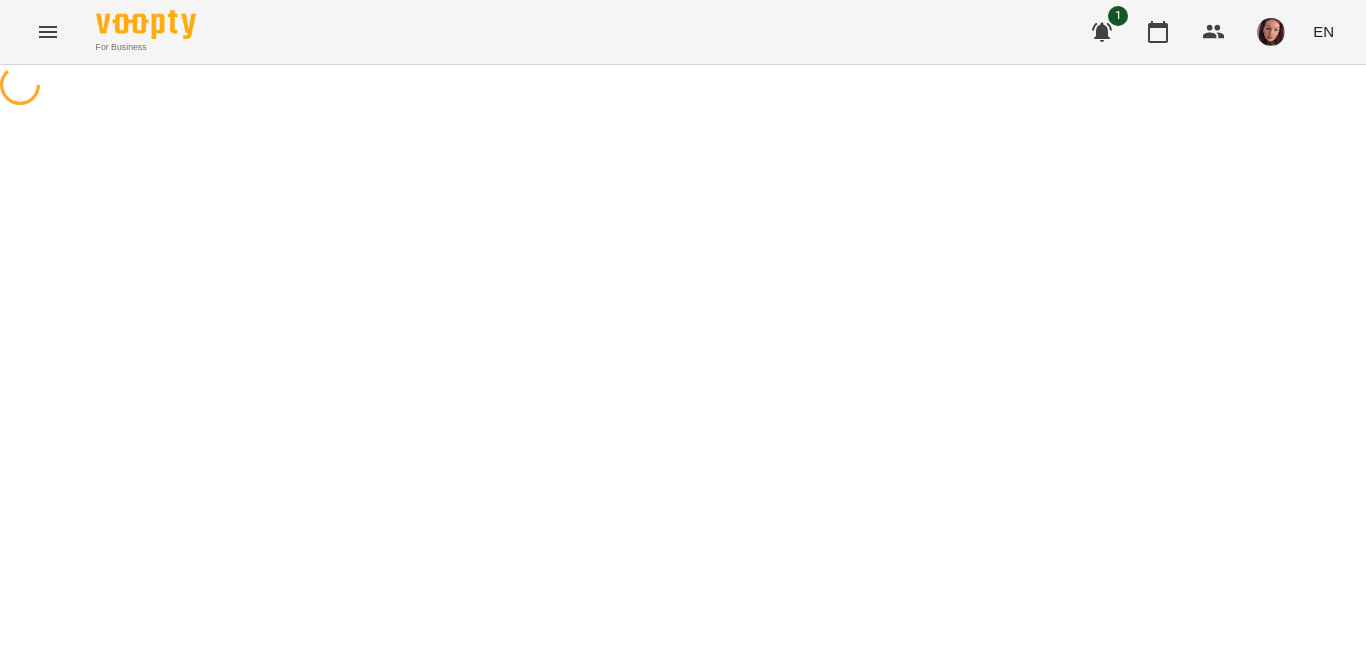 select on "**********" 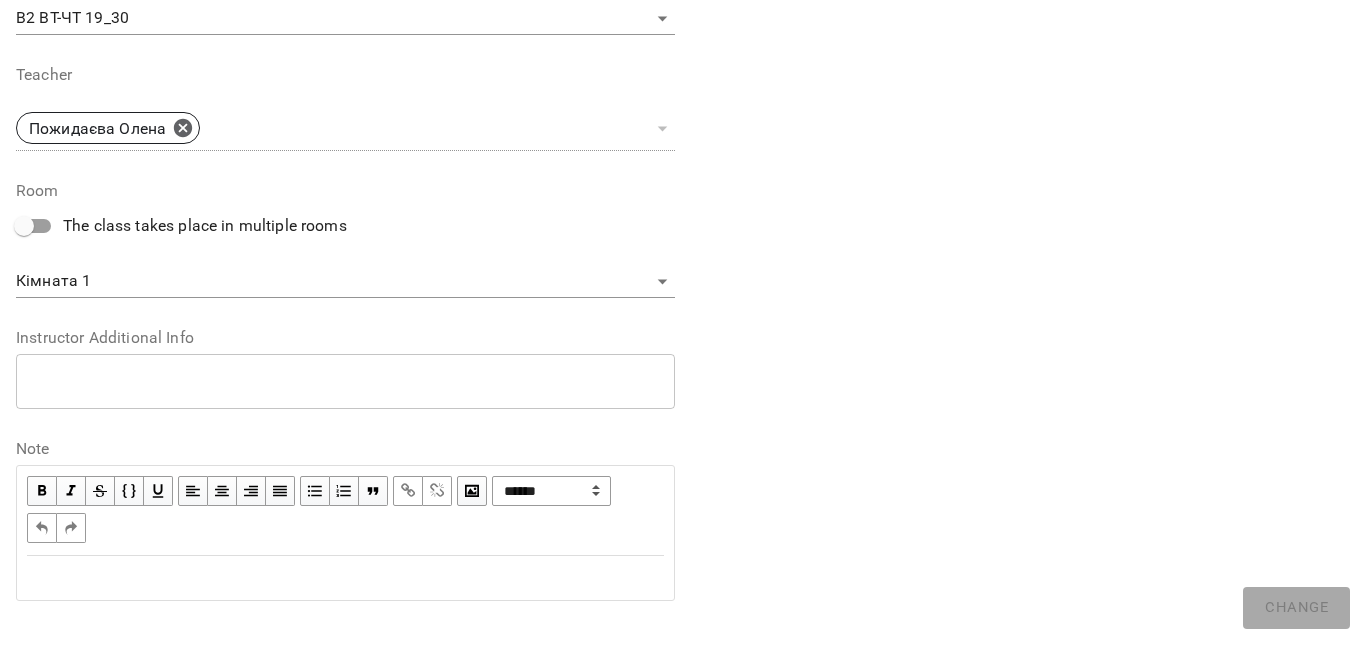 scroll, scrollTop: 700, scrollLeft: 0, axis: vertical 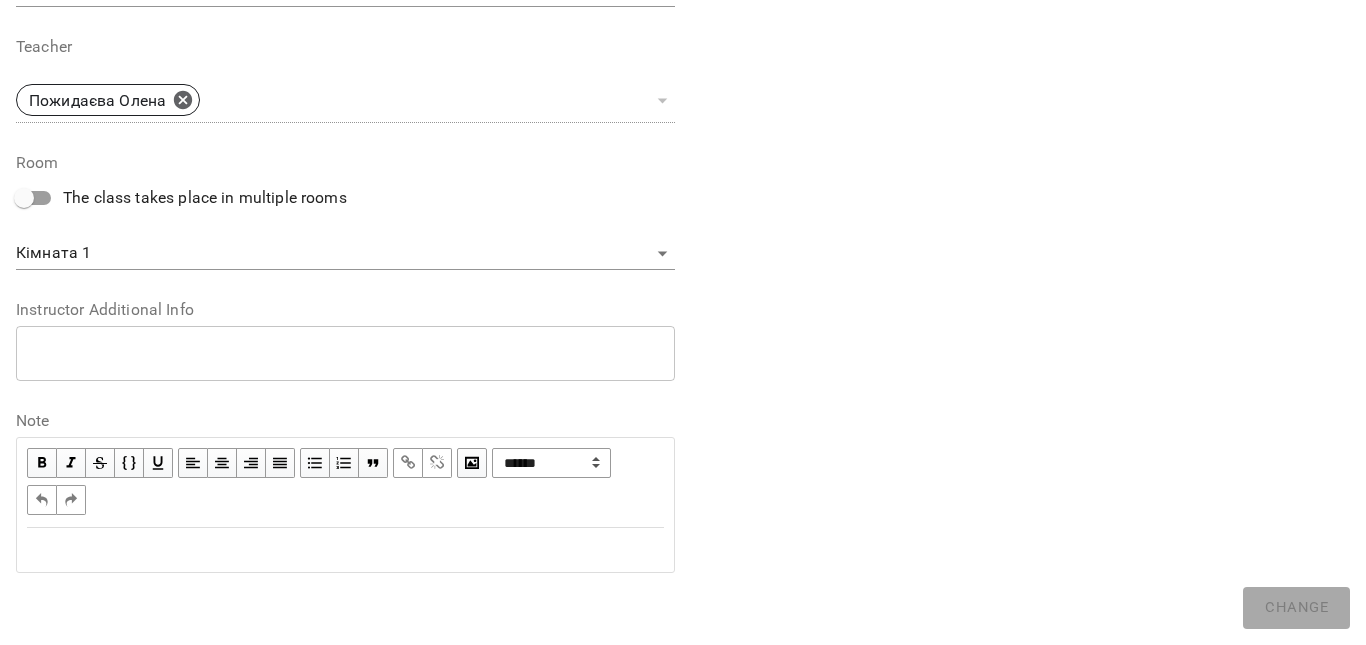 click at bounding box center (345, 550) 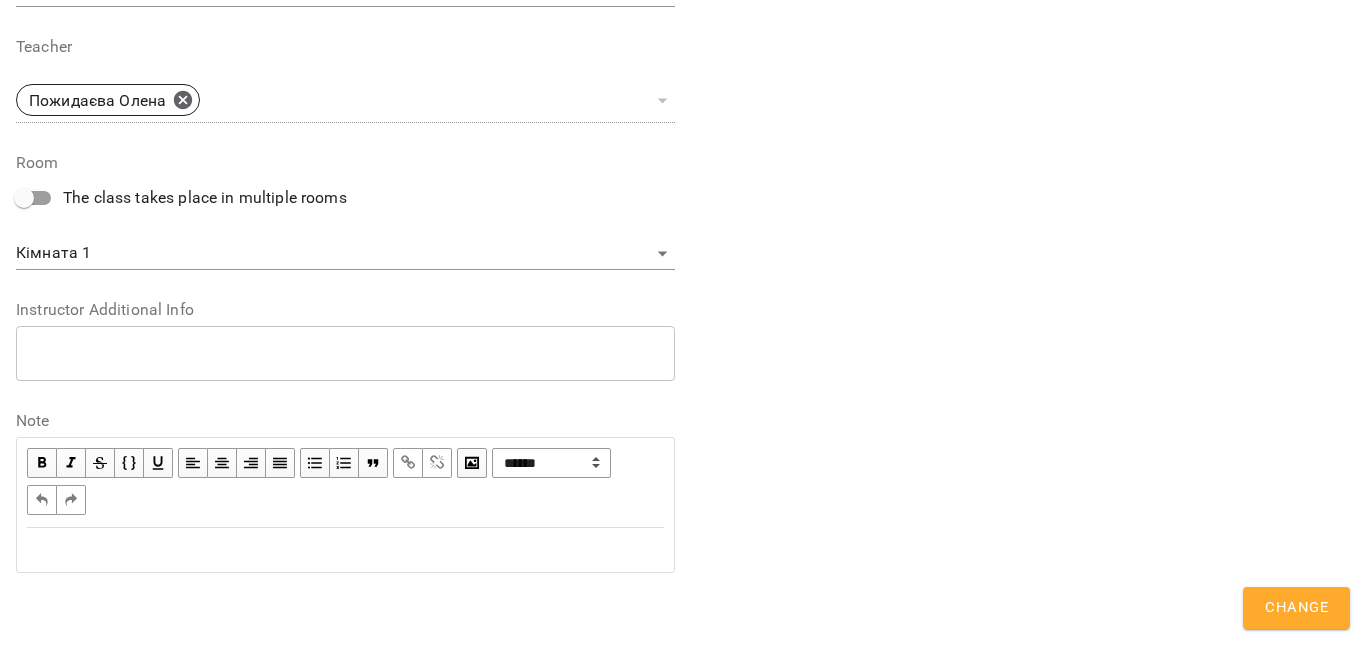 scroll, scrollTop: 784, scrollLeft: 0, axis: vertical 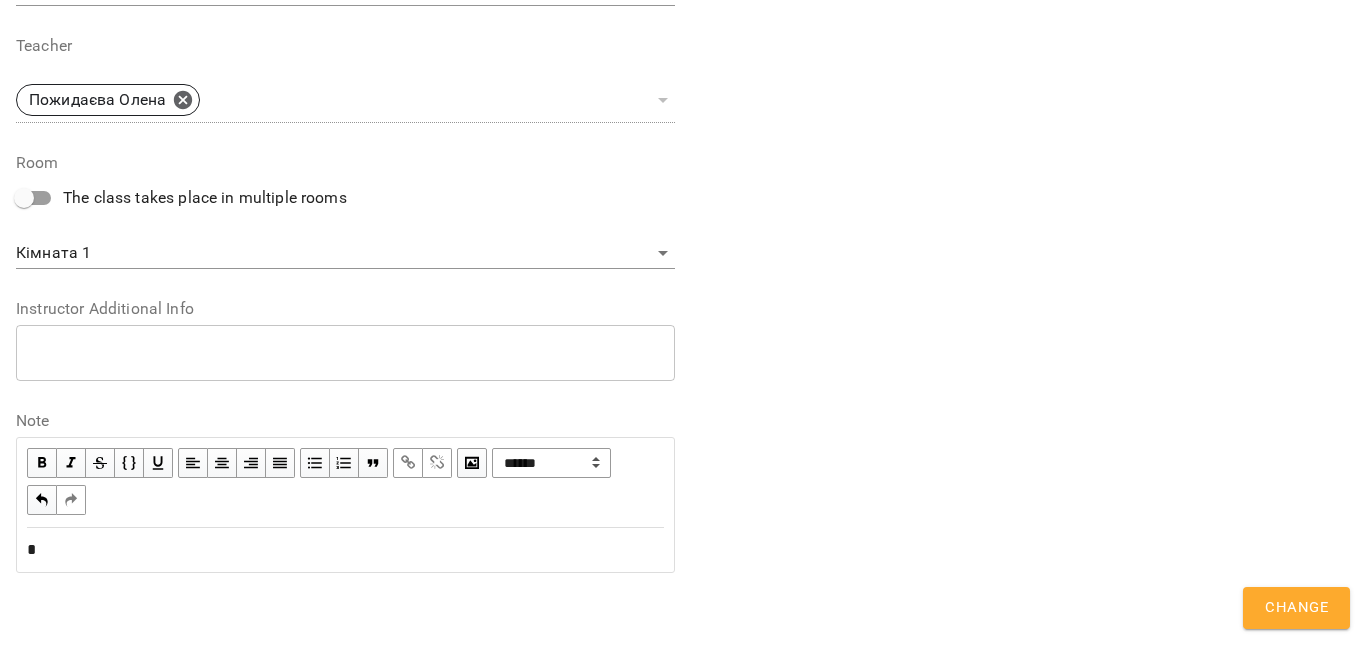 type 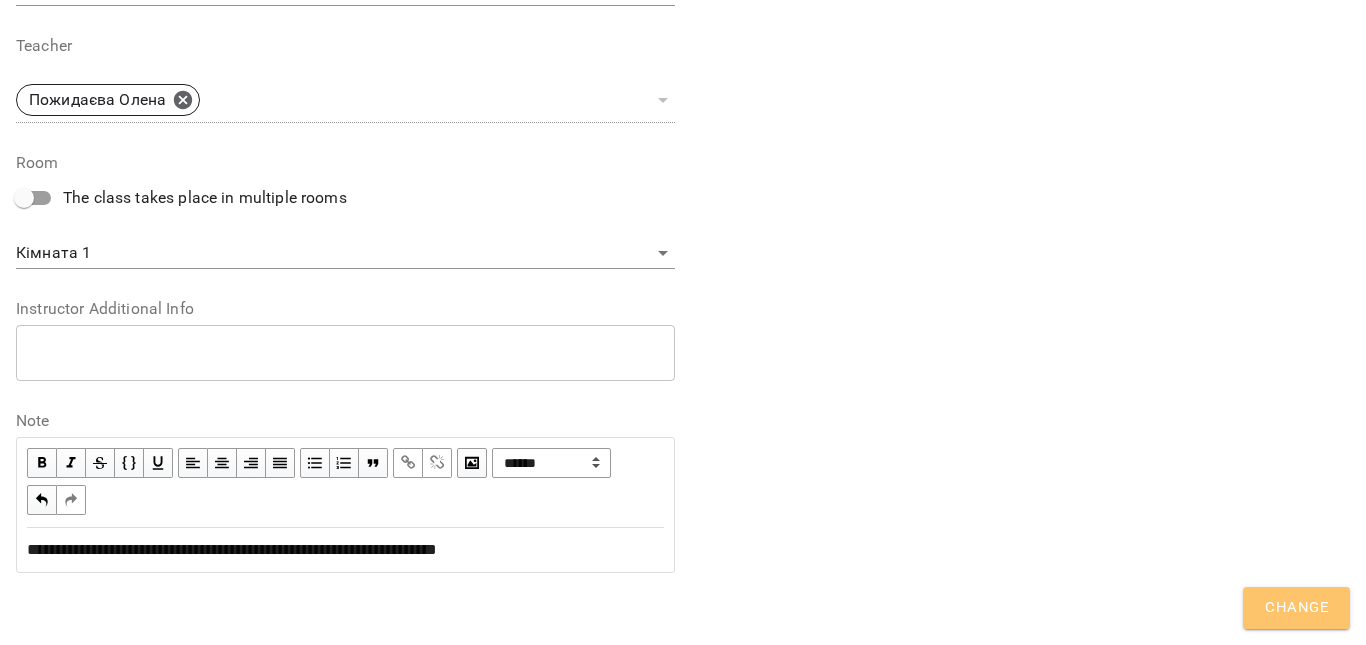 click on "Change" at bounding box center (1296, 608) 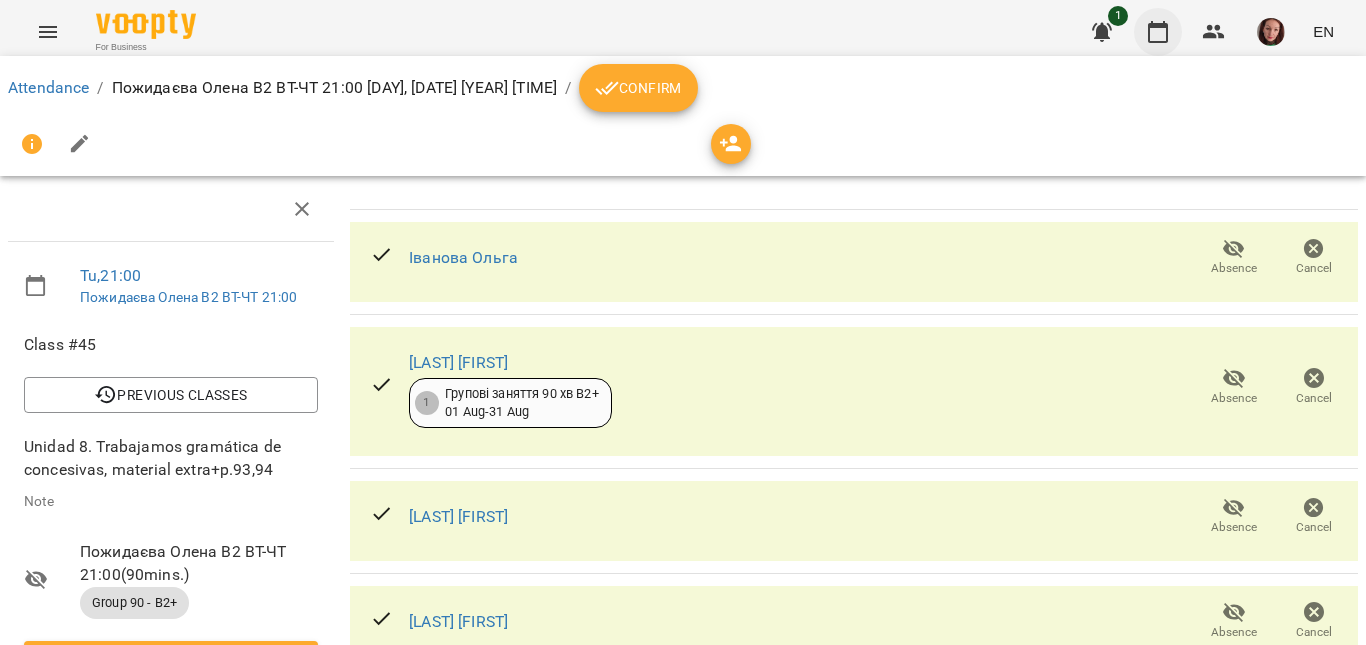 click 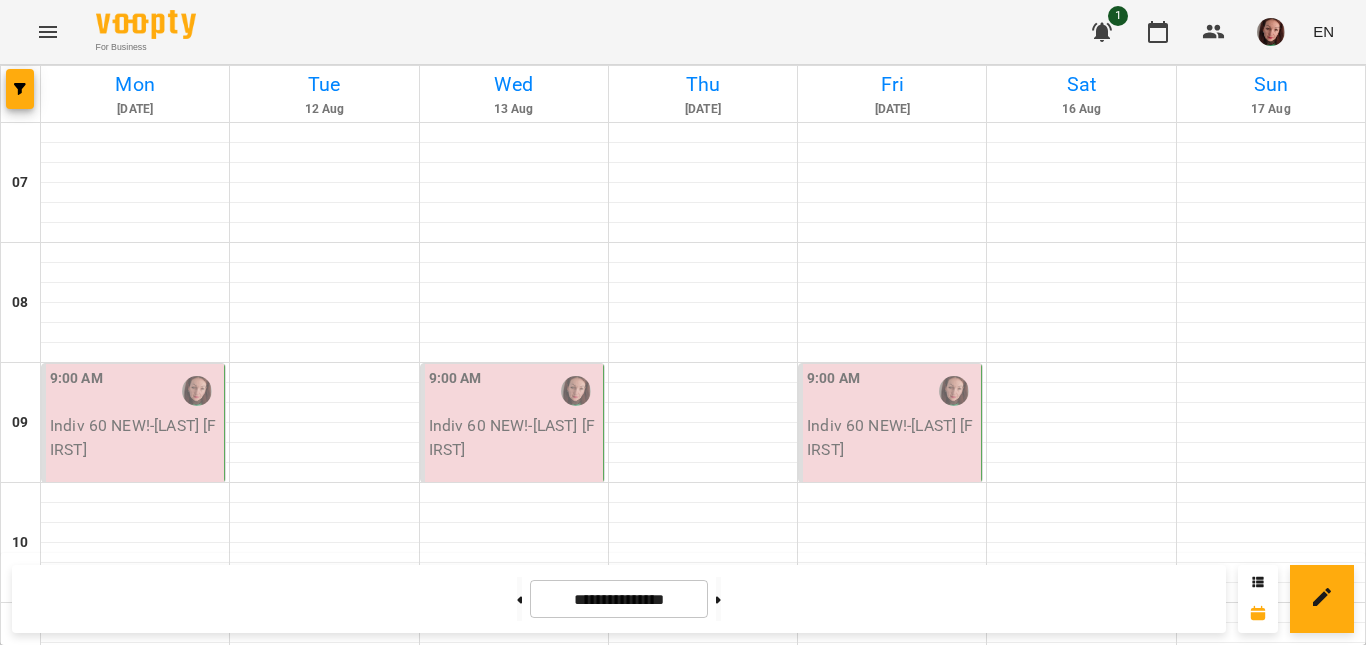 scroll, scrollTop: 1488, scrollLeft: 0, axis: vertical 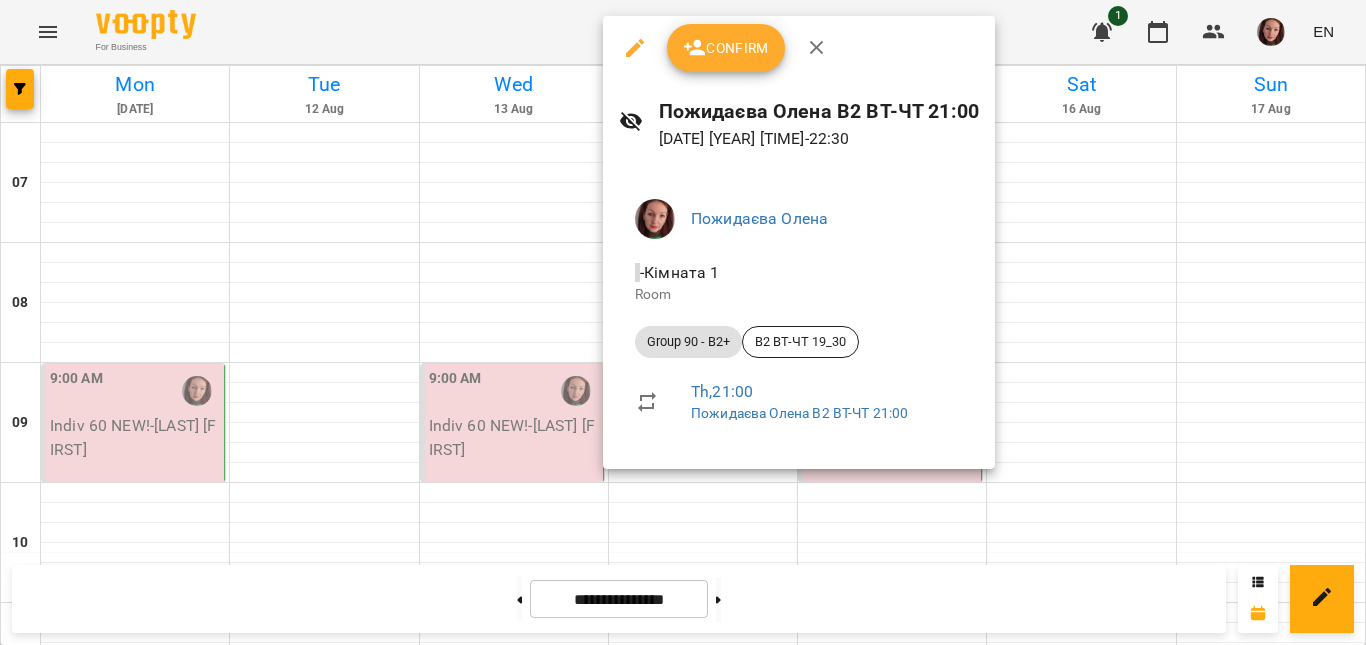 click 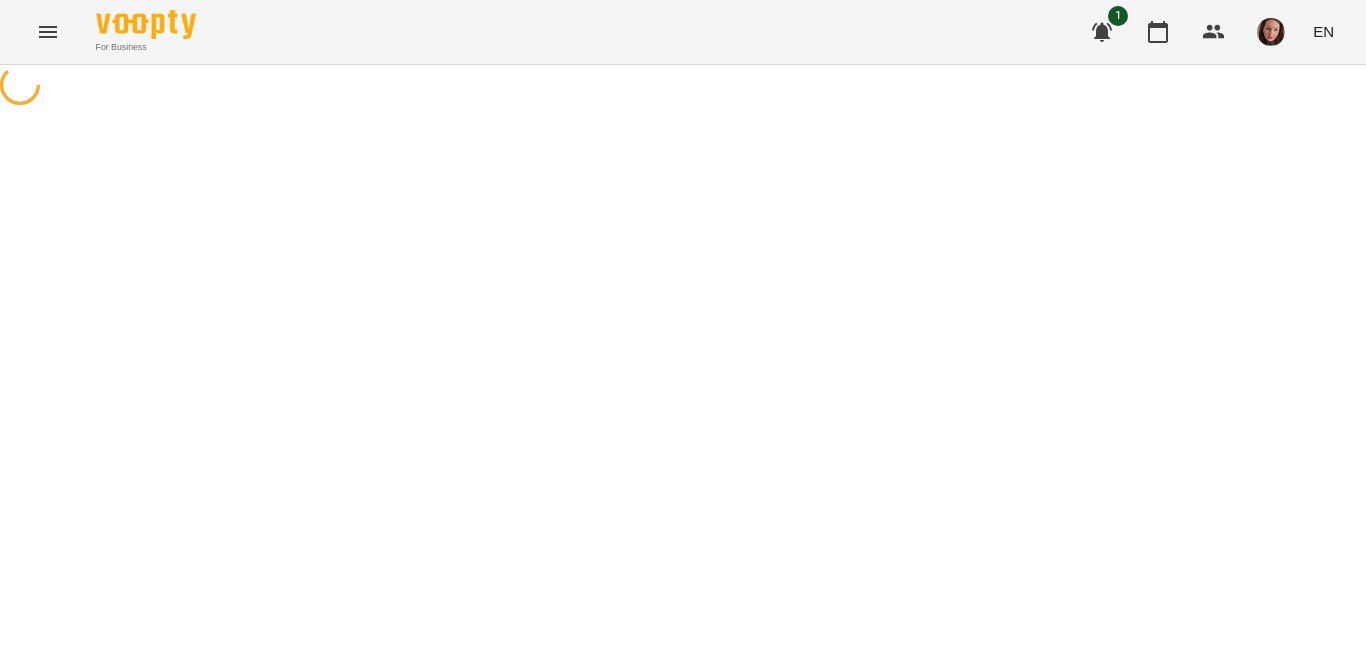 select on "**********" 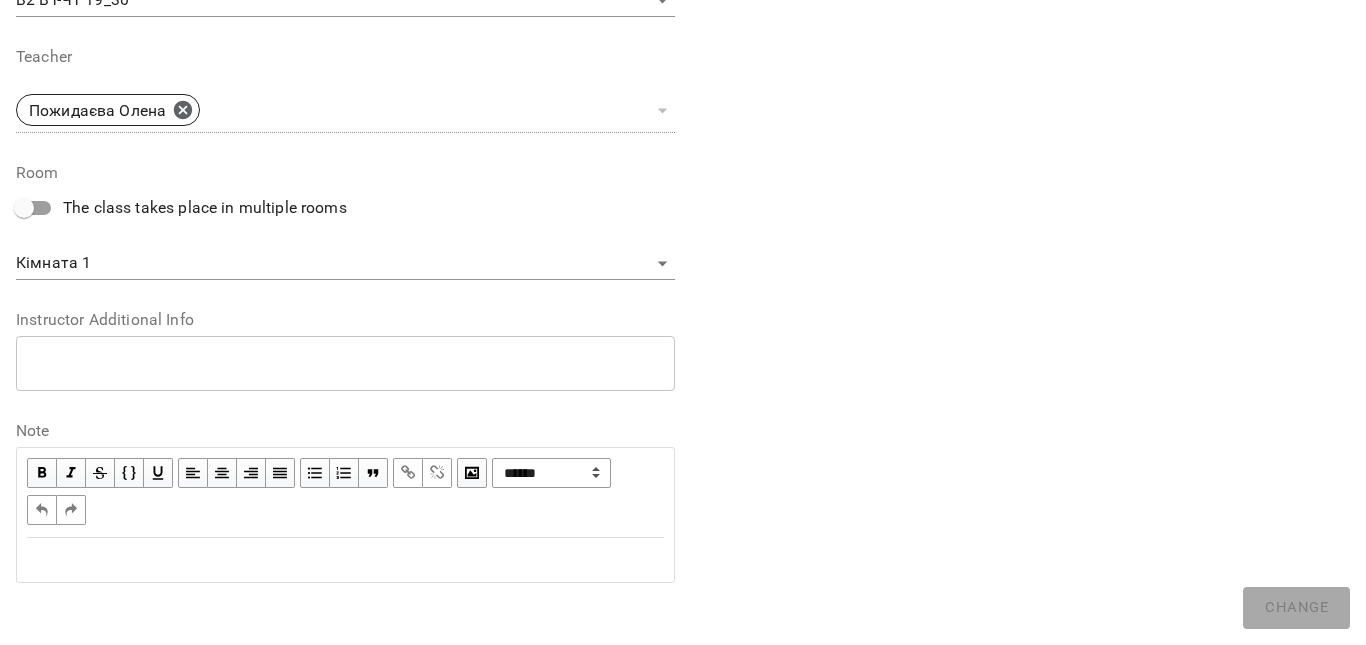 scroll, scrollTop: 700, scrollLeft: 0, axis: vertical 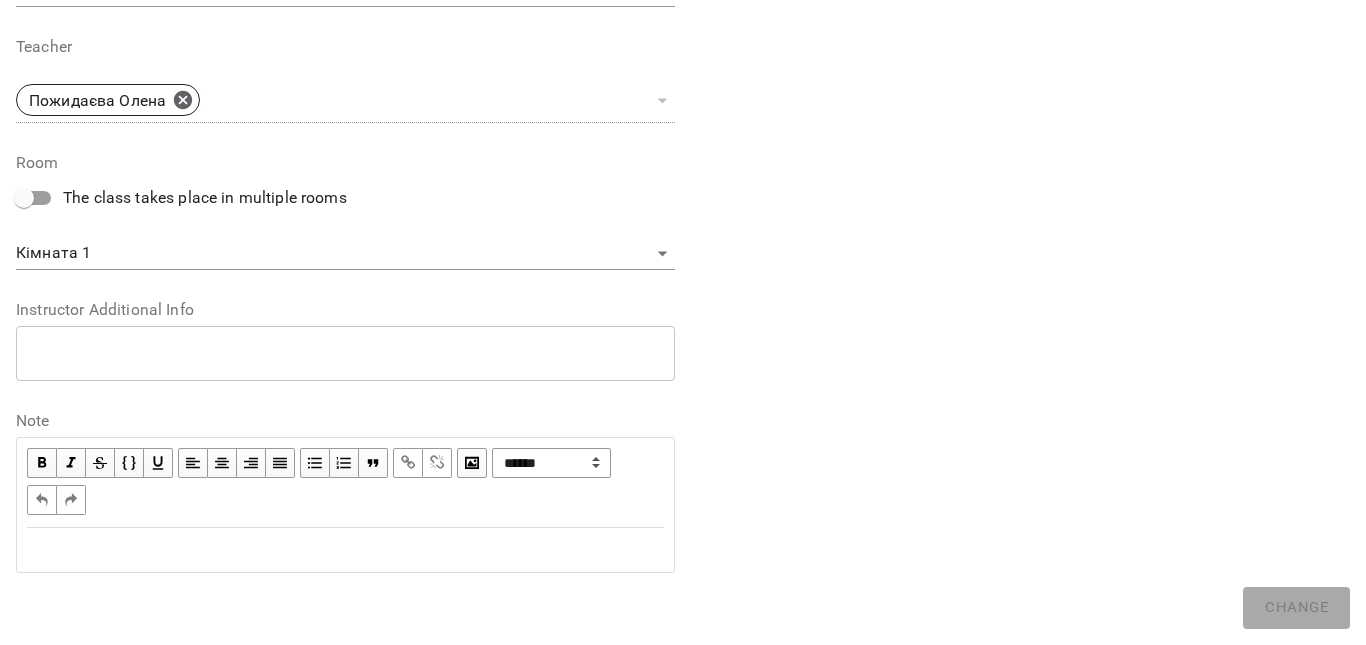 click at bounding box center [345, 550] 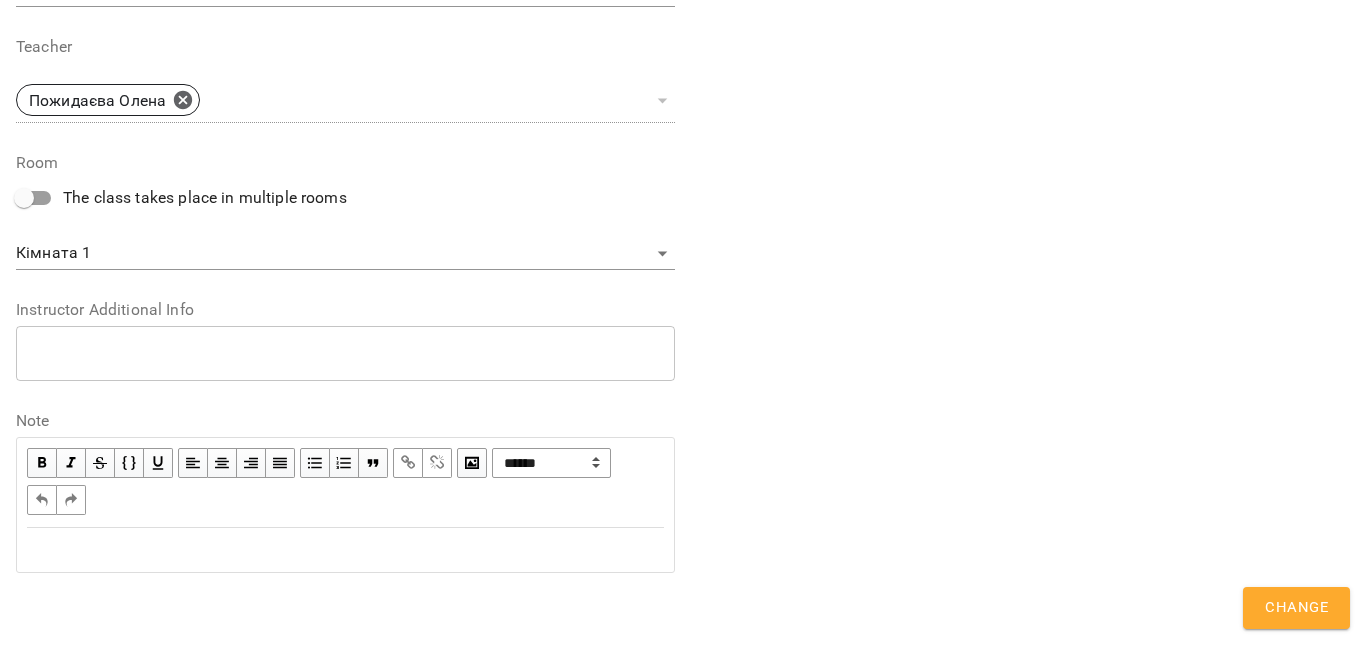 scroll, scrollTop: 784, scrollLeft: 0, axis: vertical 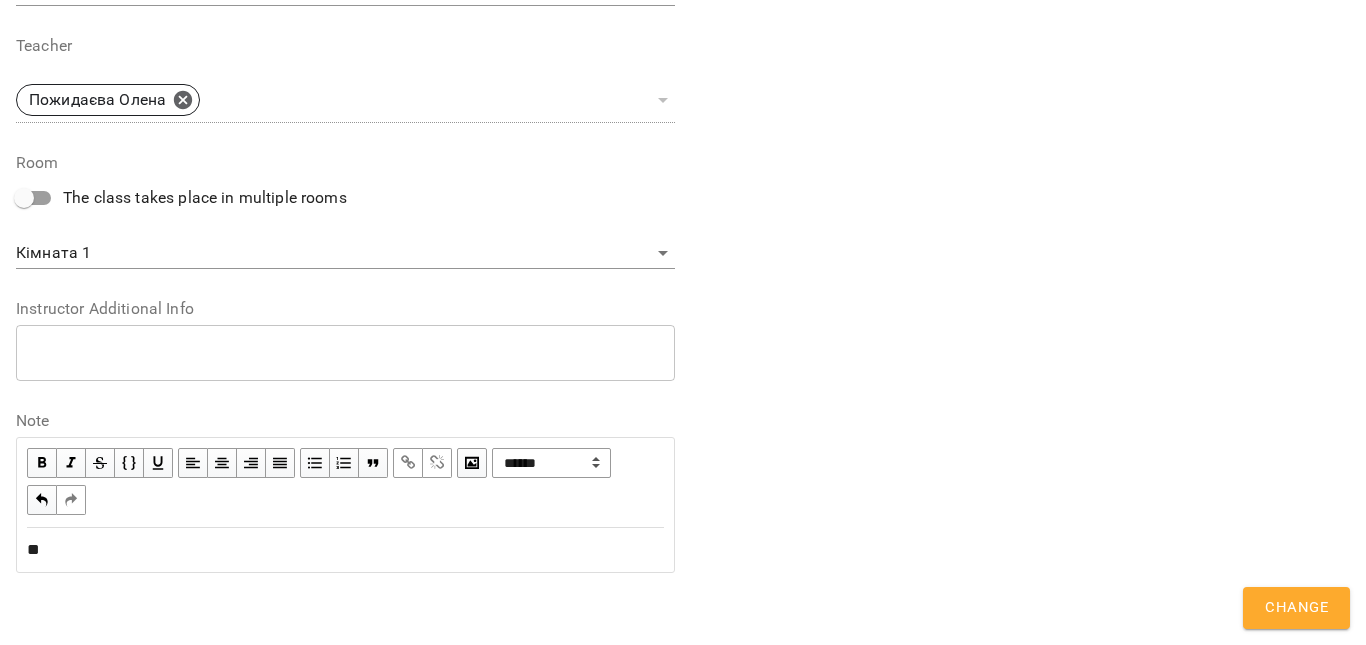 type 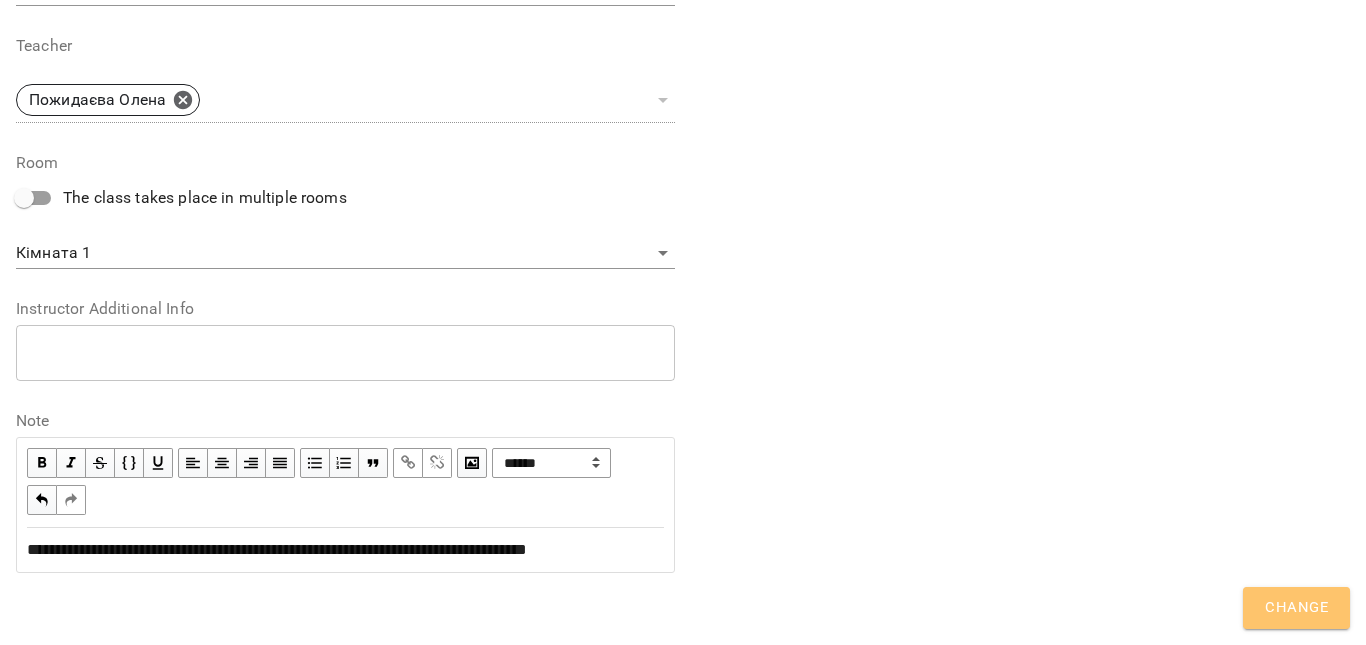 click on "Change" at bounding box center (1296, 608) 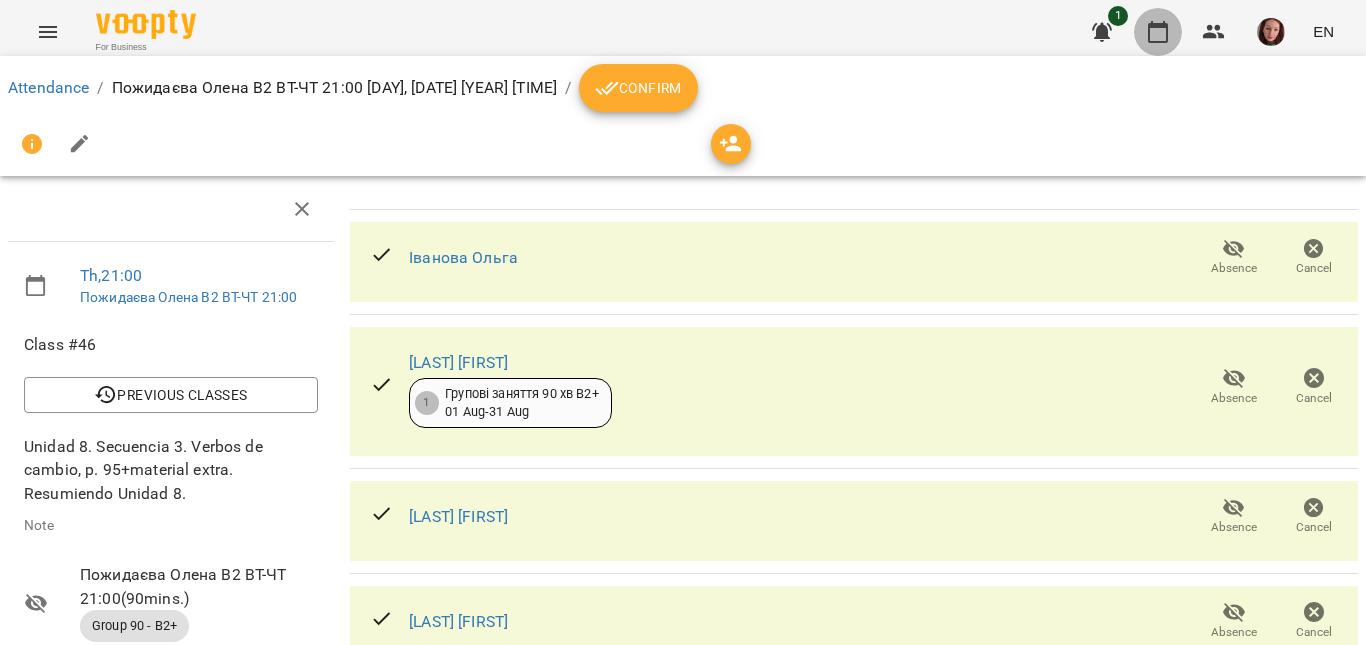 click 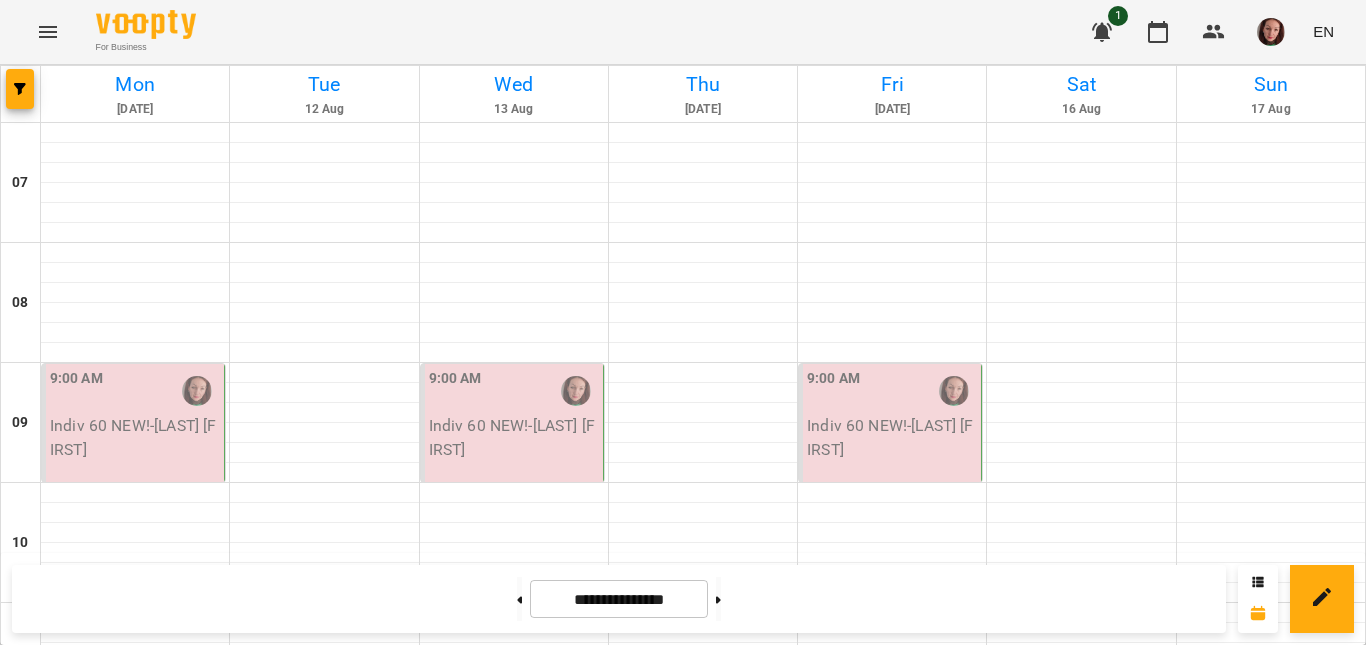 scroll, scrollTop: 1488, scrollLeft: 0, axis: vertical 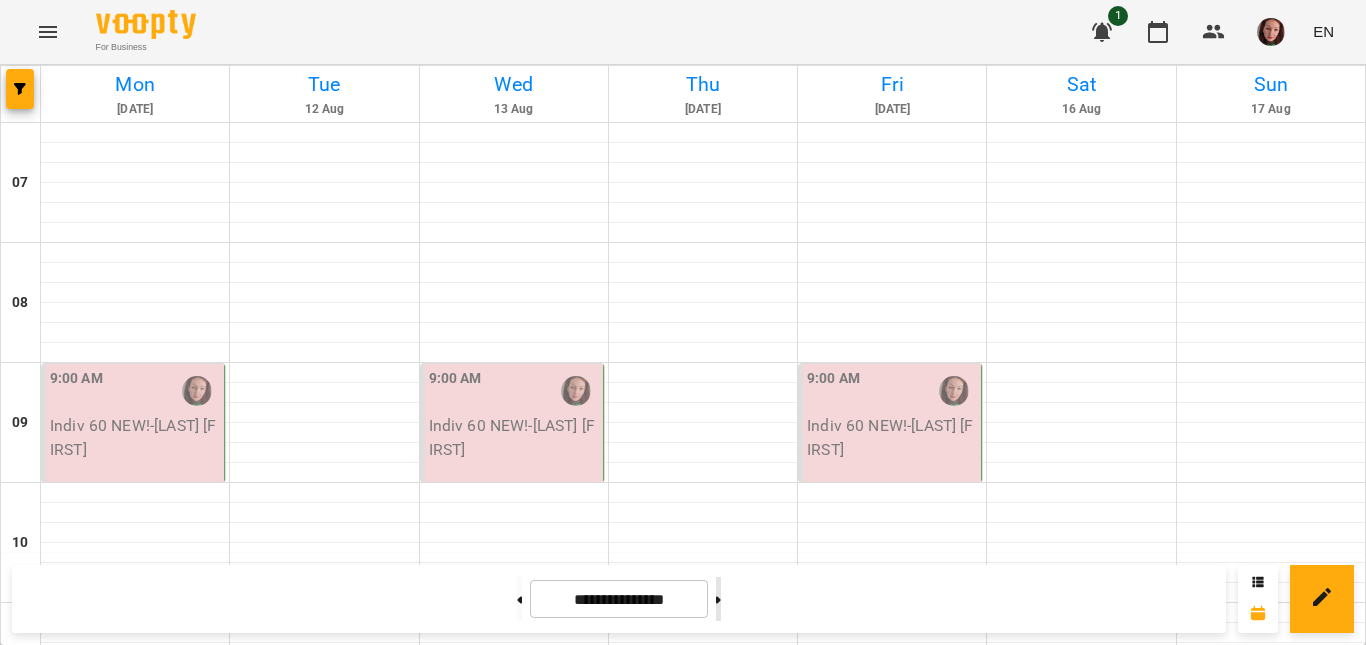 click at bounding box center [718, 599] 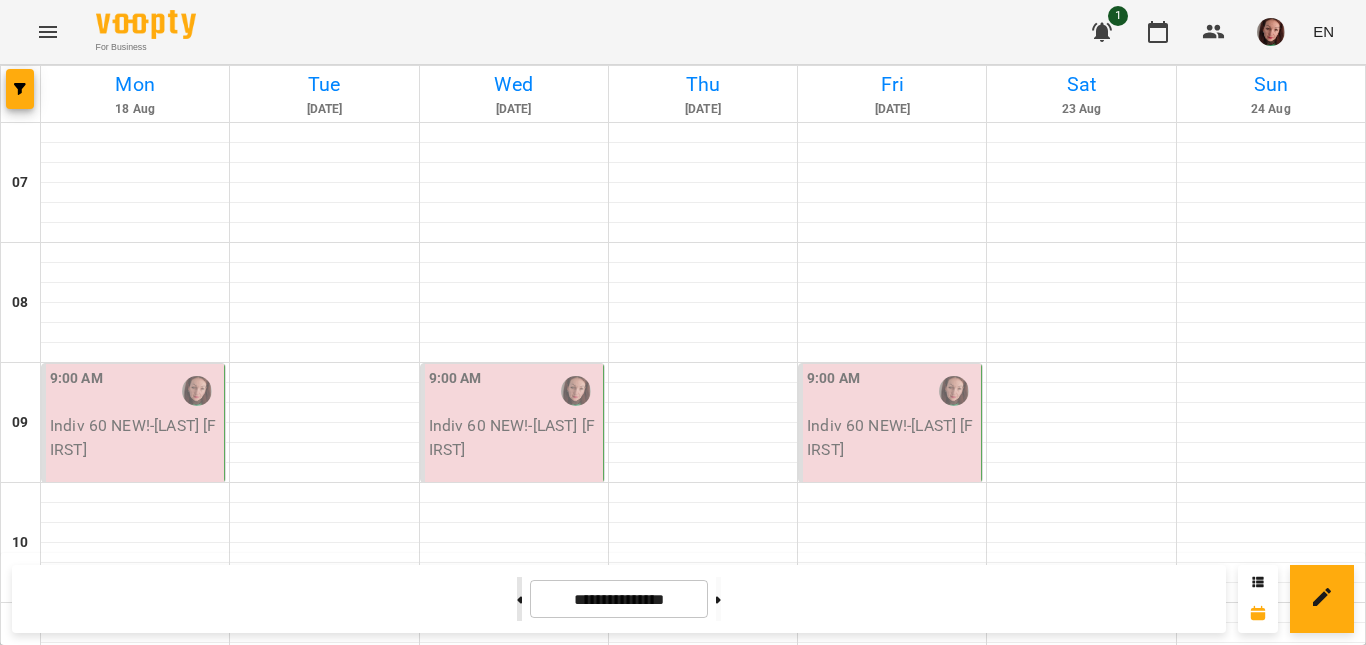 click at bounding box center [519, 599] 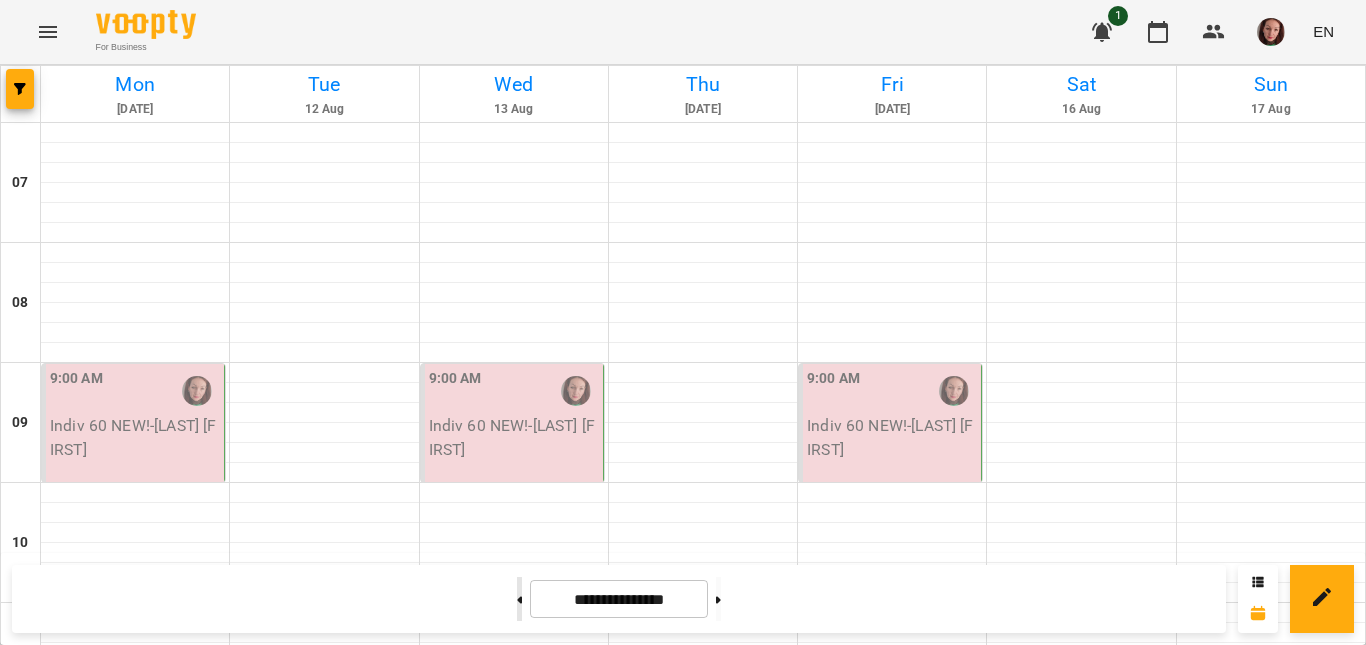 click at bounding box center (519, 599) 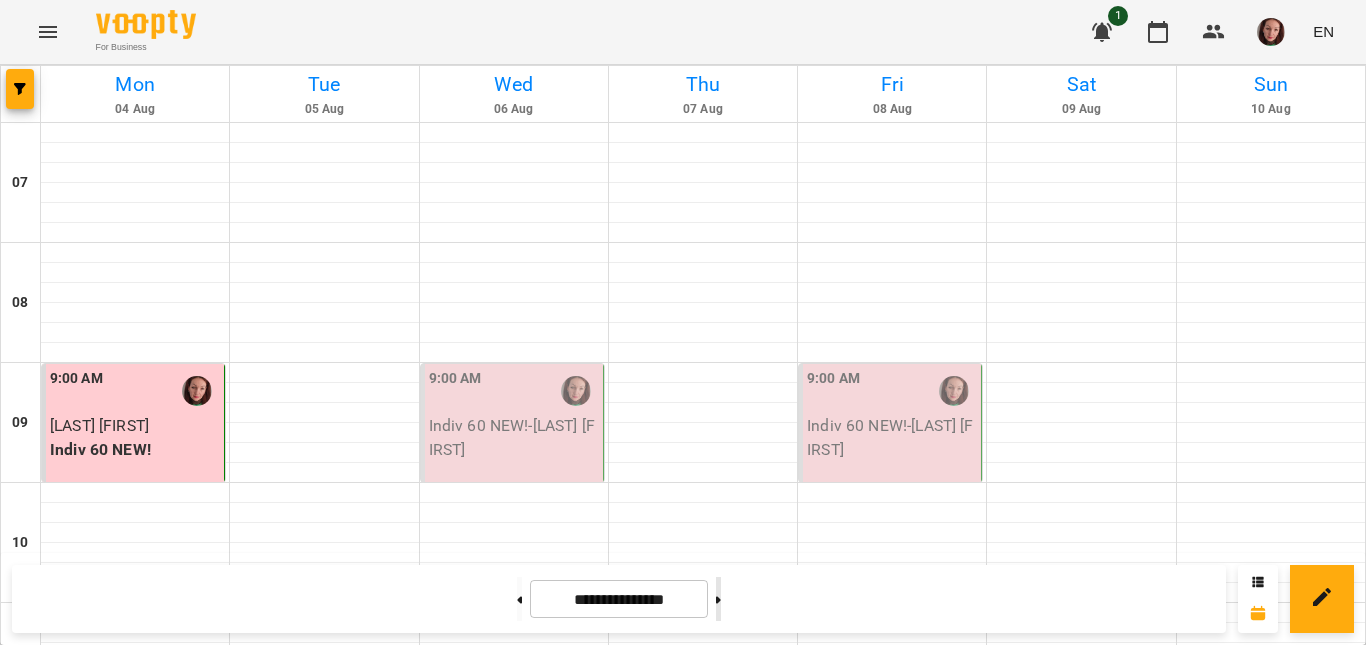 click at bounding box center (718, 599) 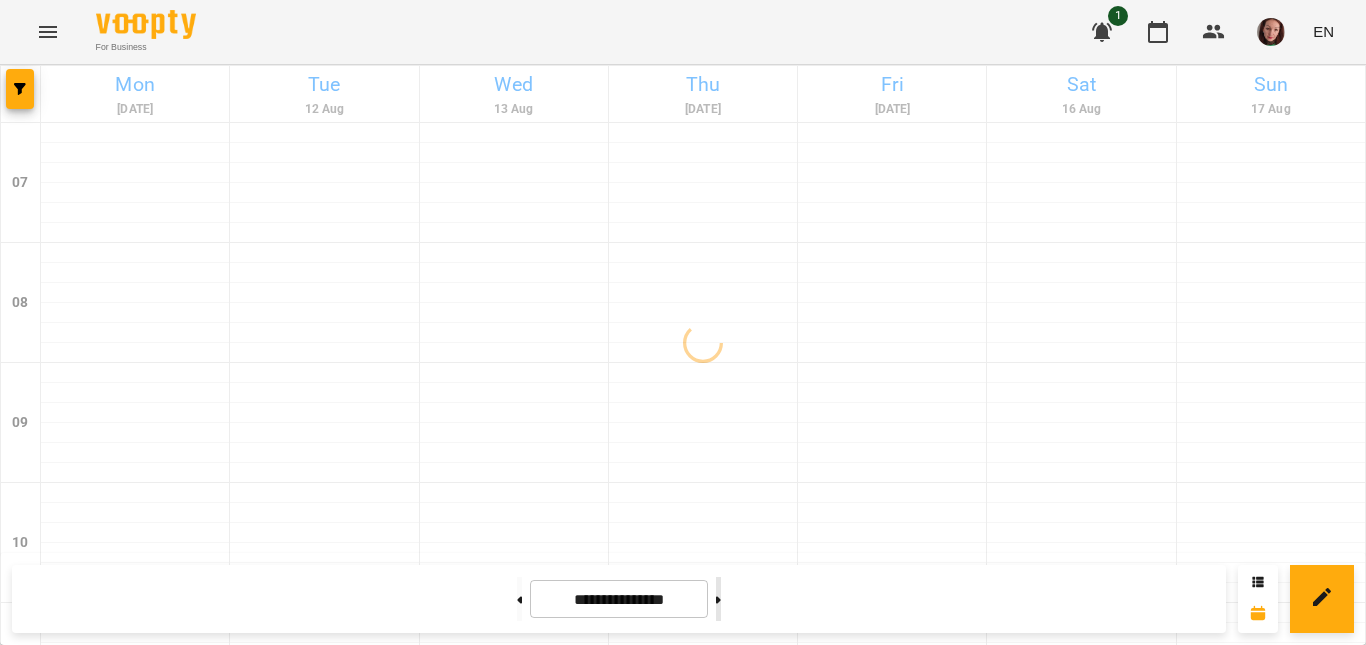 click at bounding box center [718, 599] 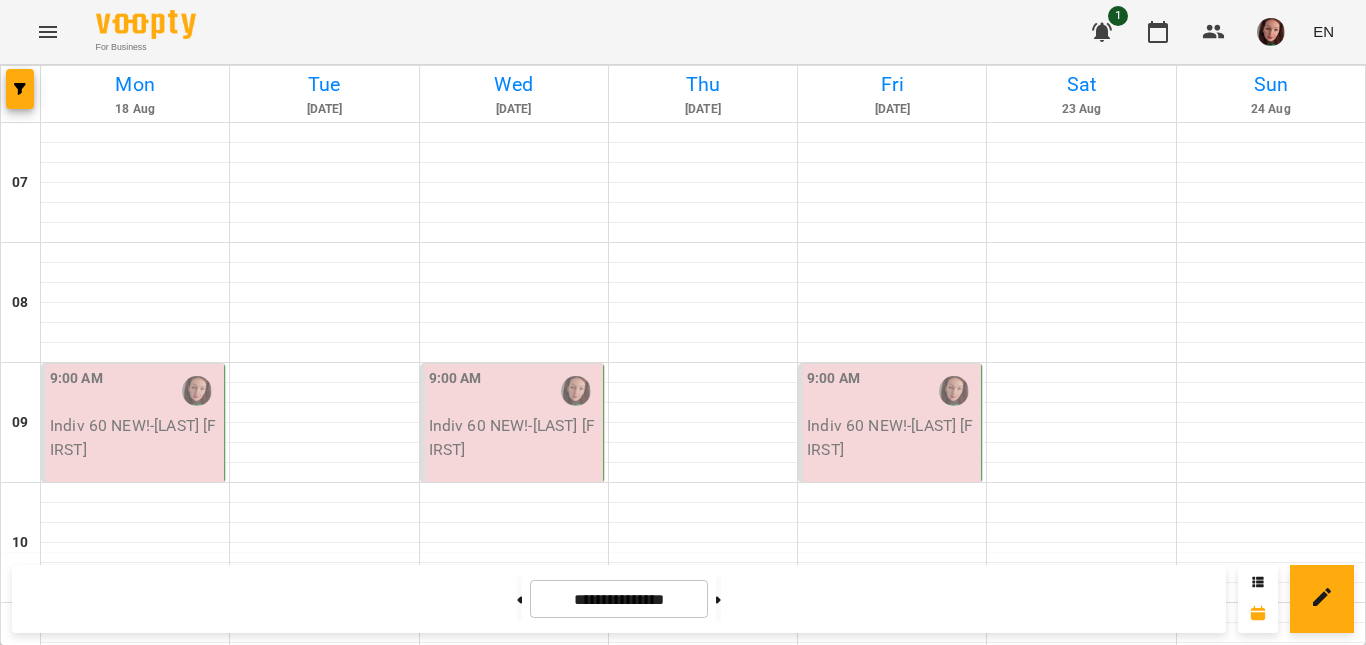 click on "[TIME] Group 90 - B2+ - В2 ВТ-ЧТ [TIME]" at bounding box center [322, 1893] 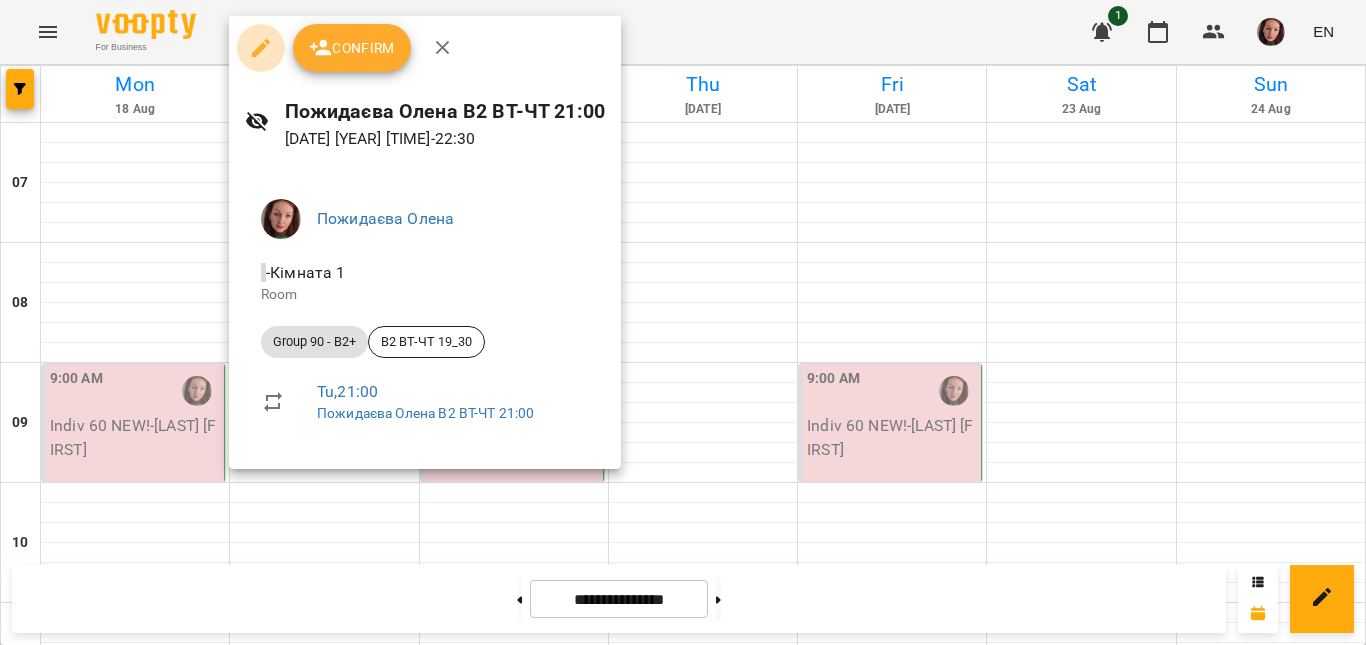 click 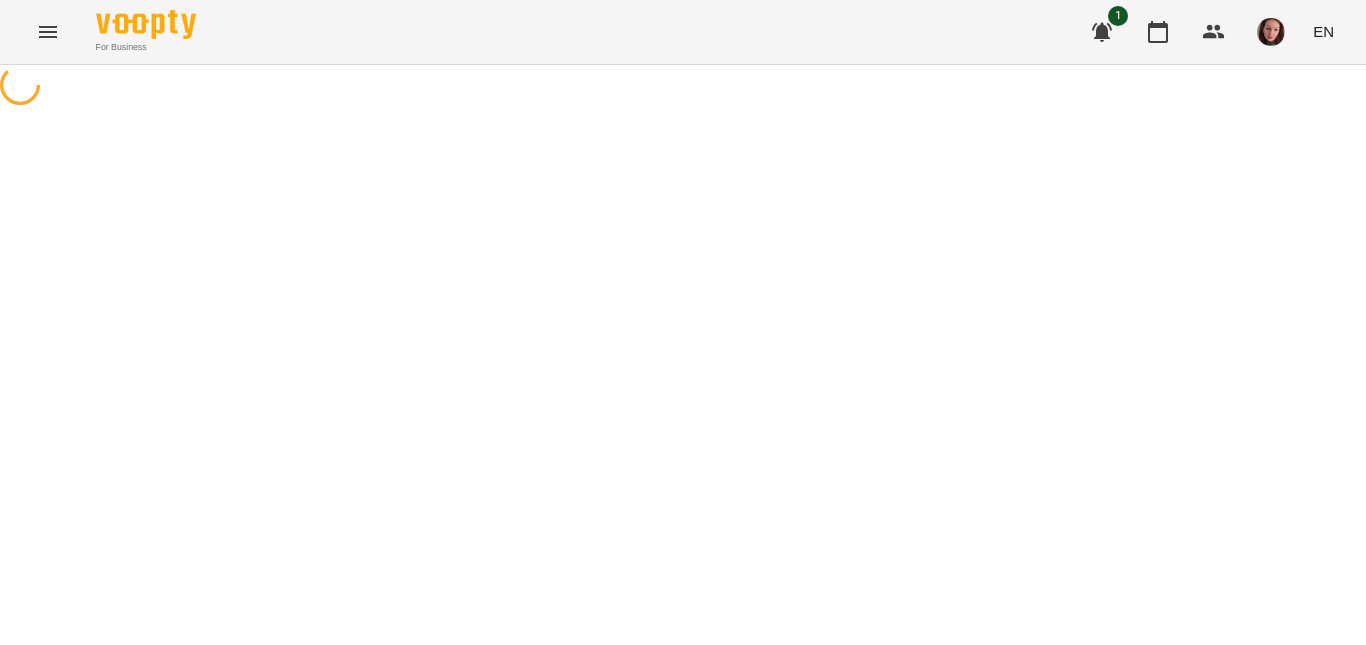 select on "**********" 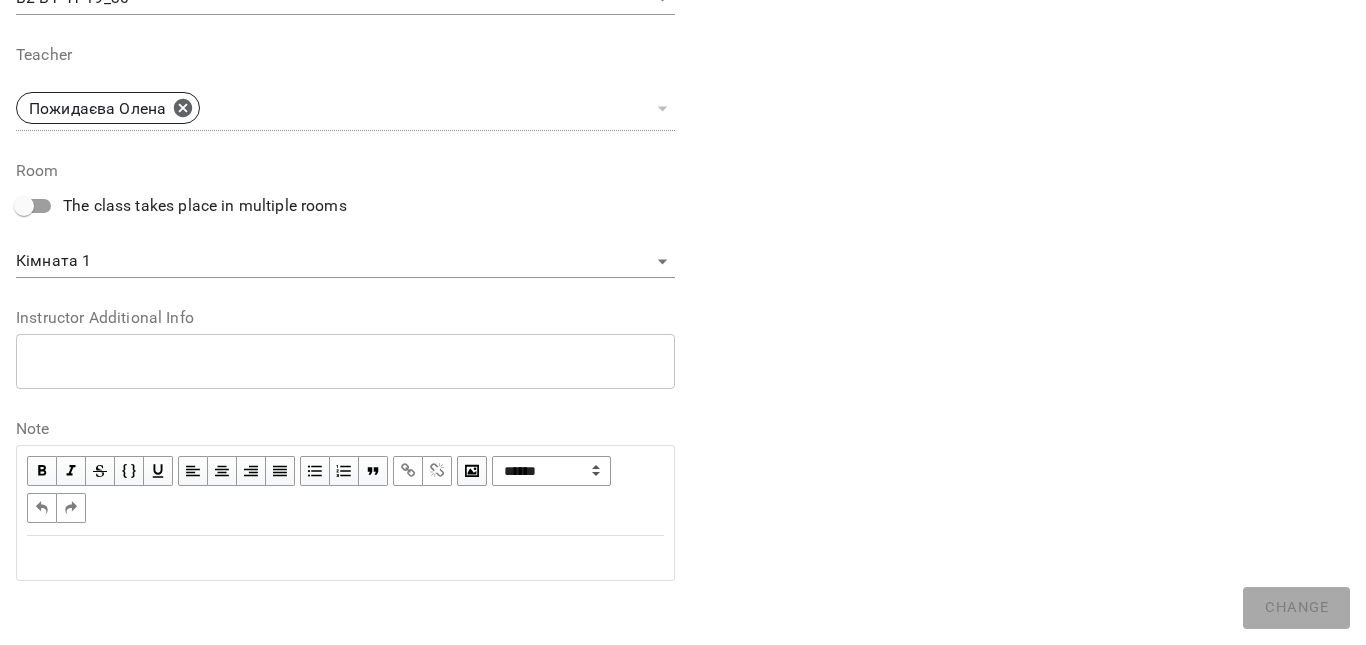 scroll, scrollTop: 700, scrollLeft: 0, axis: vertical 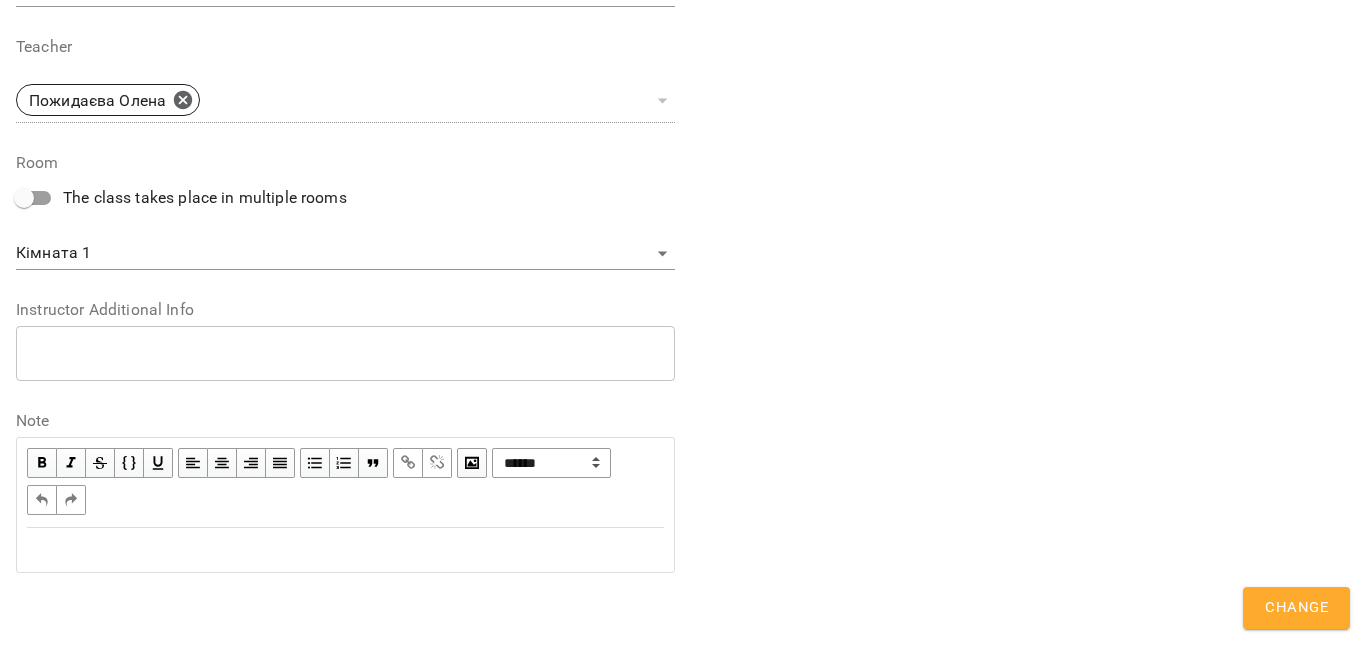 click at bounding box center (345, 550) 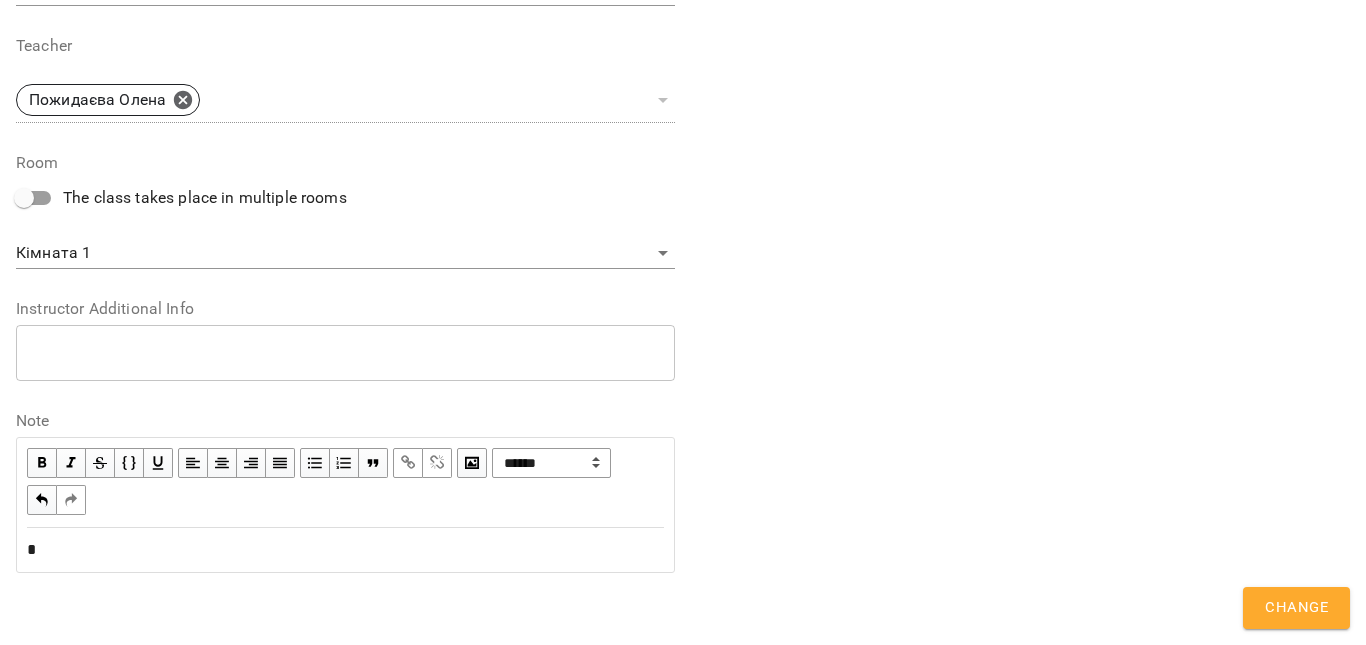 type 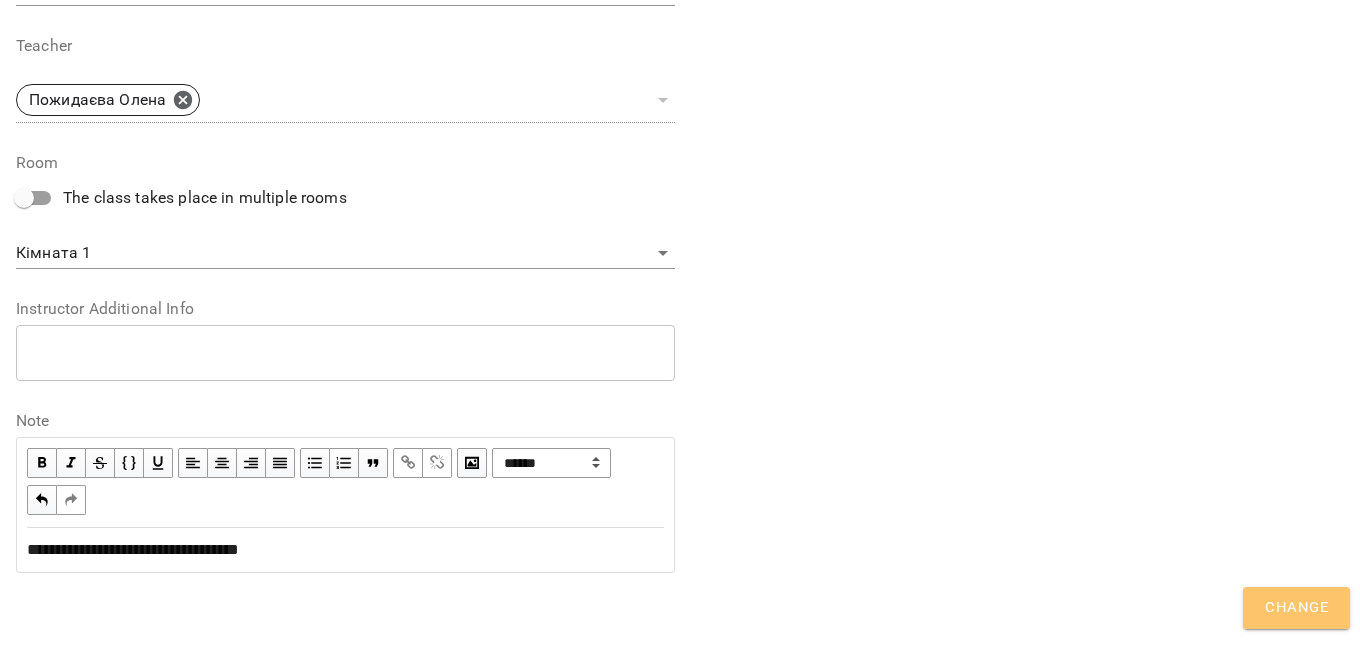 click on "Change" at bounding box center [1296, 608] 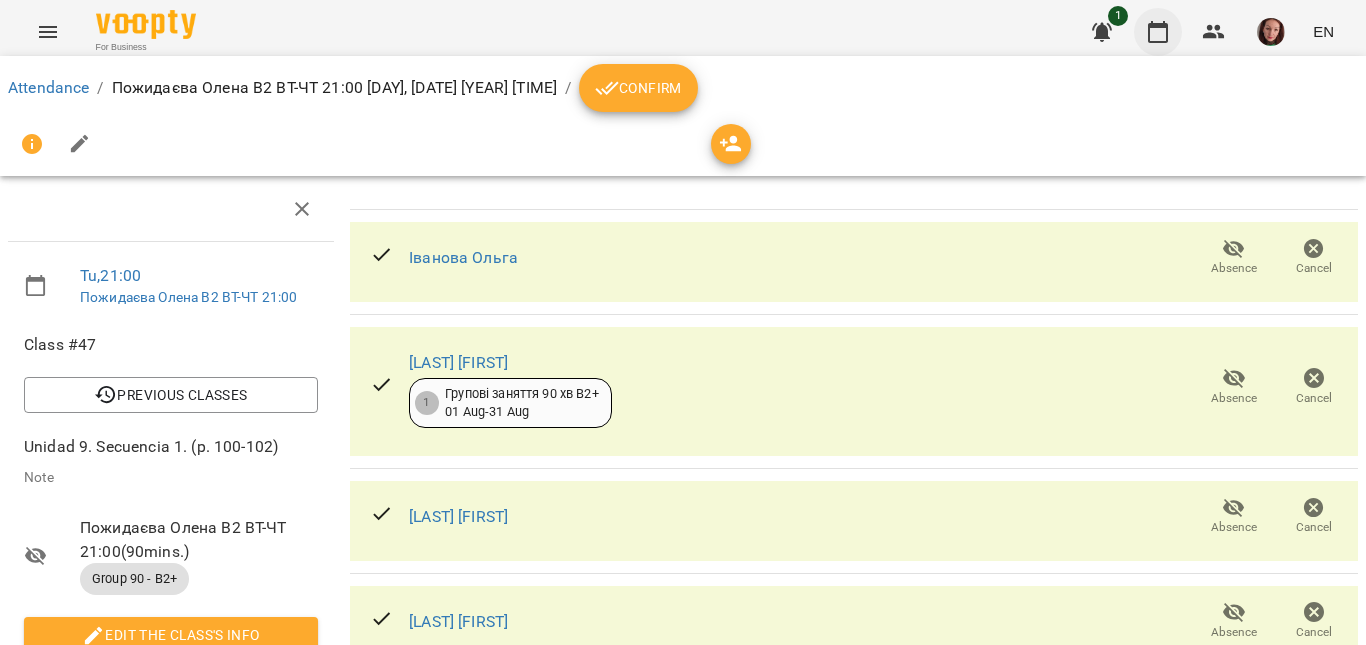 click 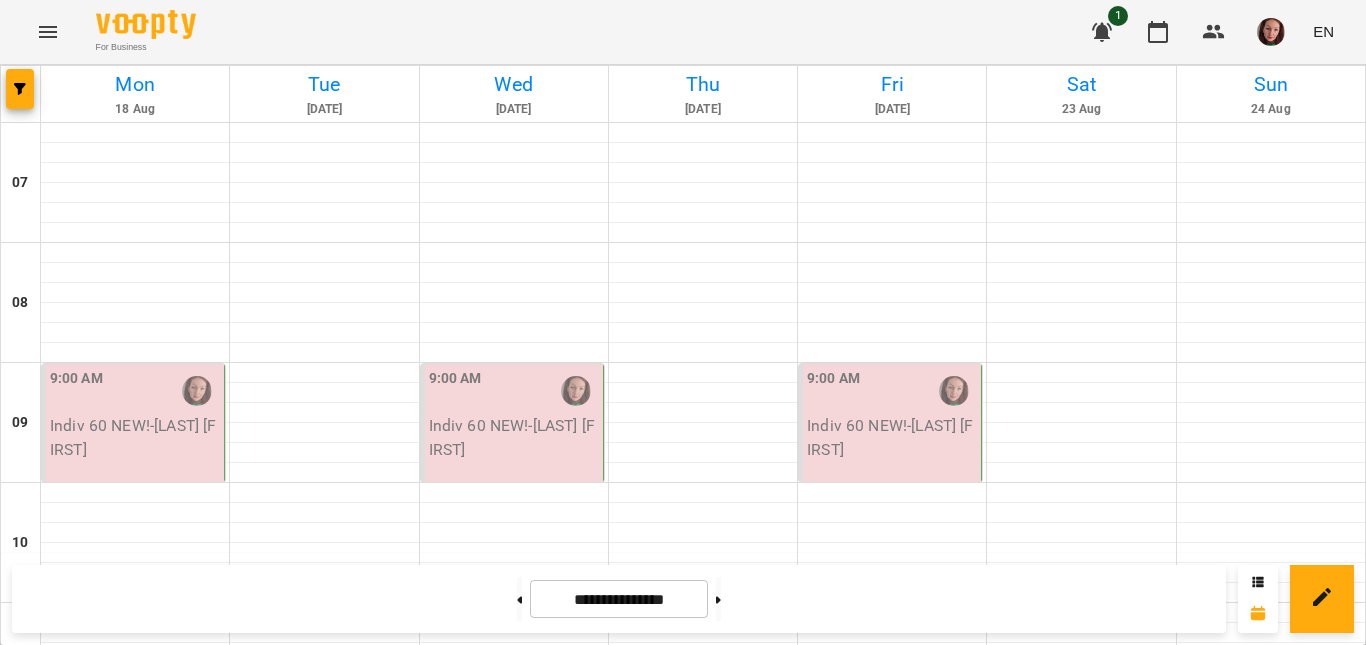 scroll, scrollTop: 1488, scrollLeft: 0, axis: vertical 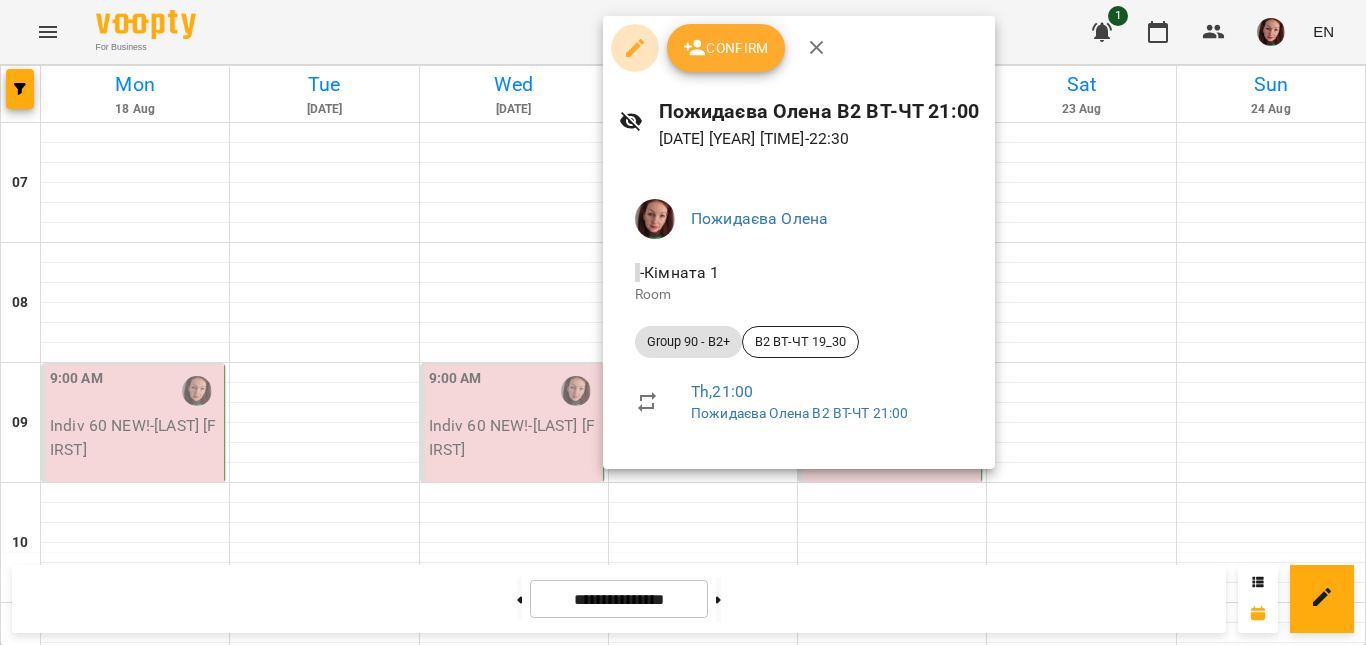 click 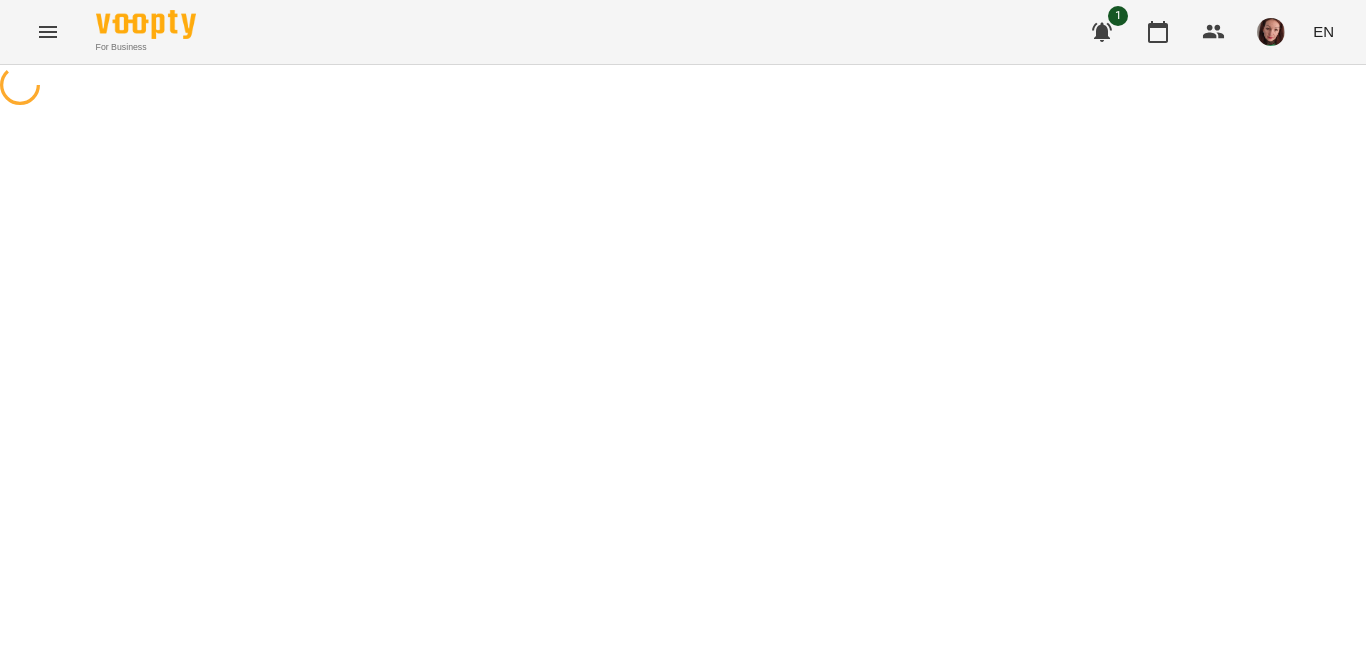 select on "**********" 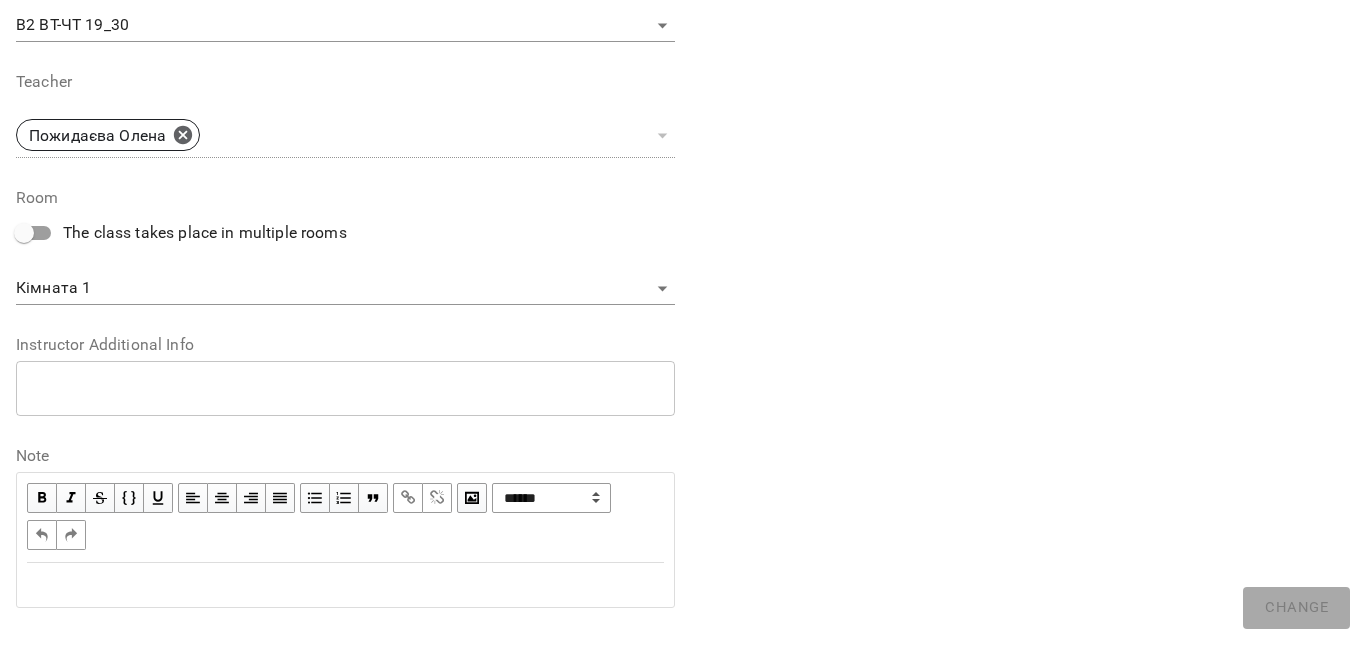 scroll, scrollTop: 700, scrollLeft: 0, axis: vertical 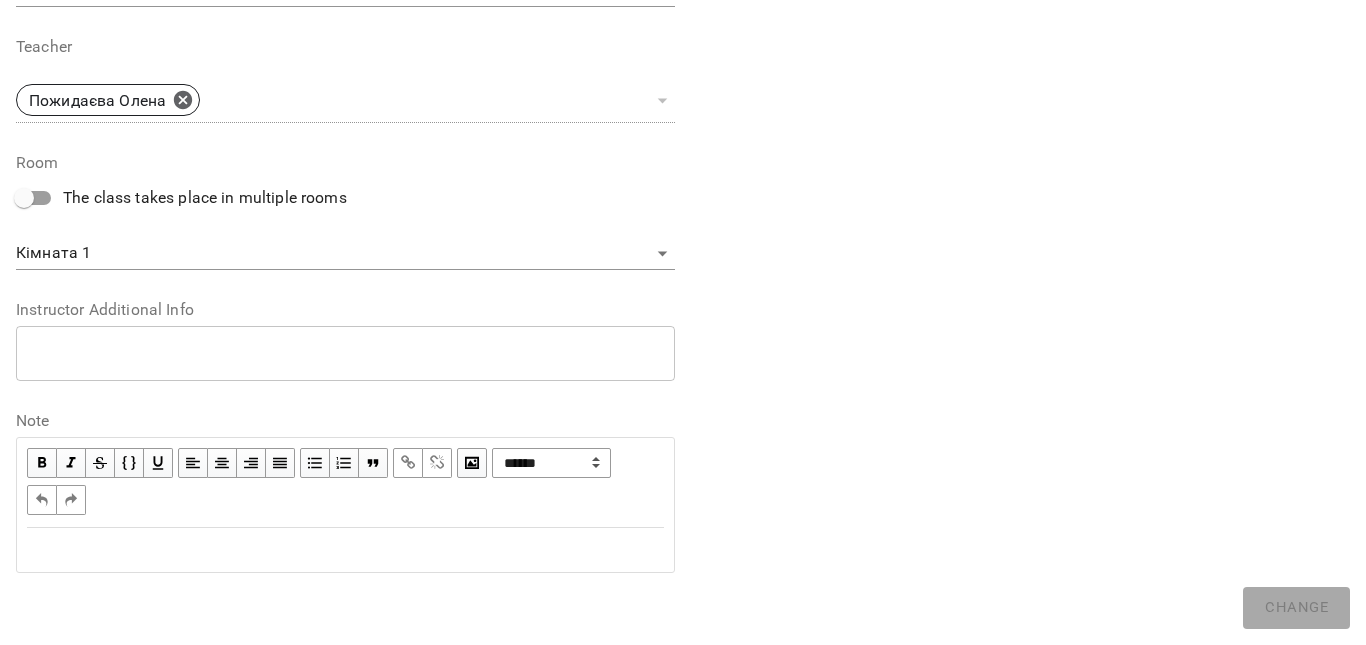 click at bounding box center [345, 550] 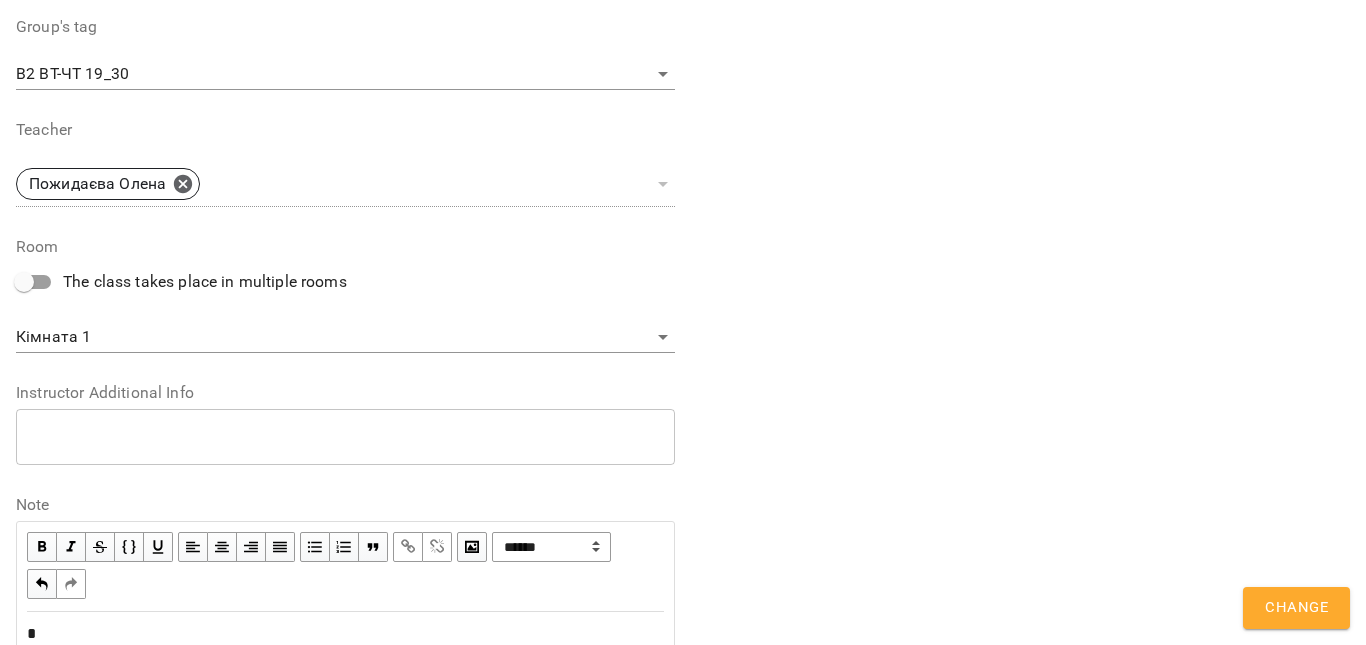 scroll, scrollTop: 784, scrollLeft: 0, axis: vertical 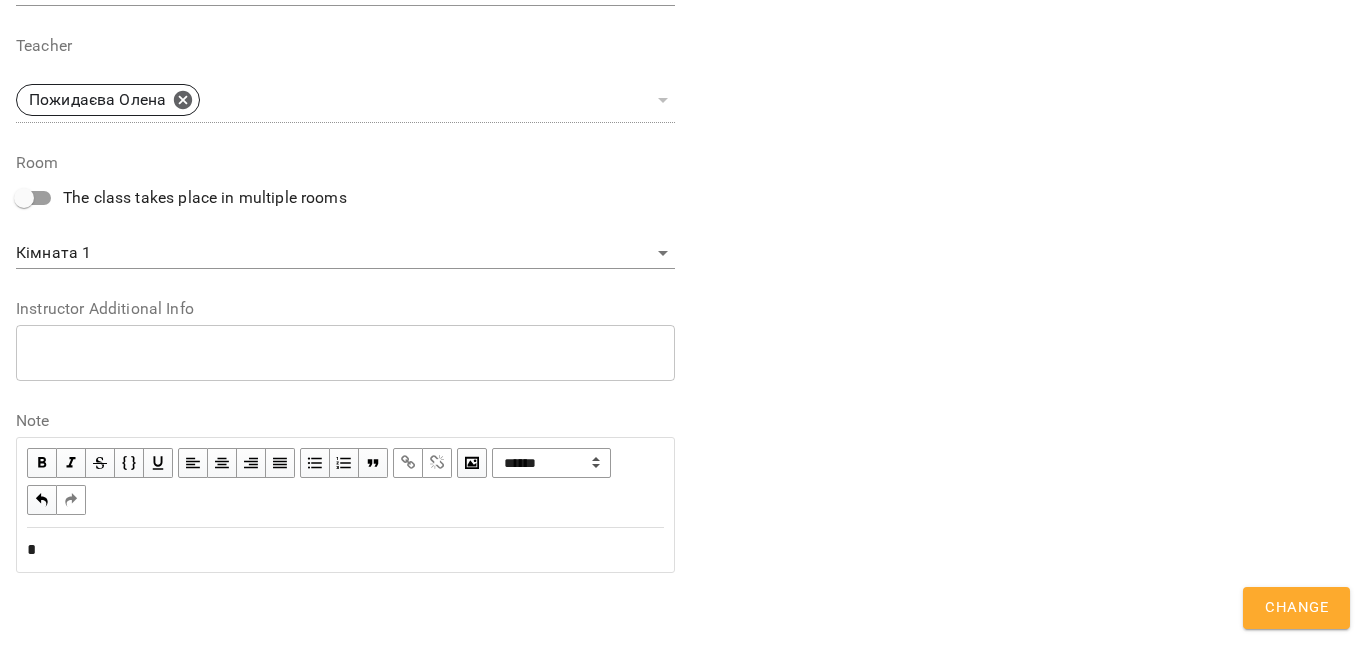 type 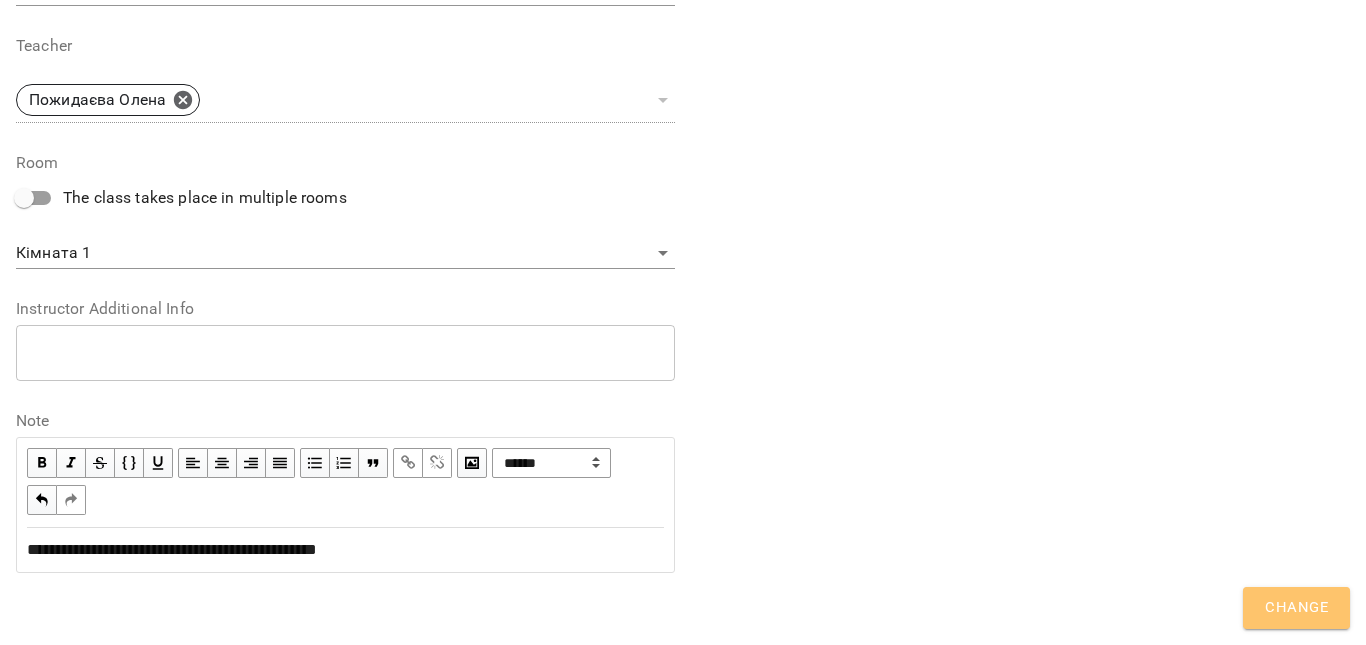 click on "Change" at bounding box center [1296, 608] 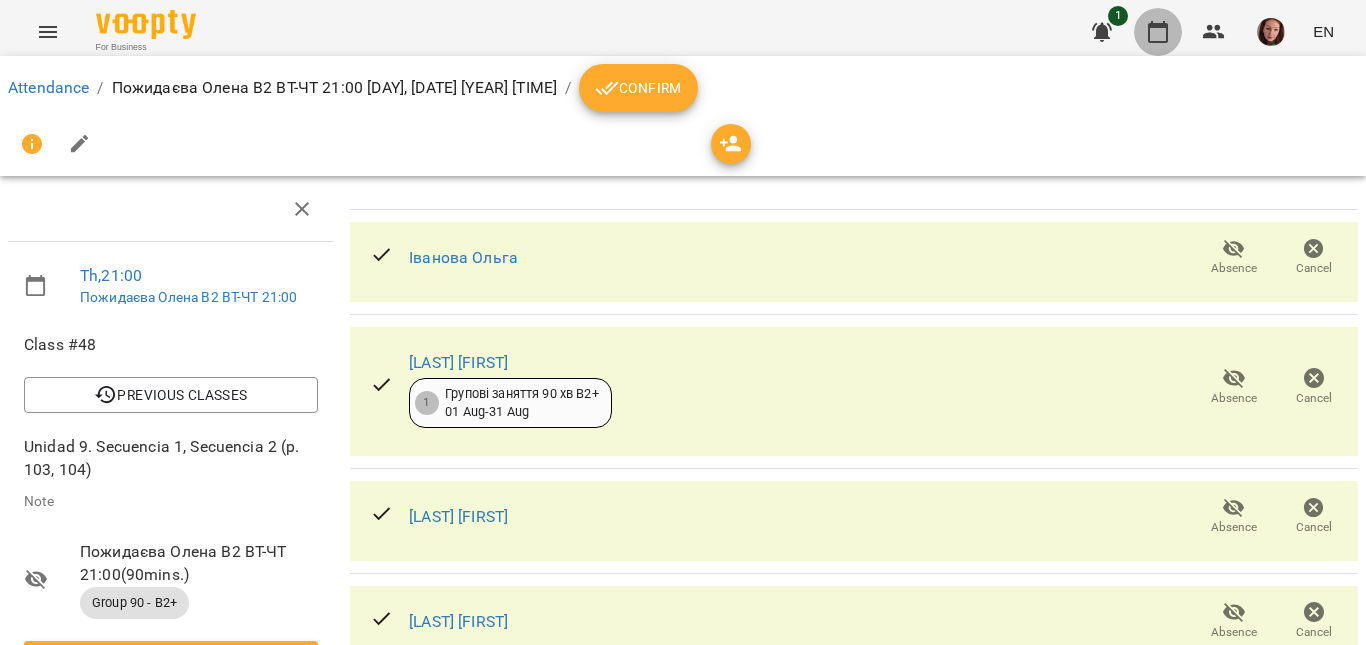 click 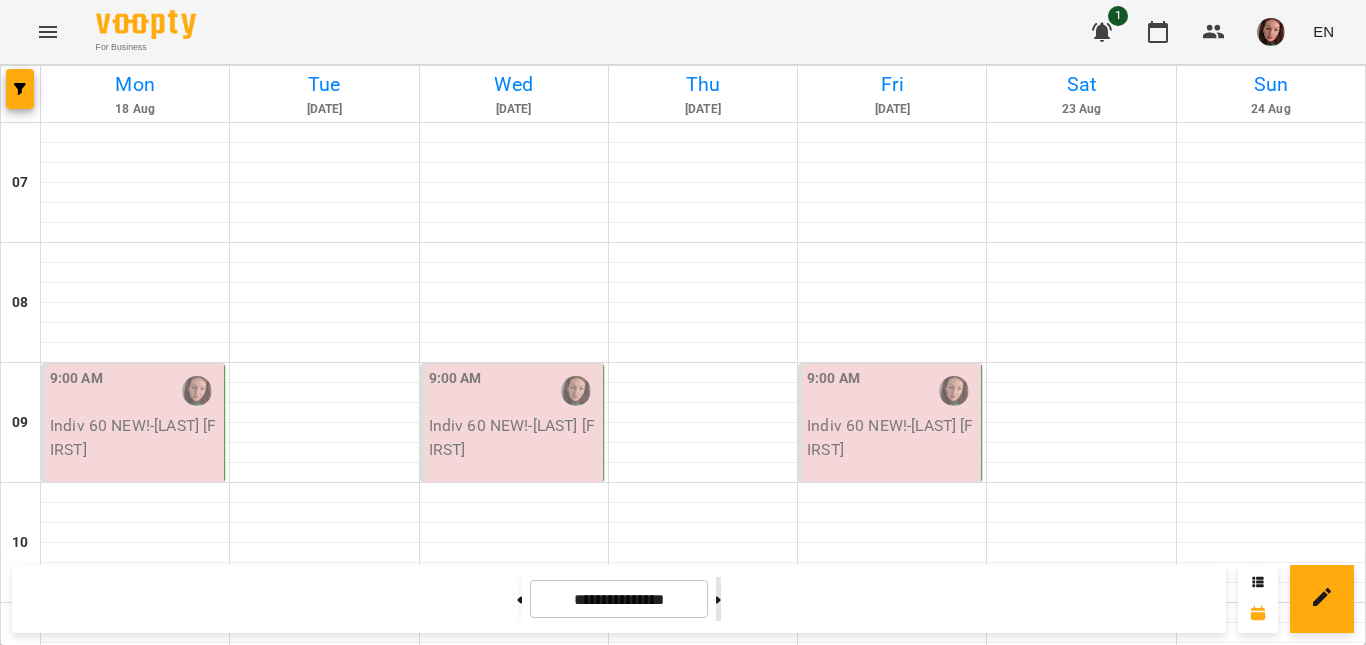 click at bounding box center [718, 599] 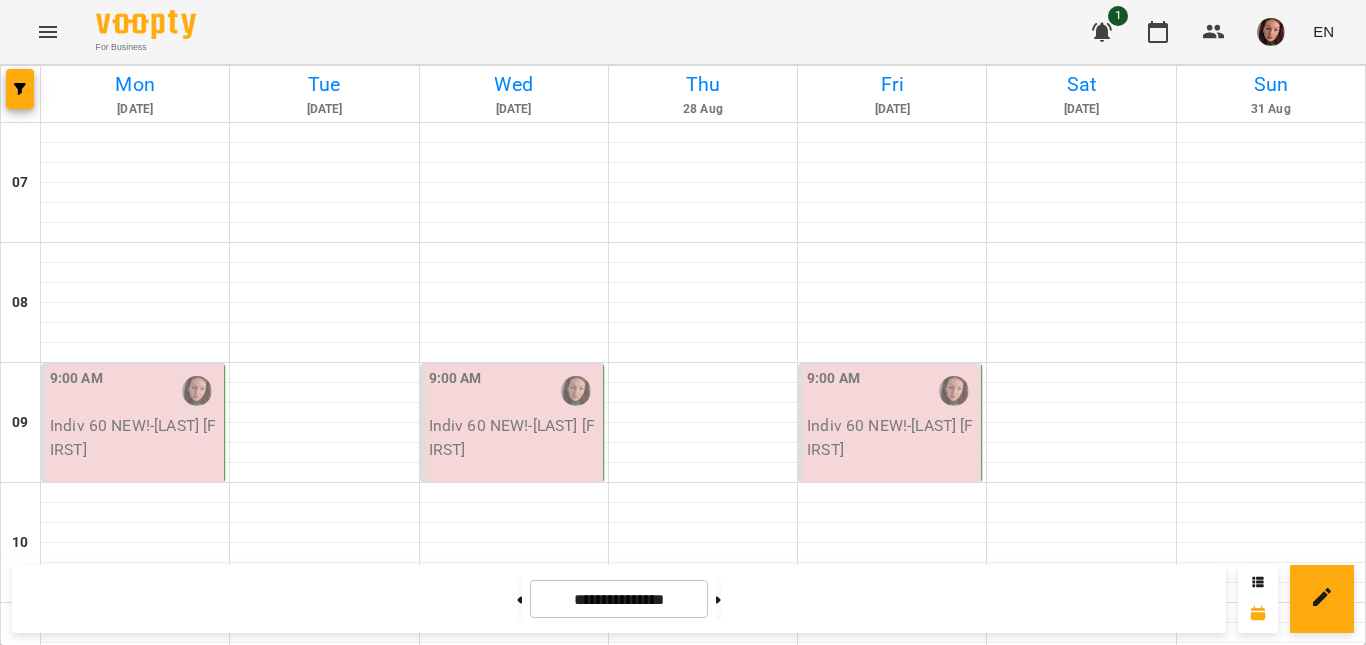scroll, scrollTop: 1488, scrollLeft: 0, axis: vertical 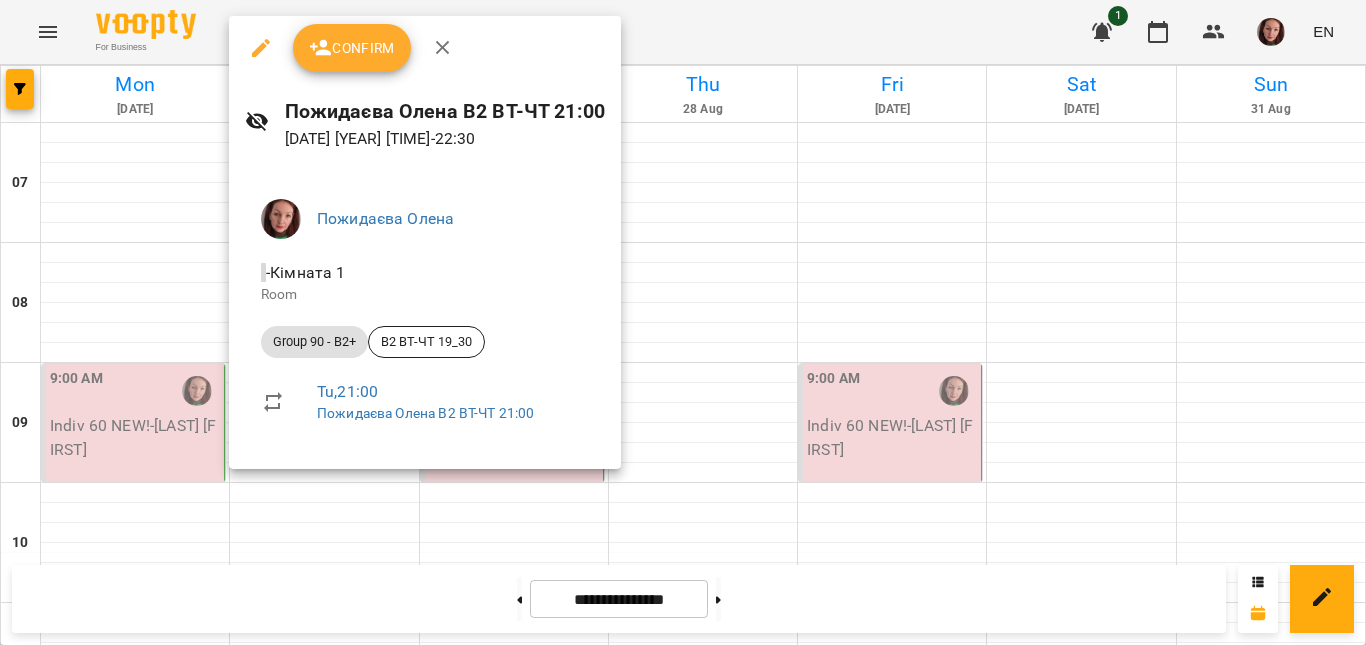 click 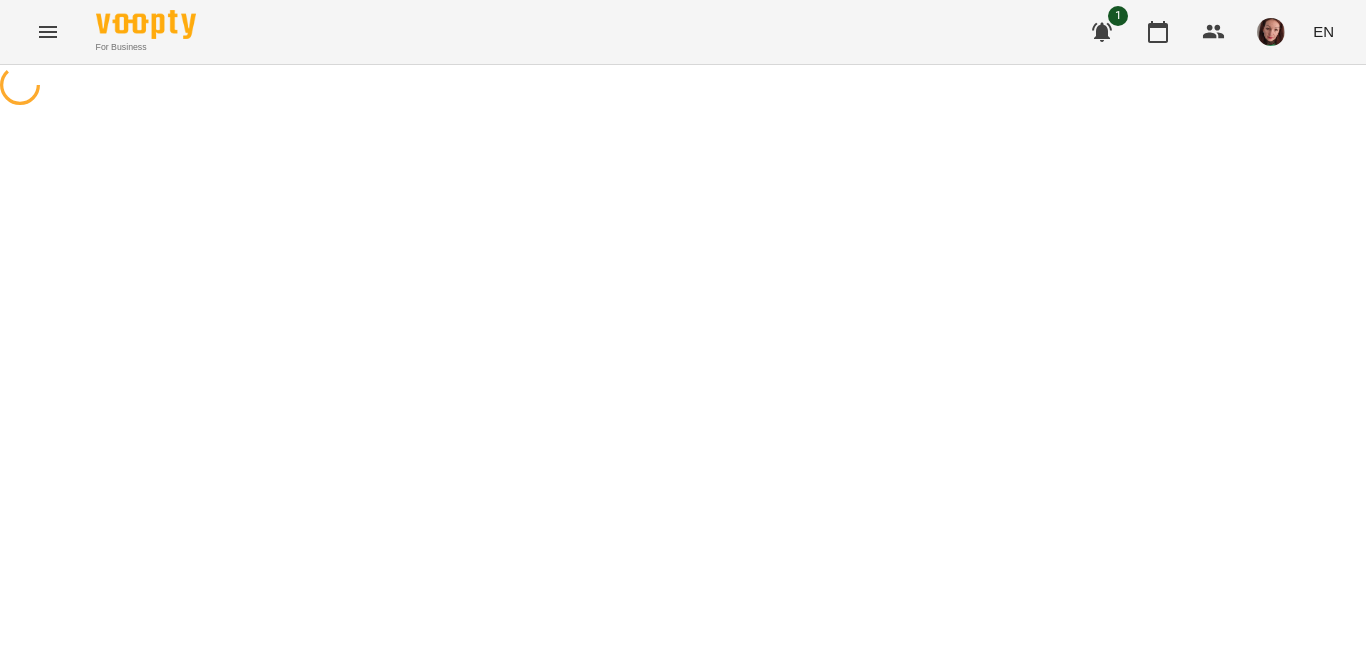 select on "**********" 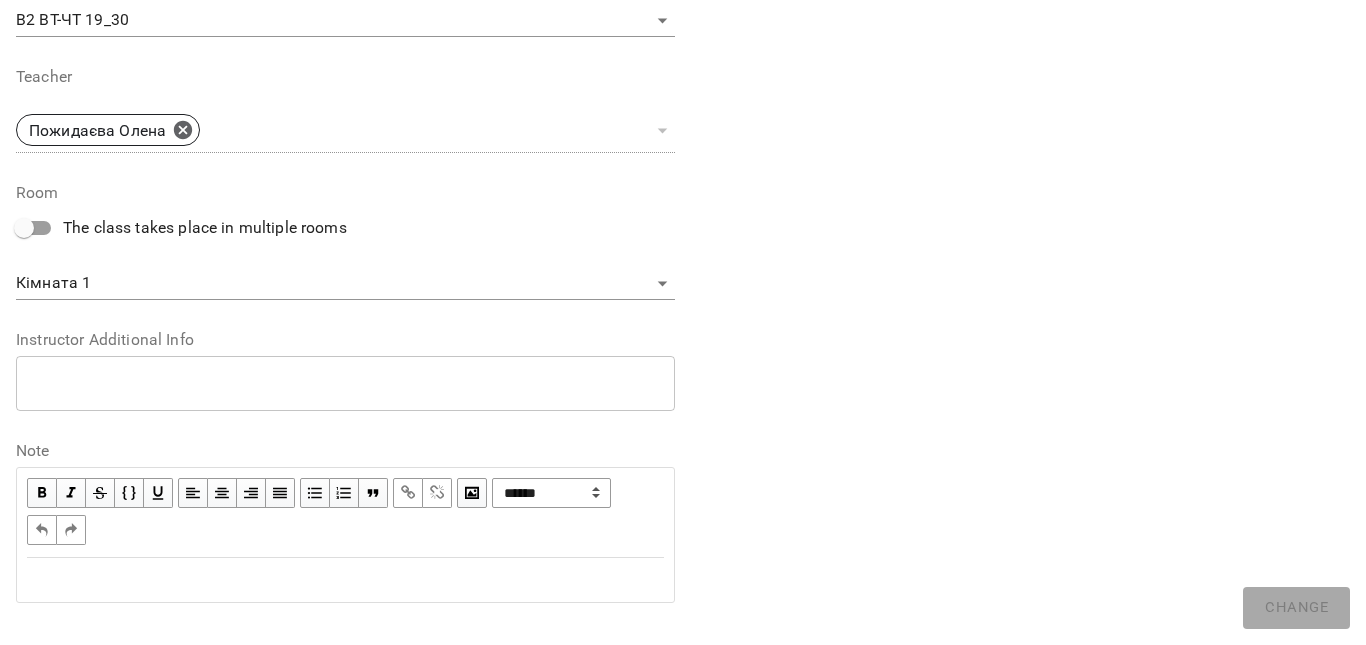 scroll, scrollTop: 700, scrollLeft: 0, axis: vertical 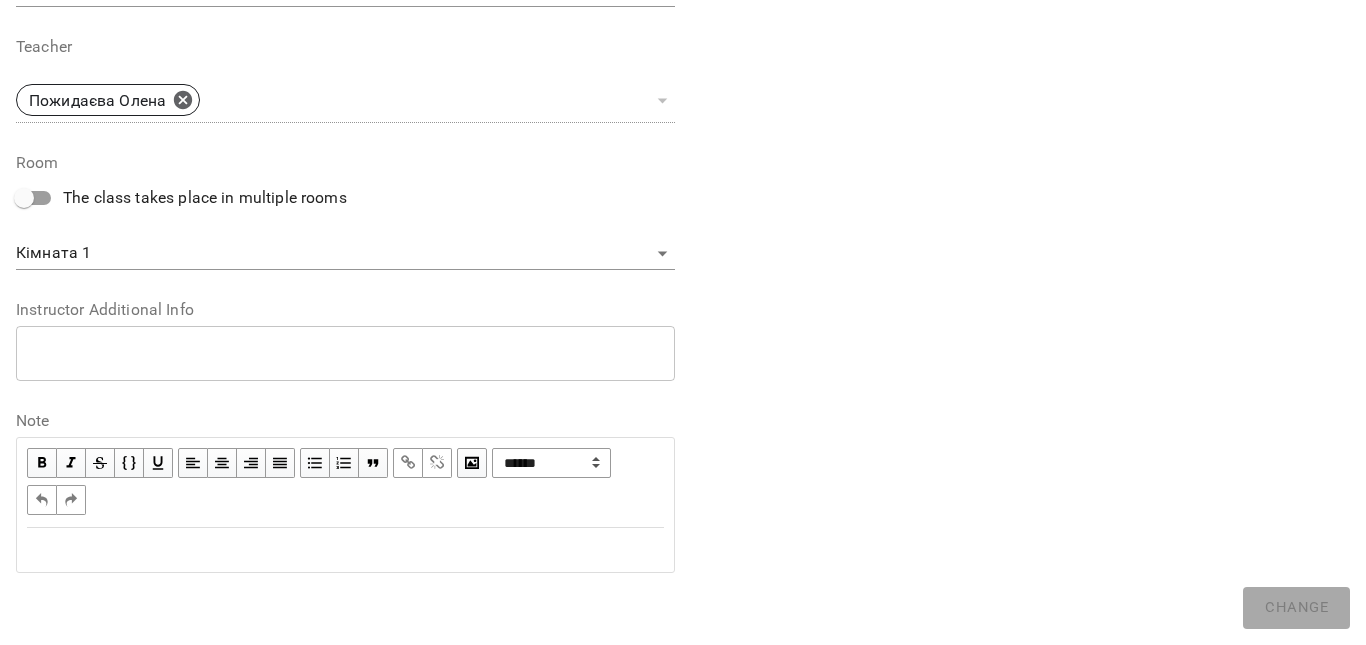 click at bounding box center (345, 550) 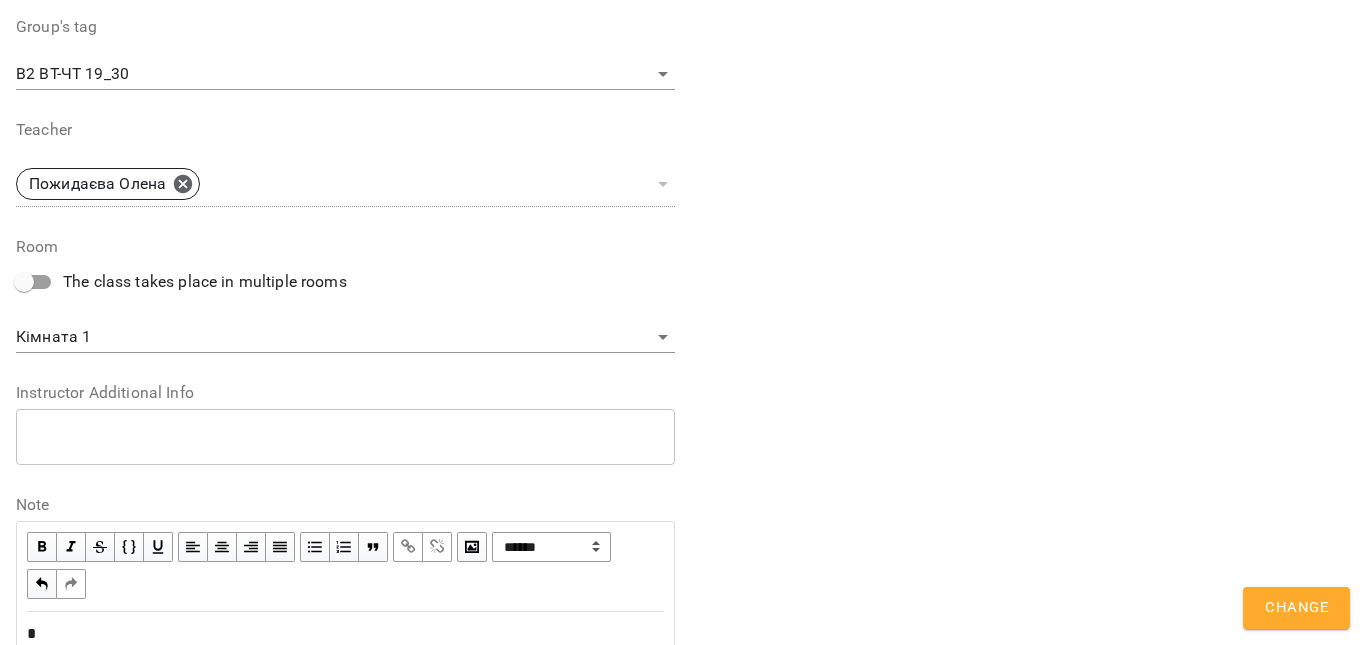 scroll, scrollTop: 784, scrollLeft: 0, axis: vertical 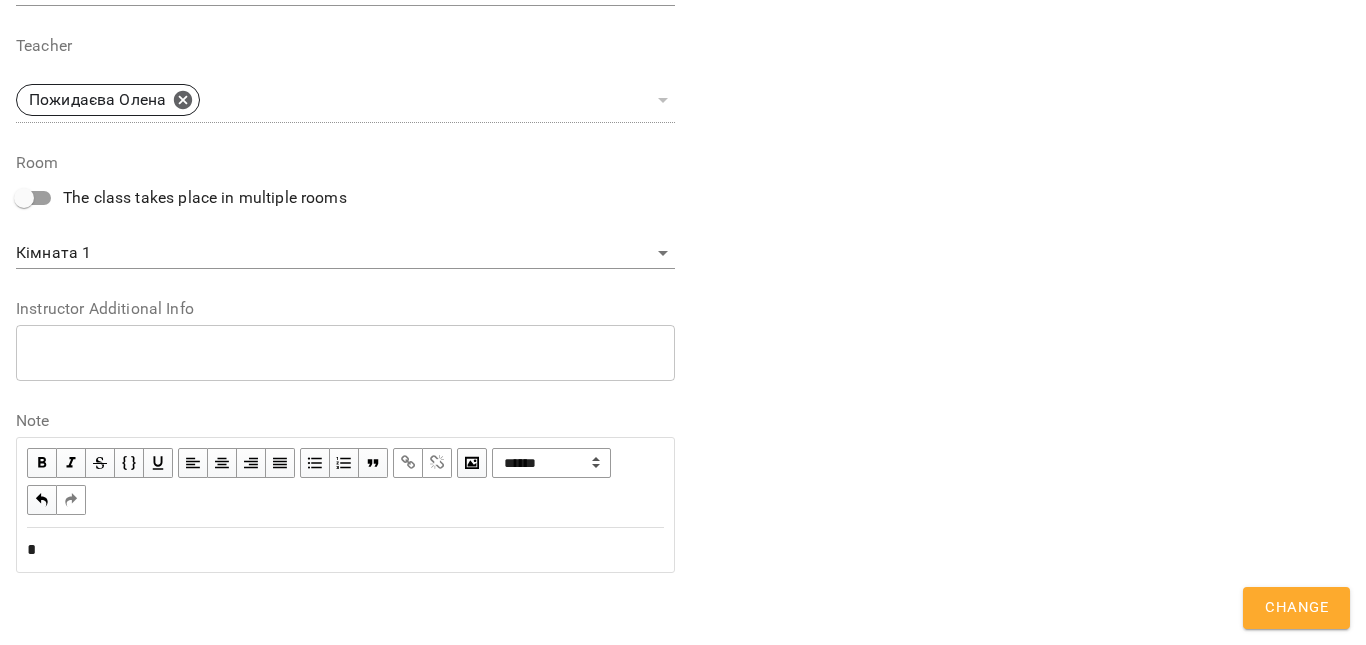 type 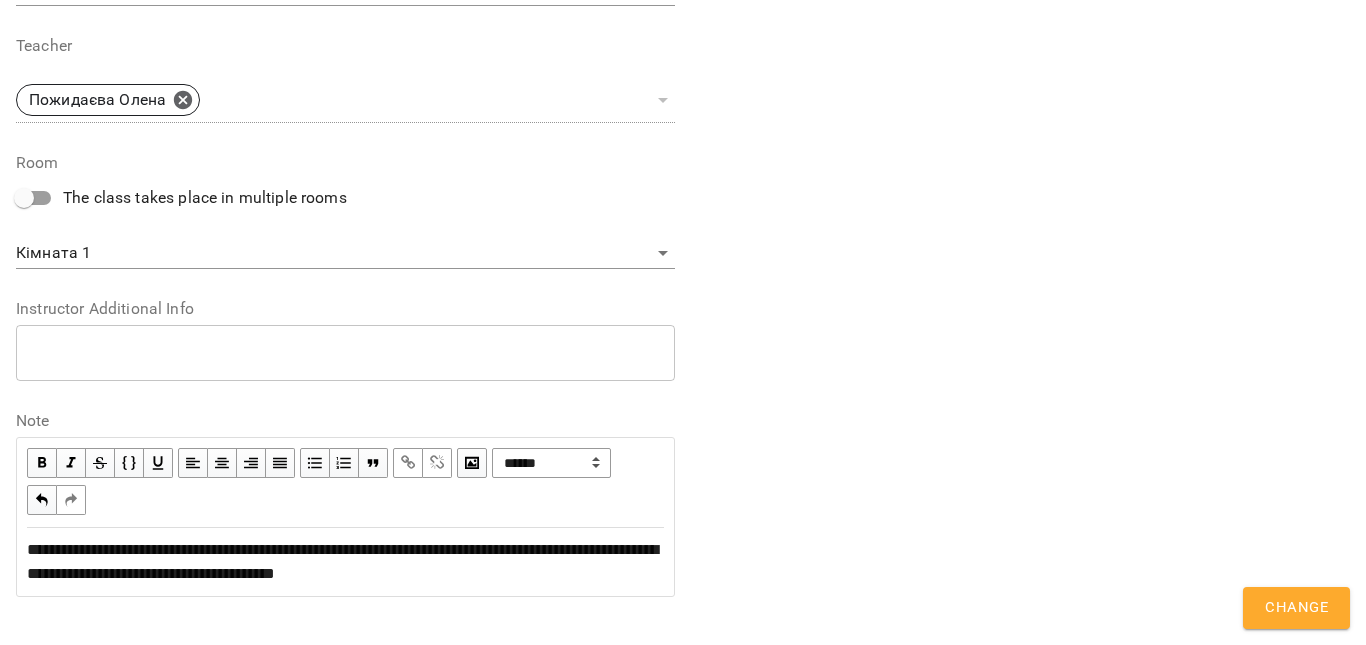 click on "Change" at bounding box center [1296, 608] 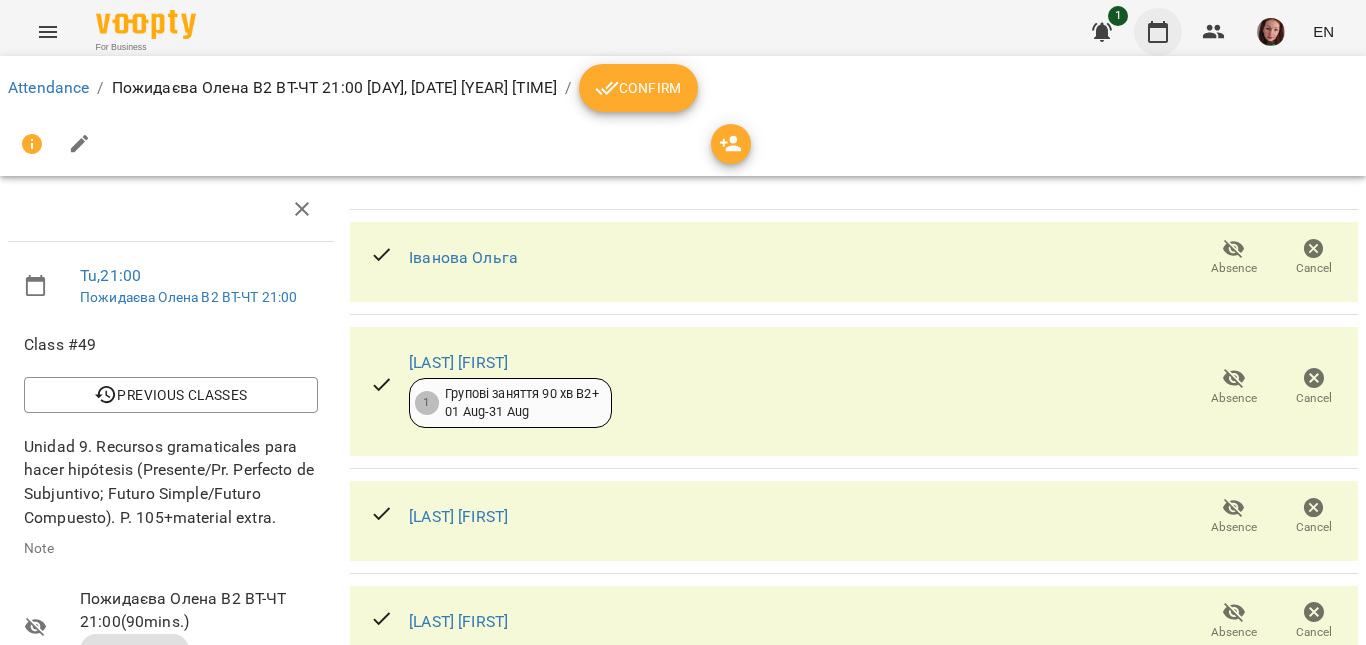 click 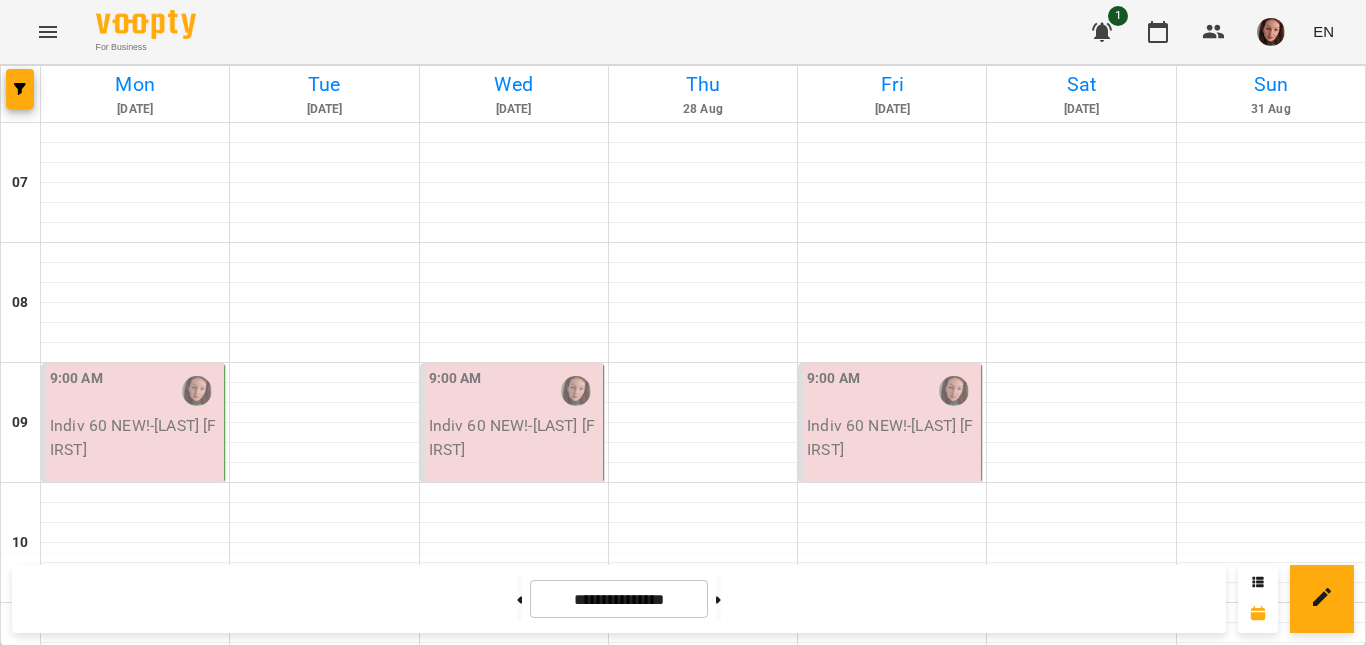 scroll, scrollTop: 1488, scrollLeft: 0, axis: vertical 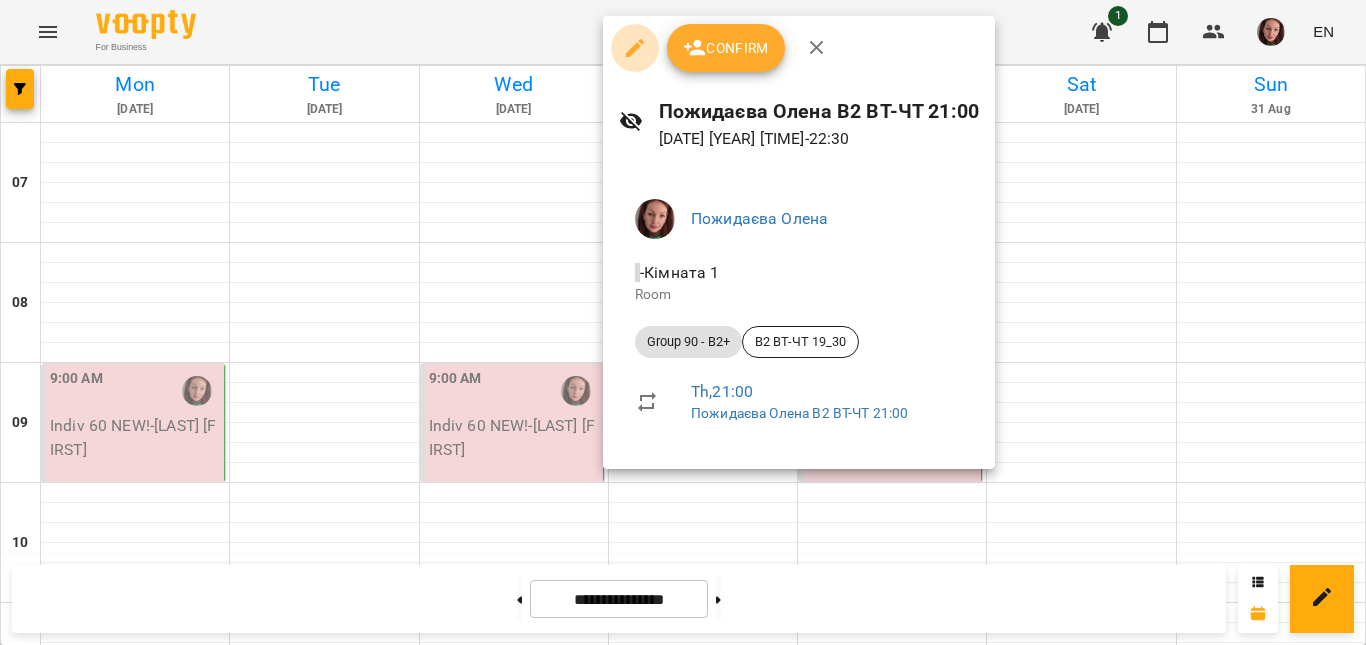 click 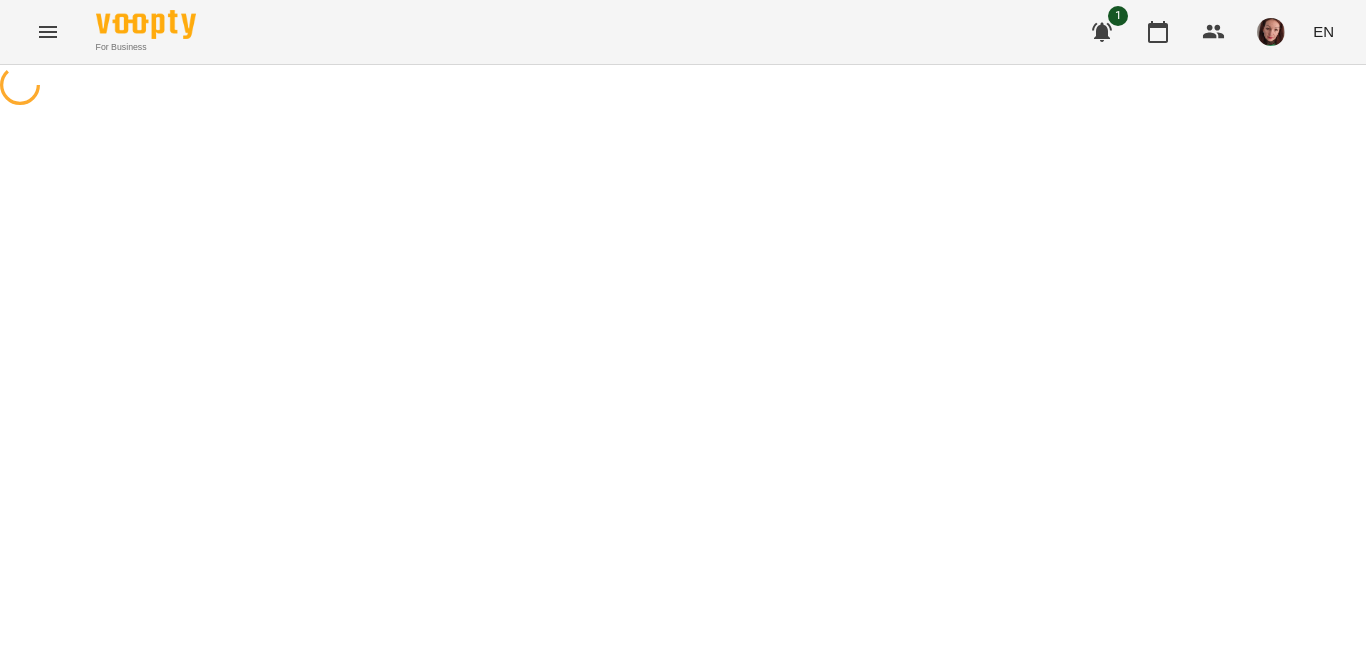 select on "**********" 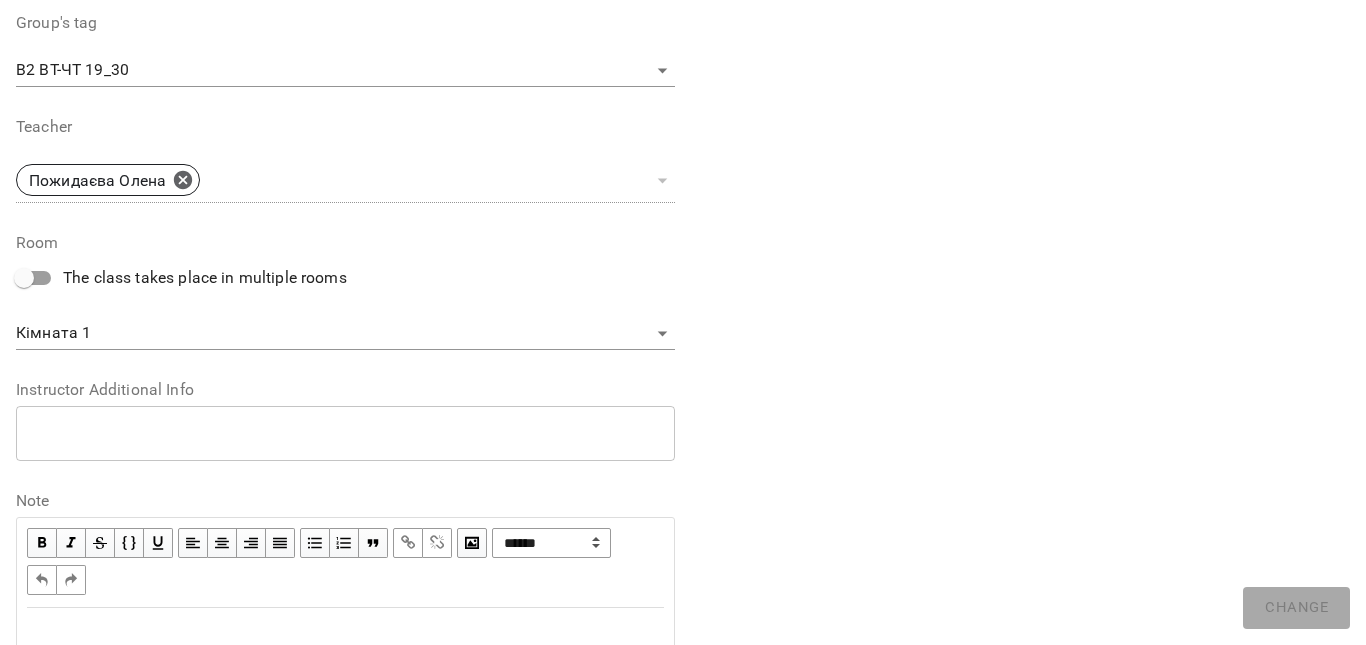 scroll, scrollTop: 700, scrollLeft: 0, axis: vertical 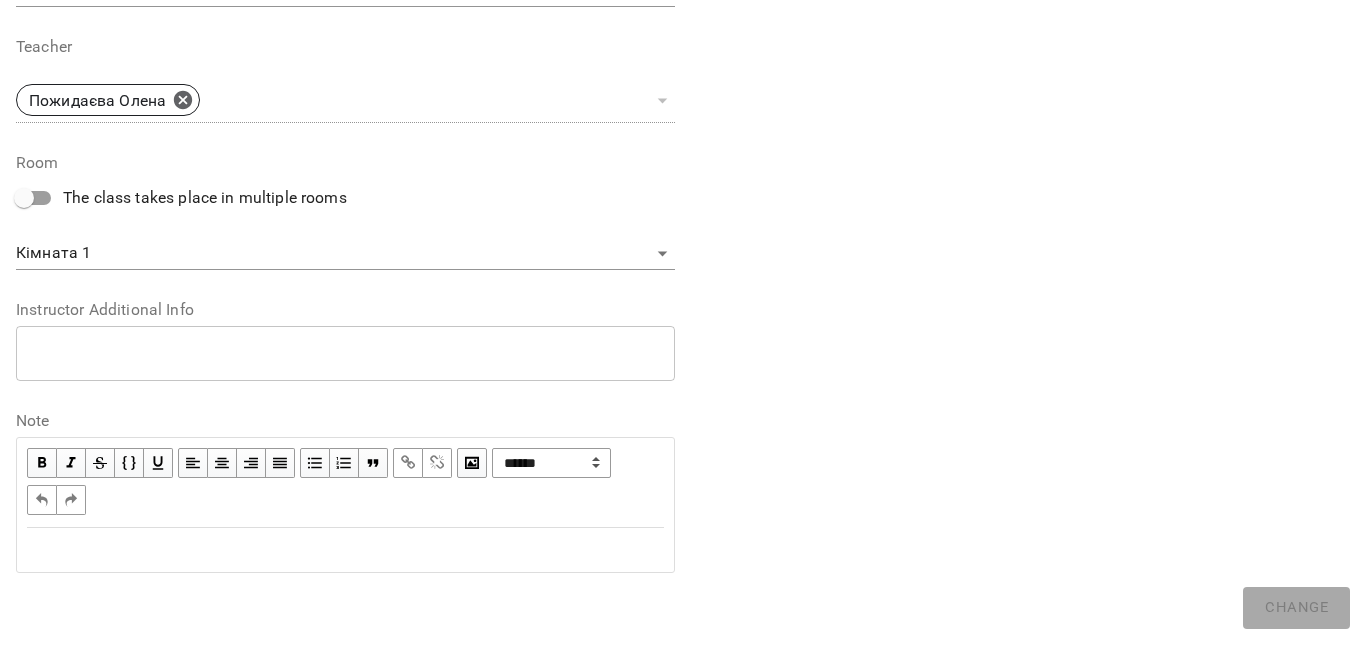 click at bounding box center [345, 550] 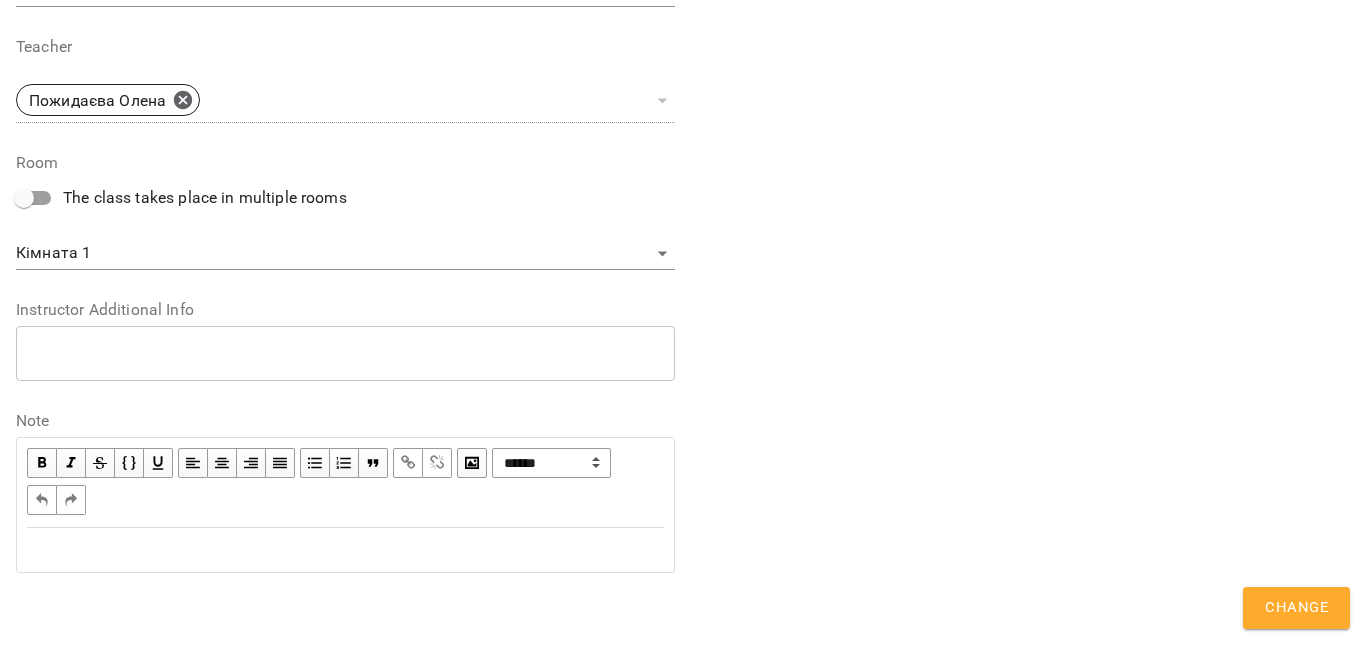 scroll, scrollTop: 784, scrollLeft: 0, axis: vertical 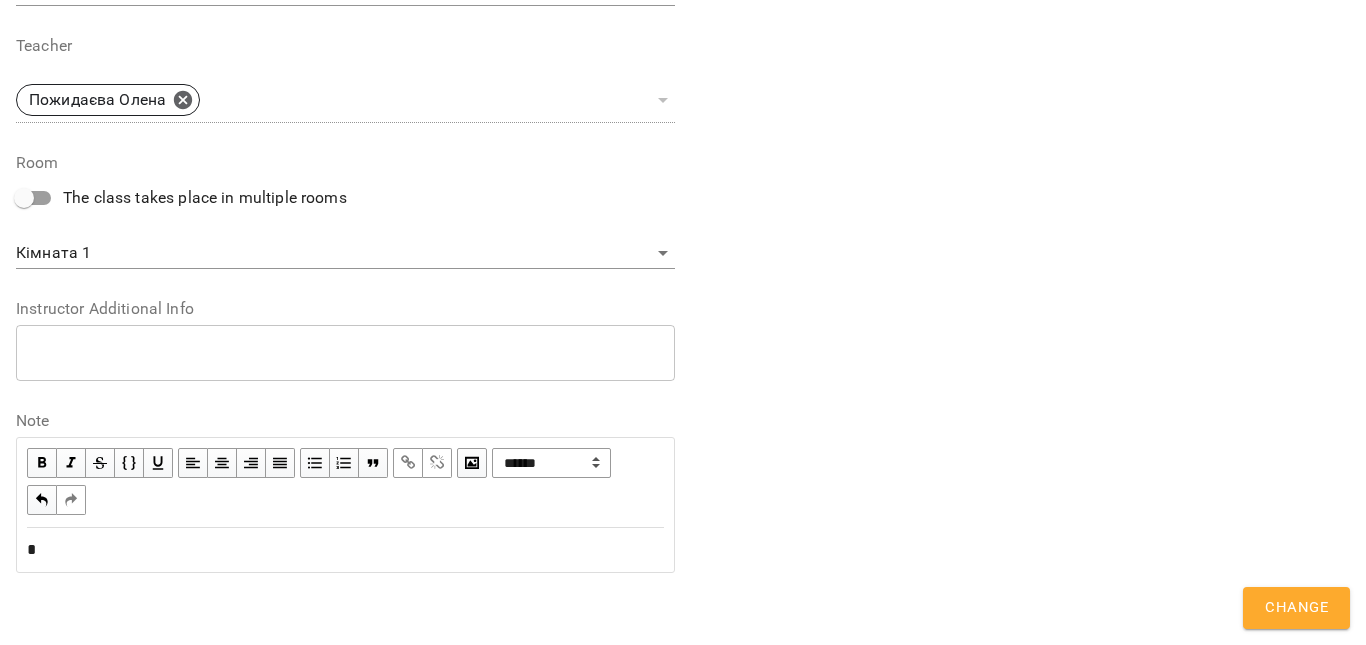 type 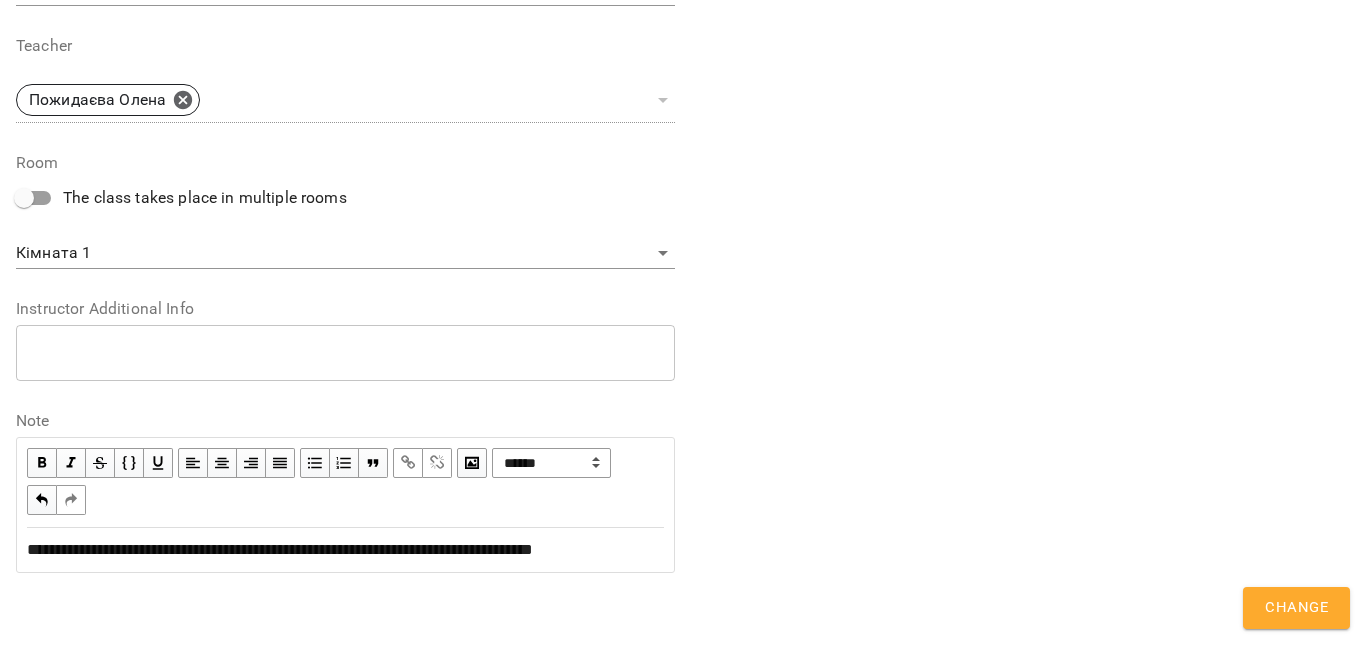 click on "Change" at bounding box center (1296, 608) 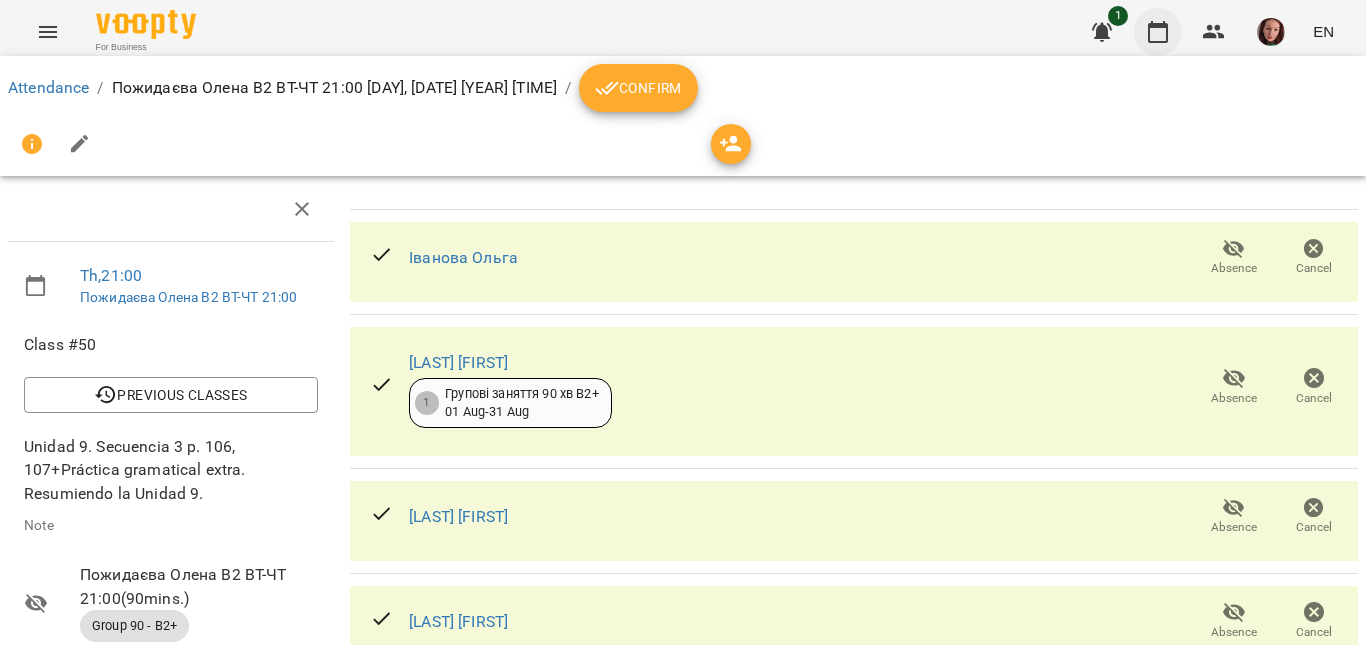 click 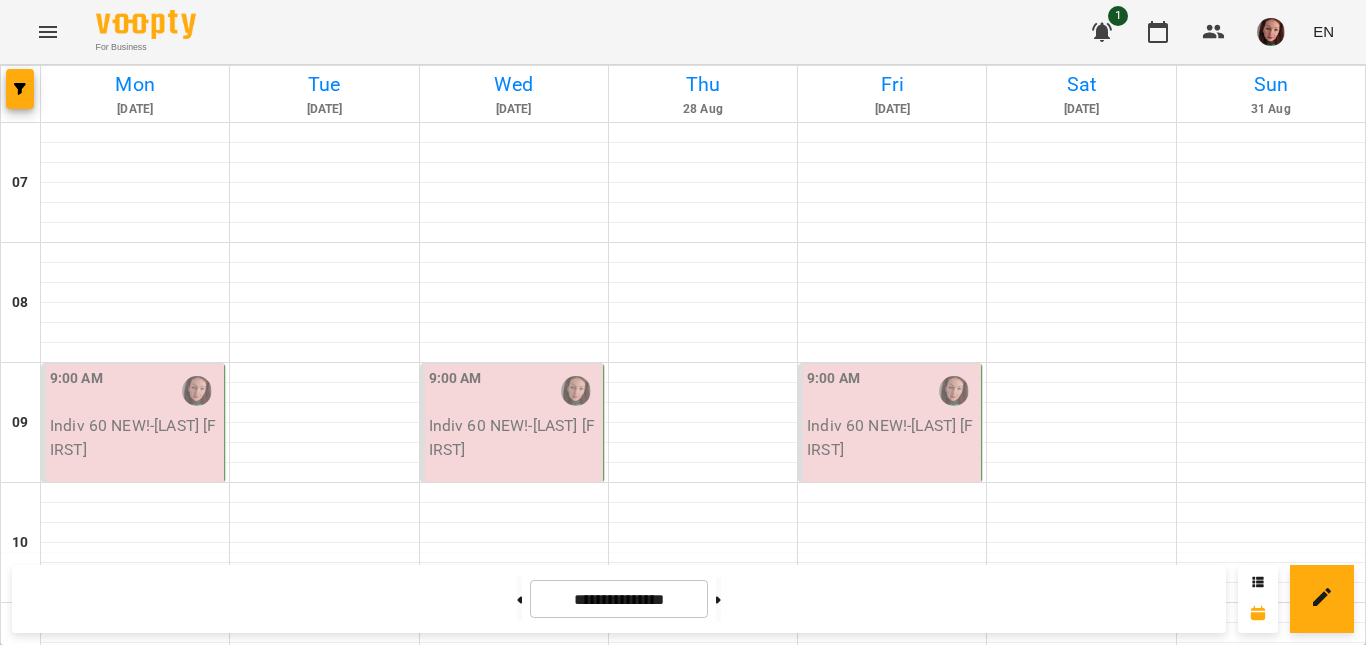 scroll, scrollTop: 700, scrollLeft: 0, axis: vertical 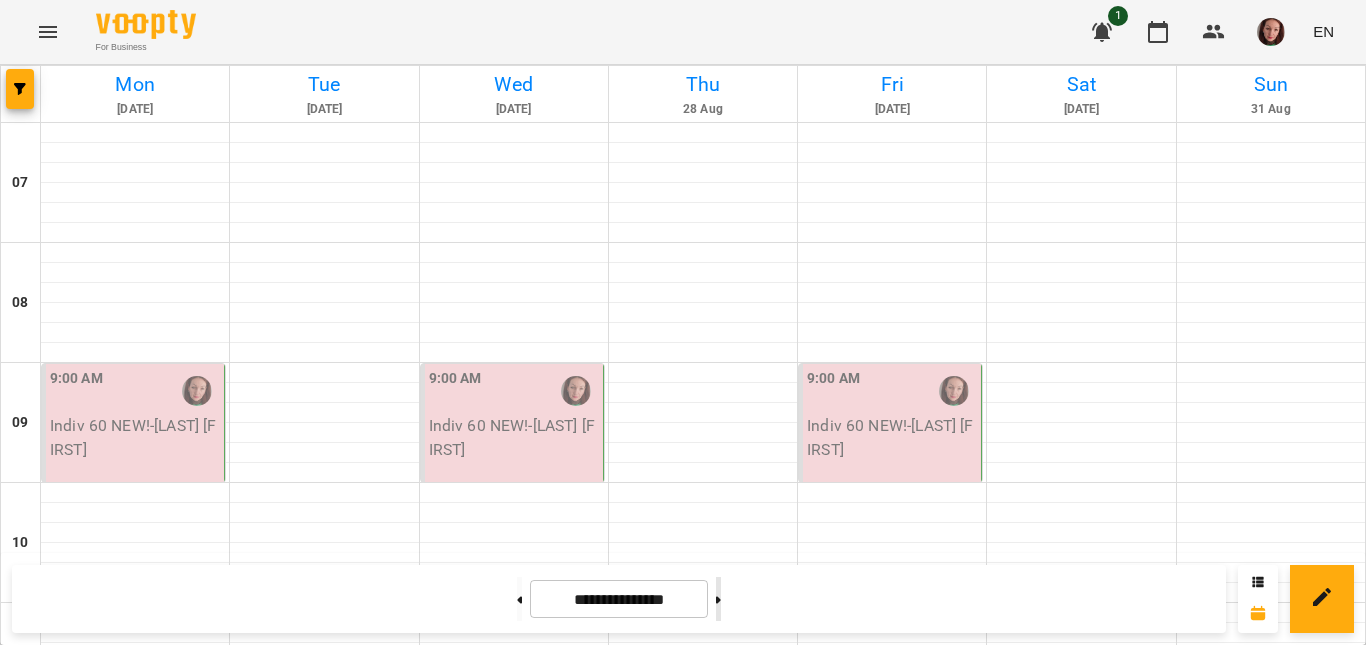 click at bounding box center (718, 599) 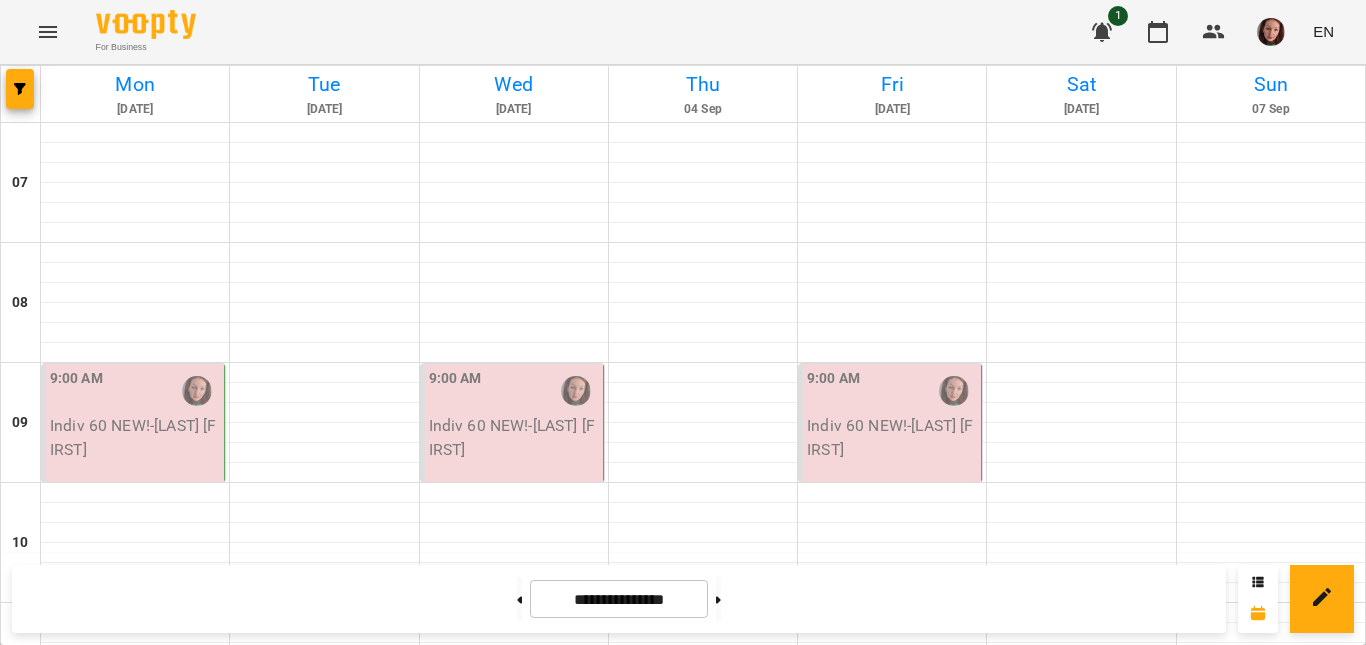 scroll, scrollTop: 1488, scrollLeft: 0, axis: vertical 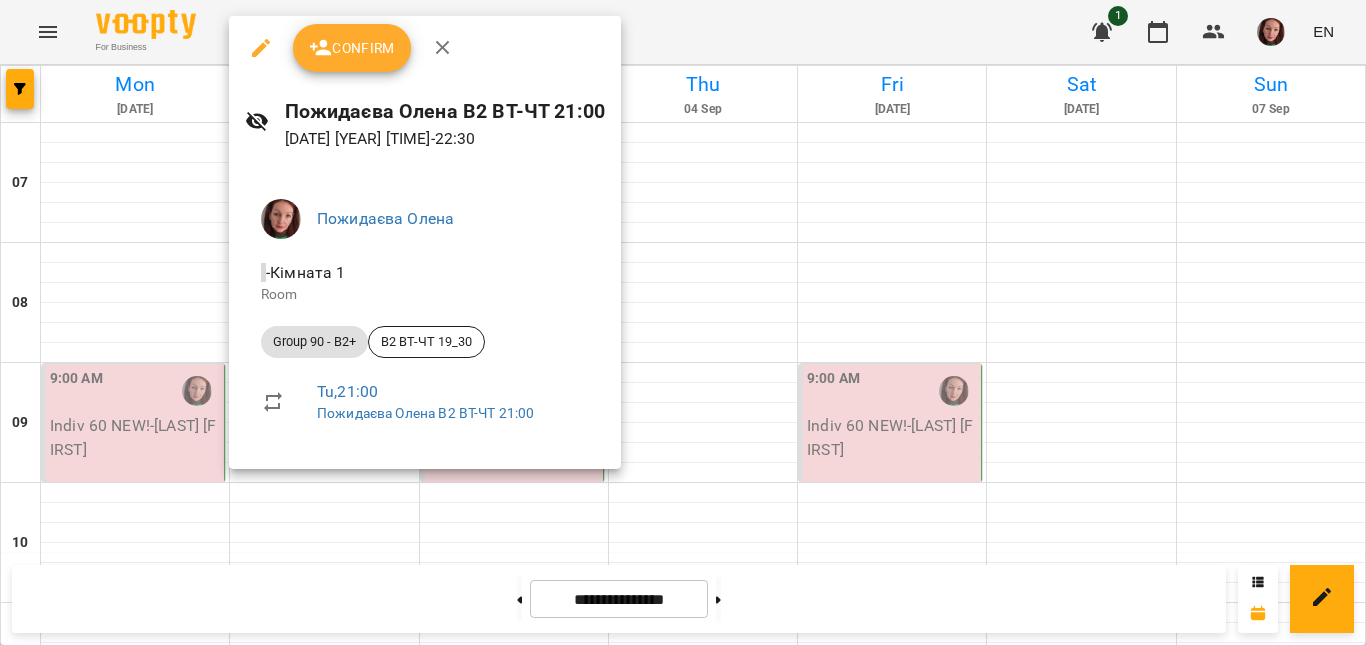 click 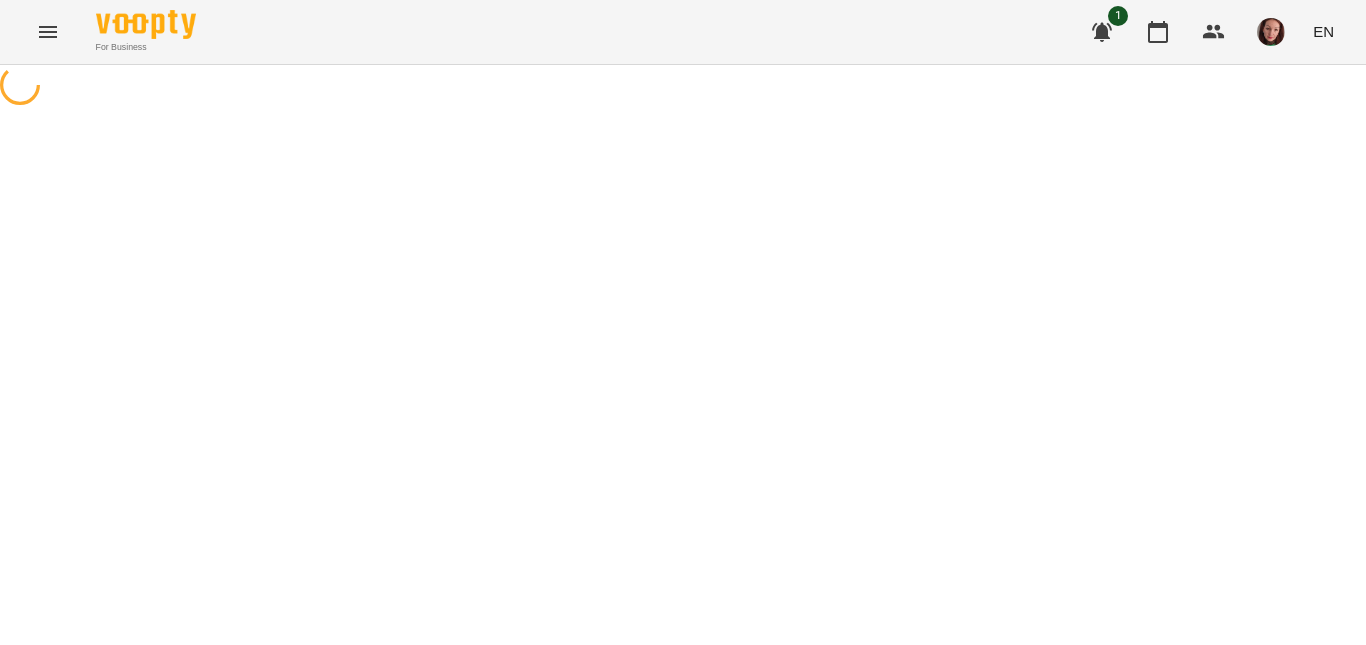 select on "**********" 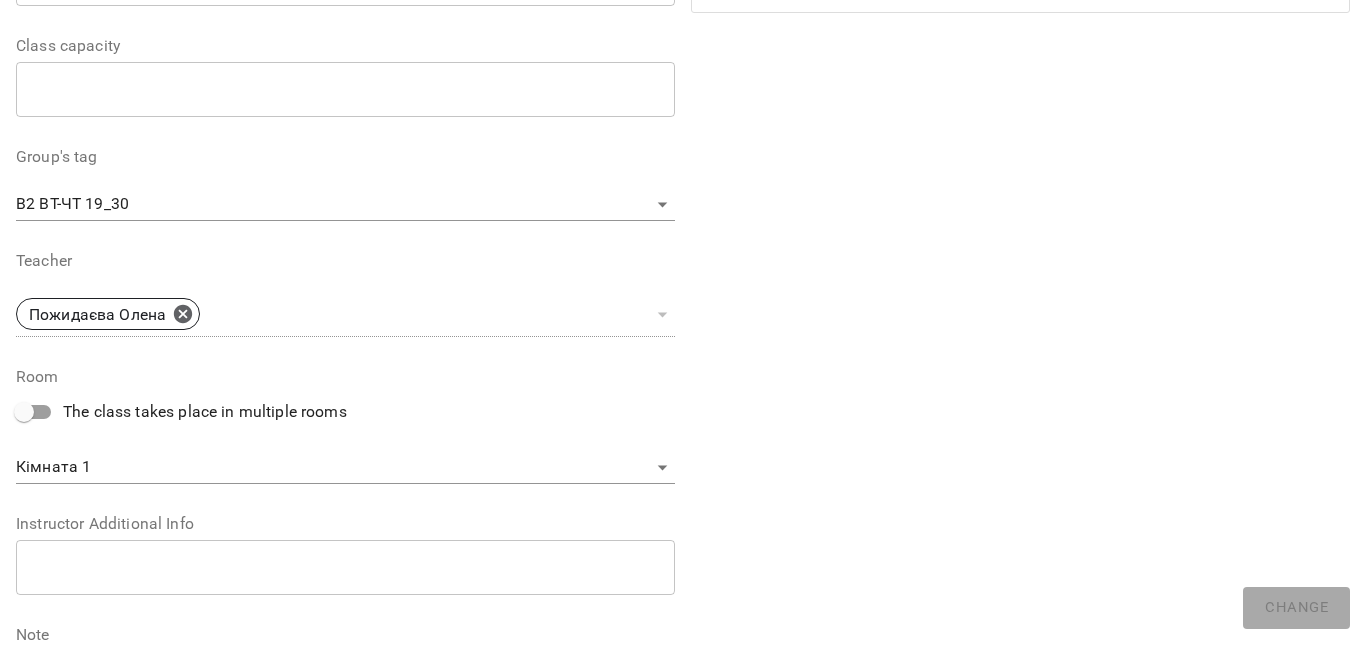 scroll, scrollTop: 700, scrollLeft: 0, axis: vertical 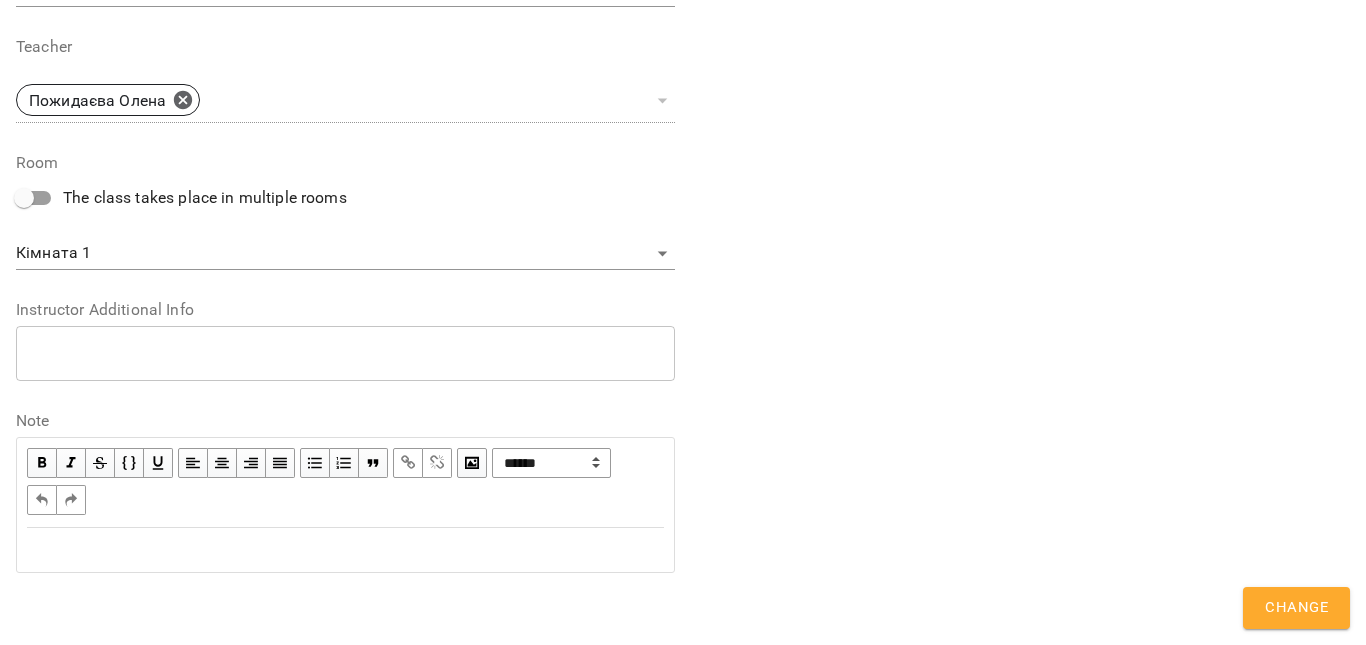 click at bounding box center [345, 550] 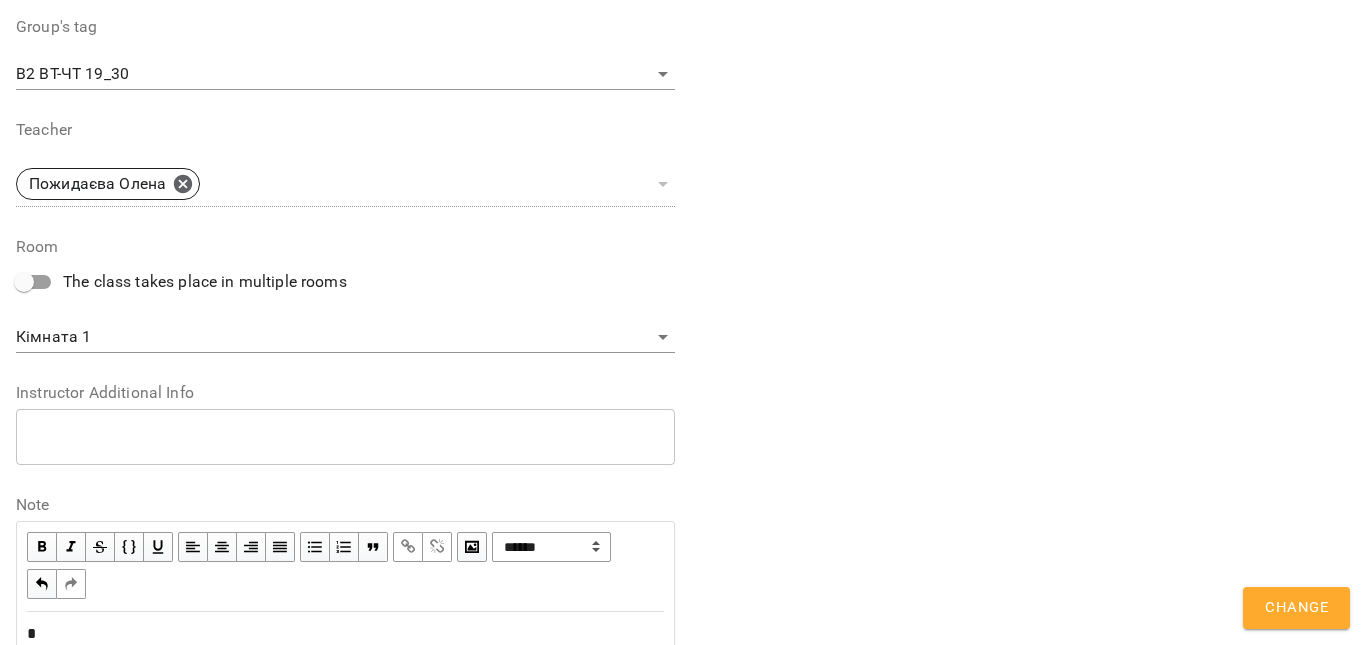 scroll, scrollTop: 784, scrollLeft: 0, axis: vertical 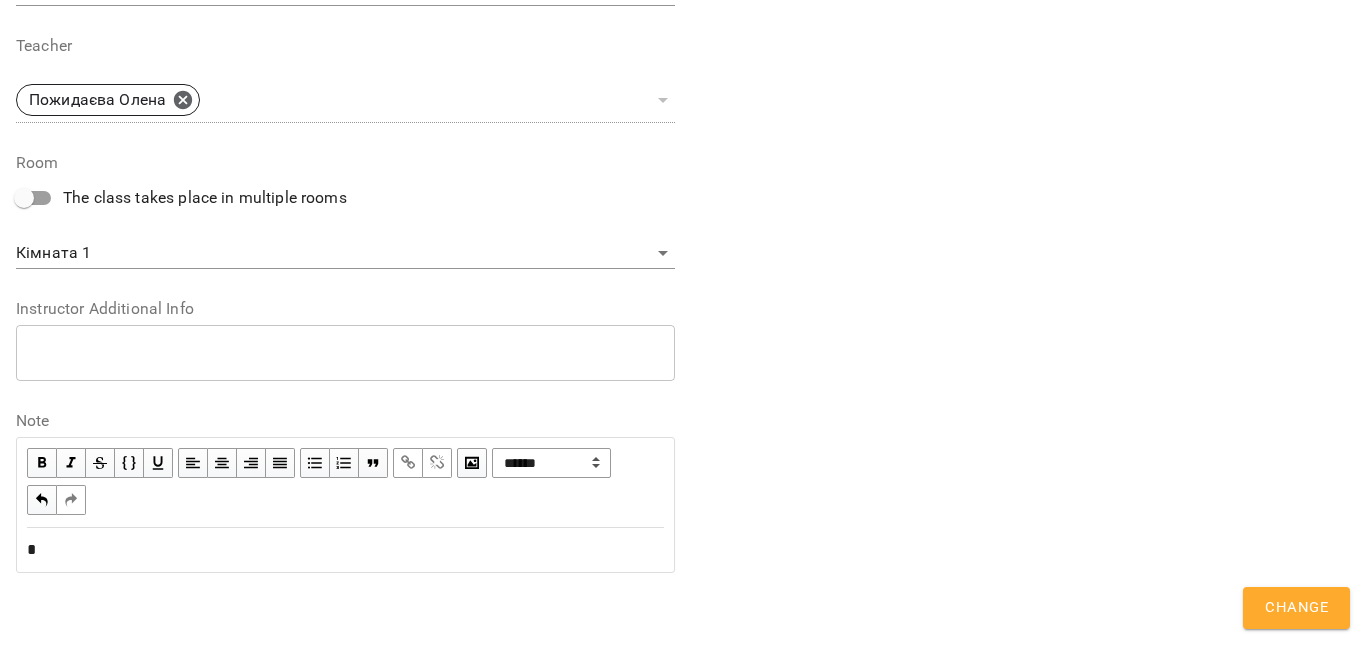 type 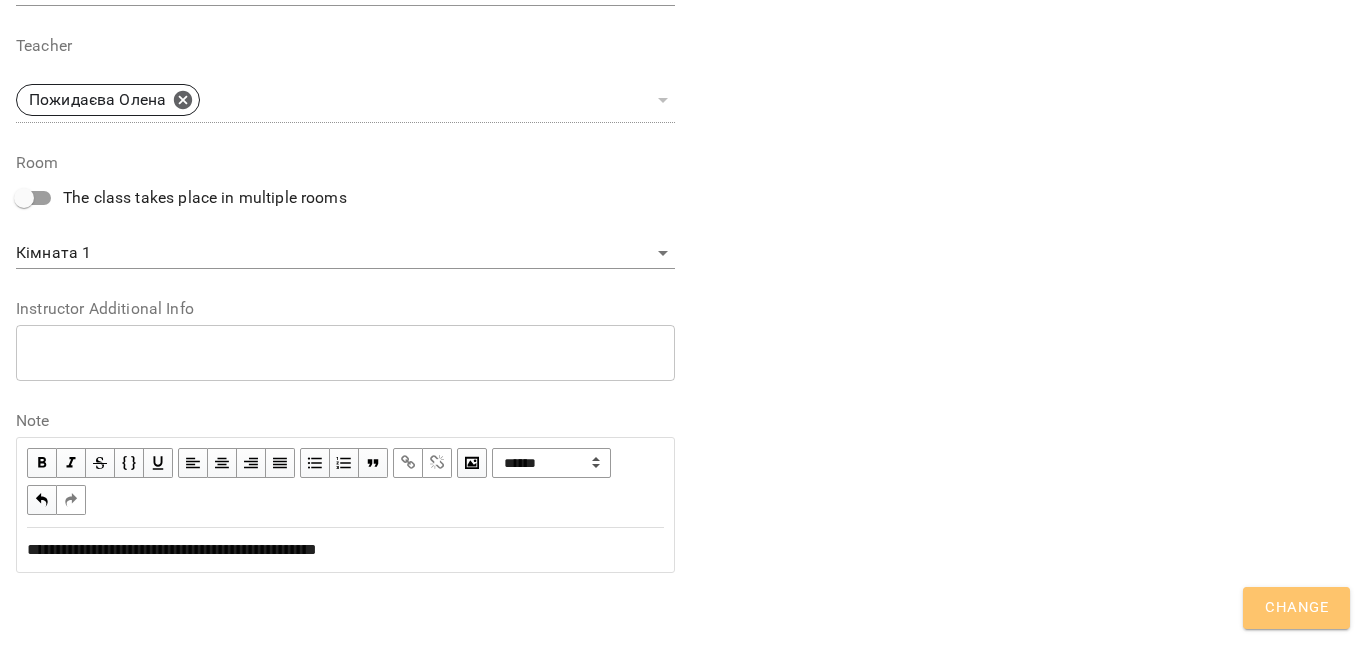 click on "Change" at bounding box center (1296, 608) 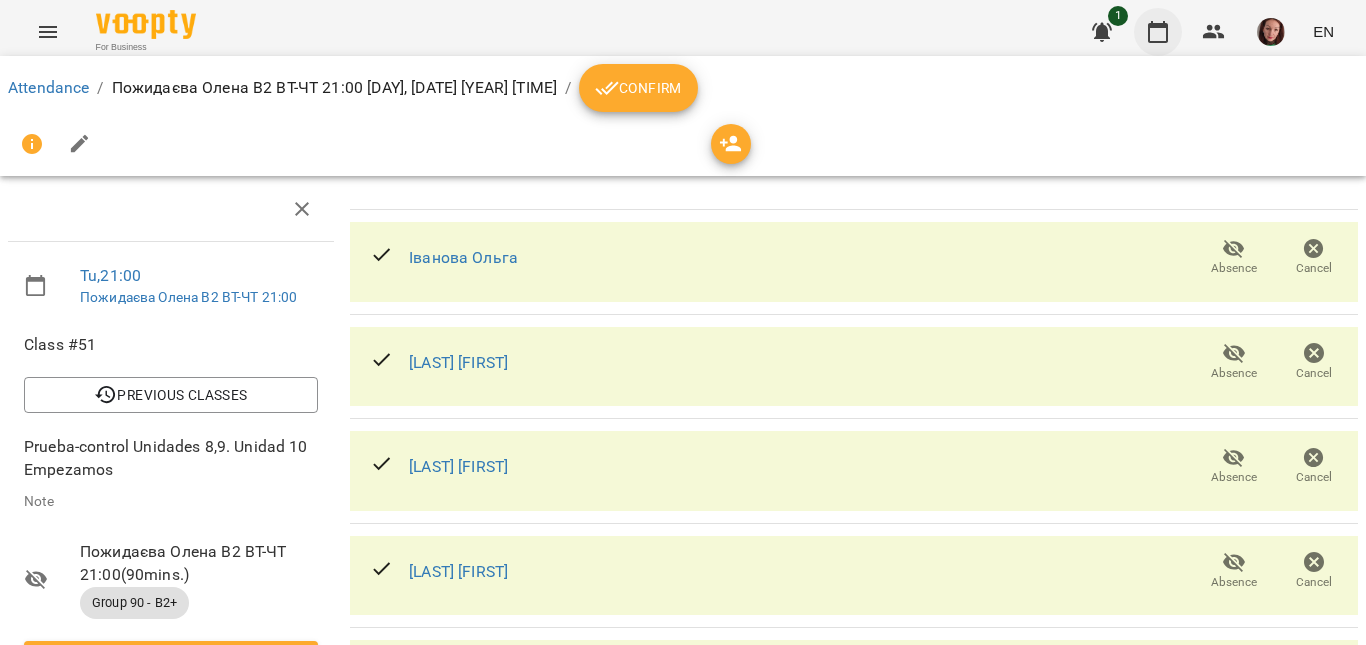 click 